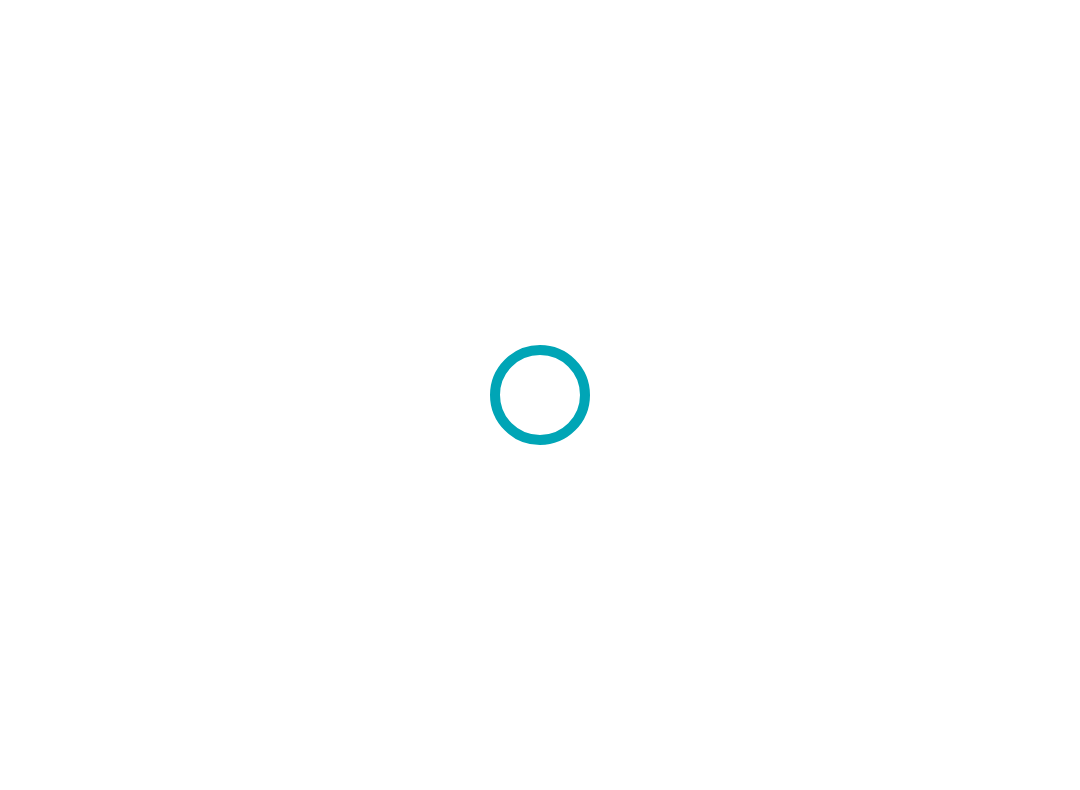 scroll, scrollTop: 0, scrollLeft: 0, axis: both 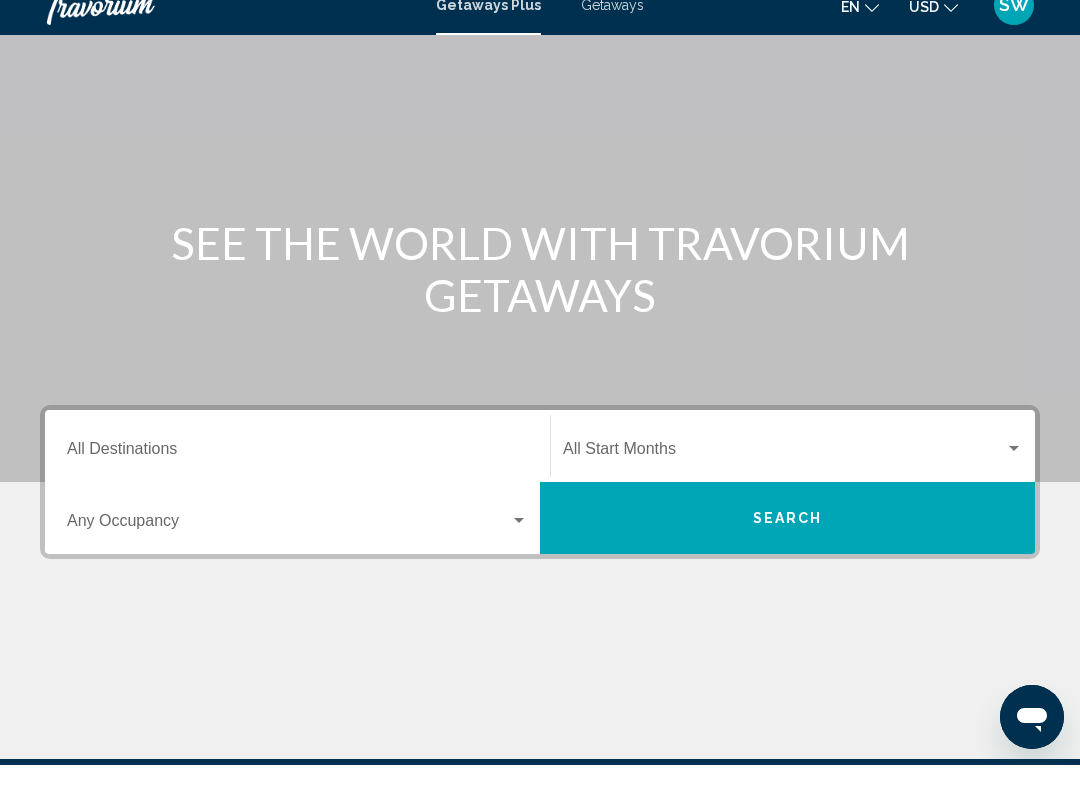 click on "Destination All Destinations" at bounding box center [297, 478] 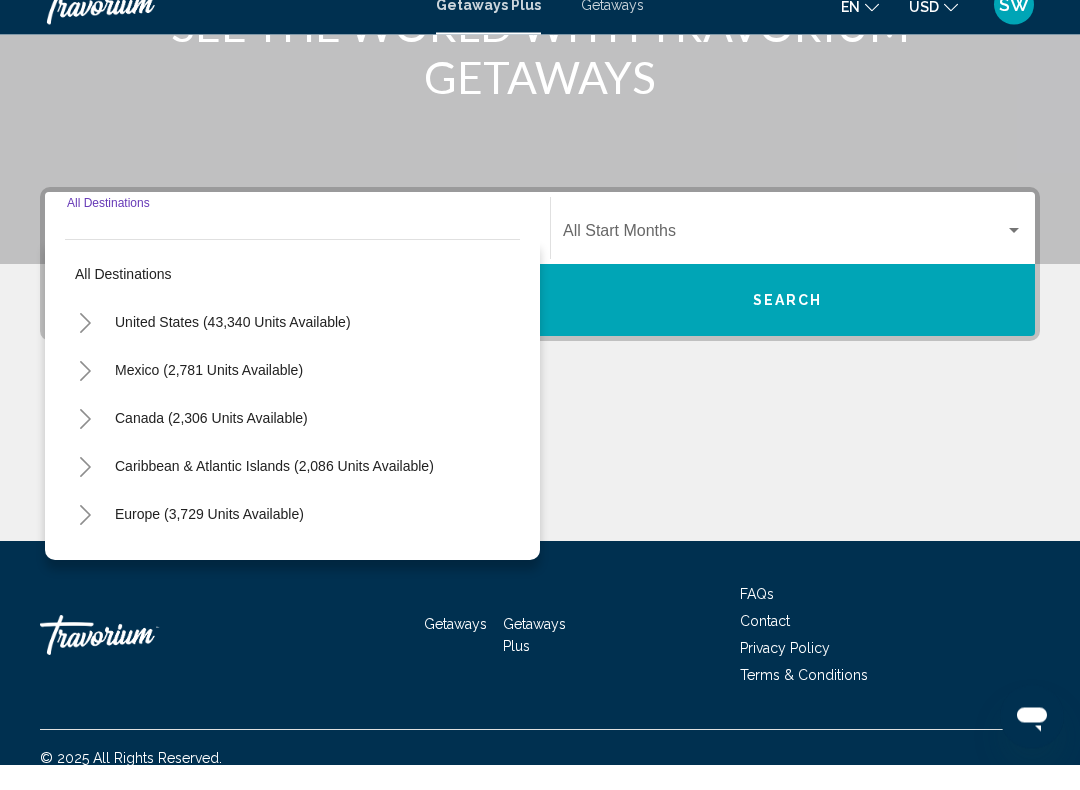 scroll, scrollTop: 332, scrollLeft: 0, axis: vertical 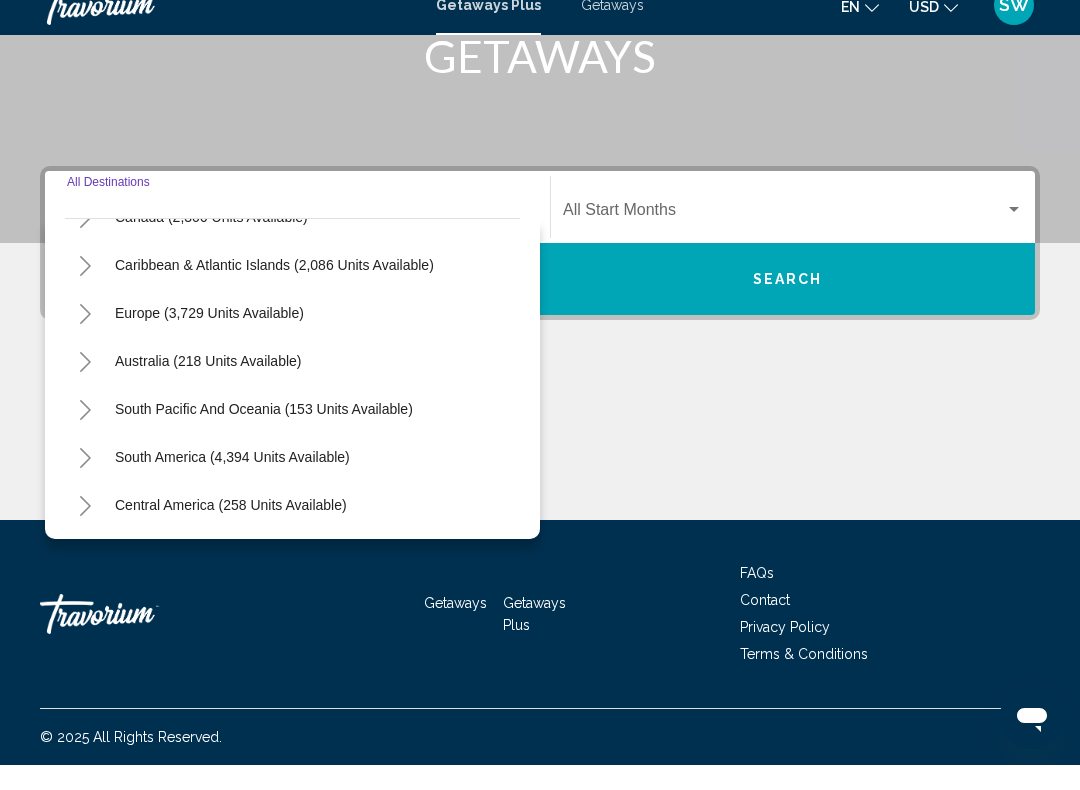click on "Europe (3,729 units available)" at bounding box center (208, 386) 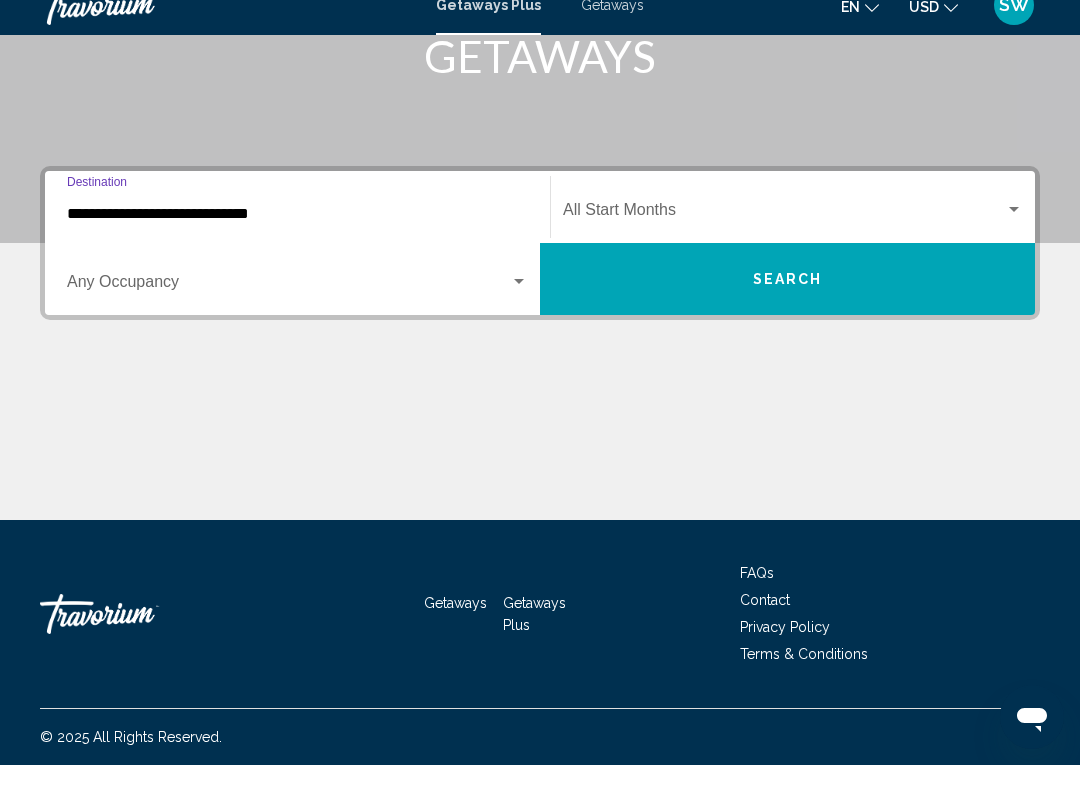 click at bounding box center [784, 239] 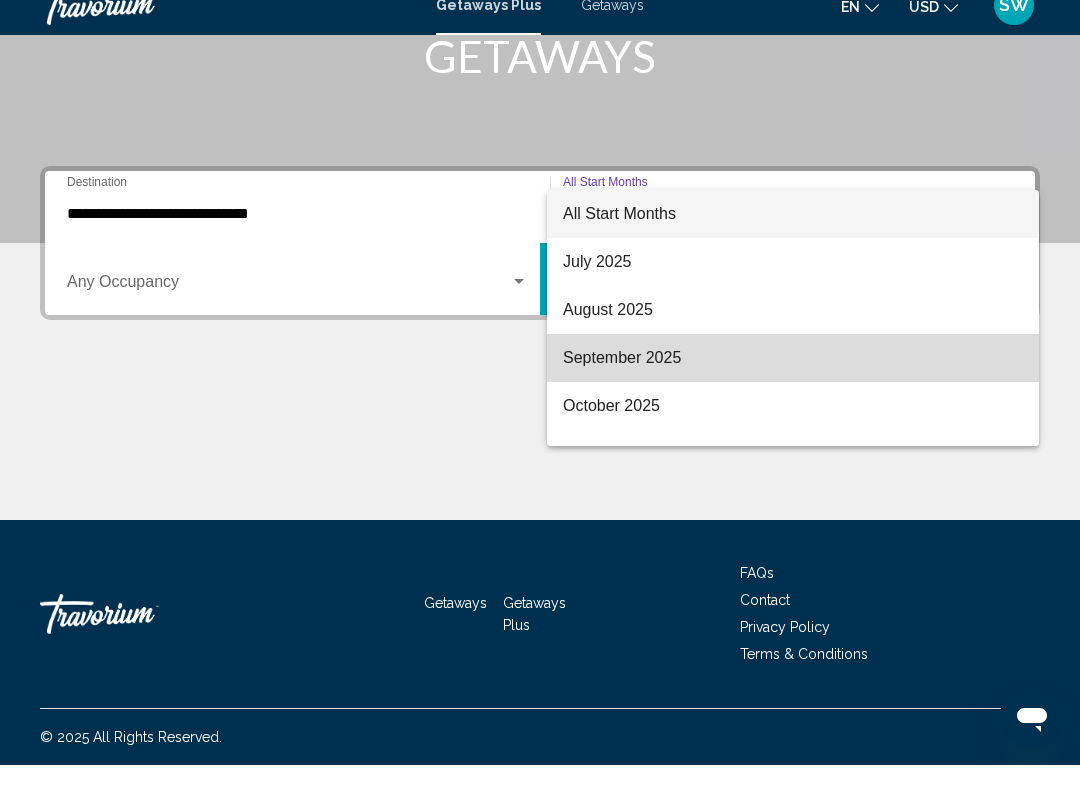 click on "September 2025" at bounding box center [793, 383] 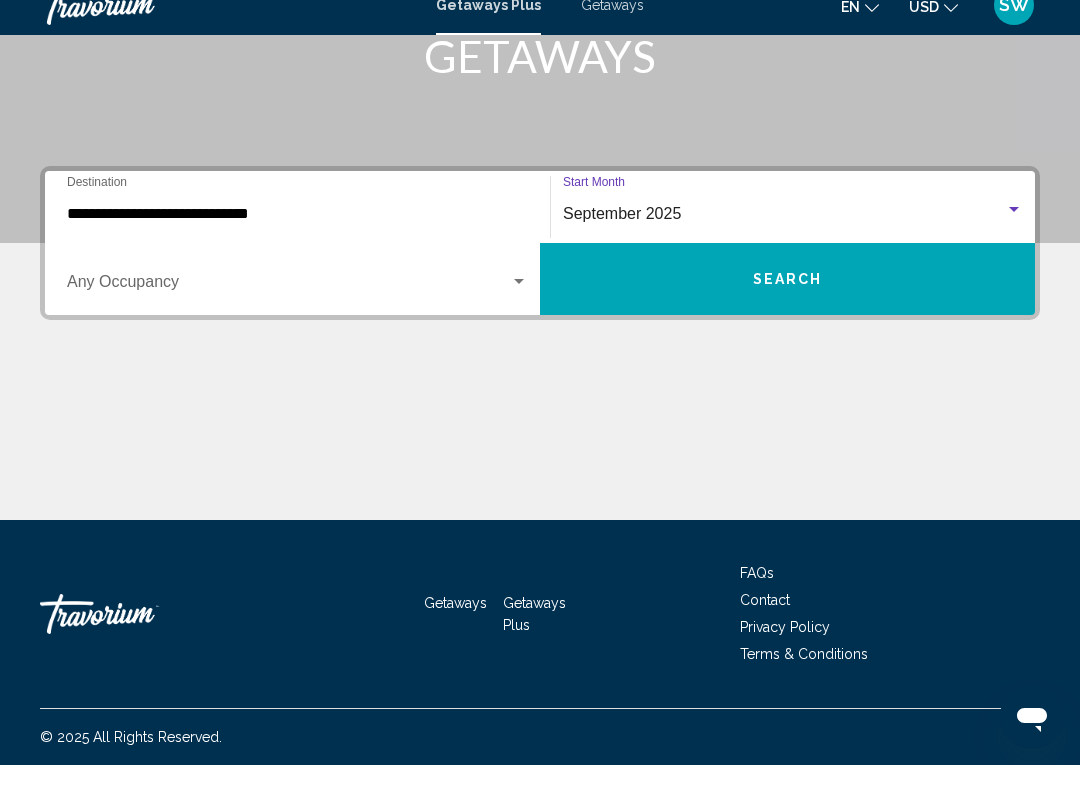 click on "Occupancy Any Occupancy" at bounding box center (297, 304) 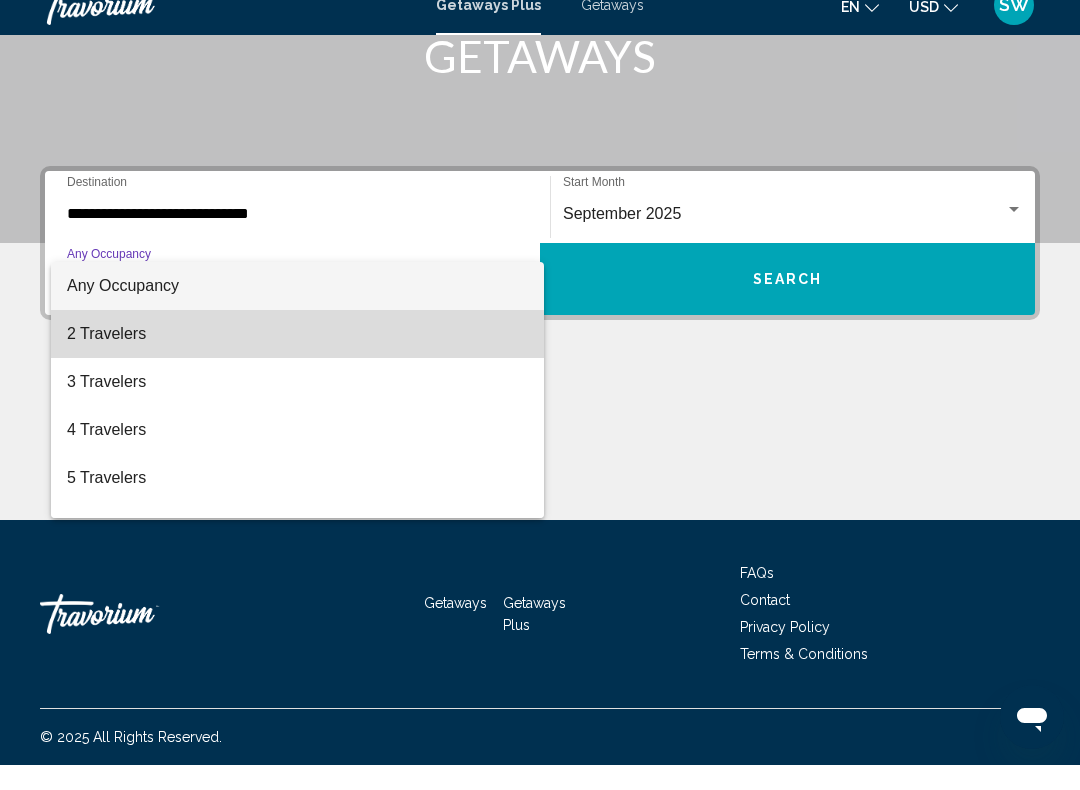 click on "2 Travelers" at bounding box center [297, 359] 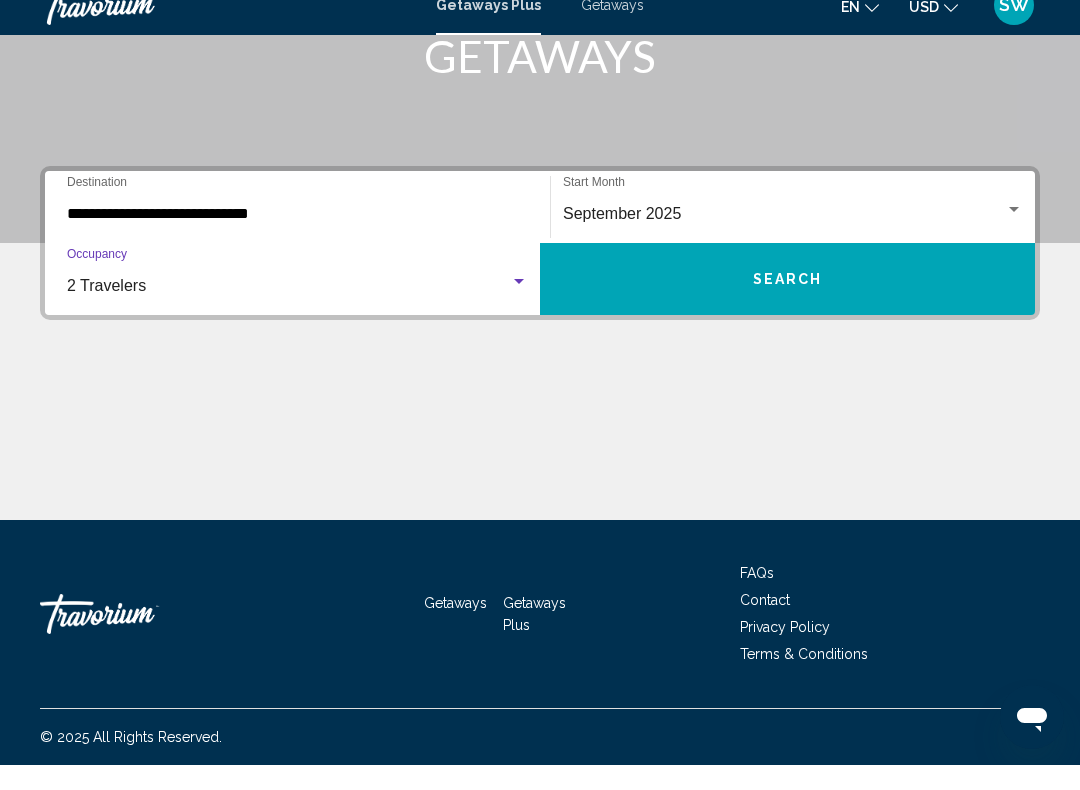 click on "**********" at bounding box center [297, 239] 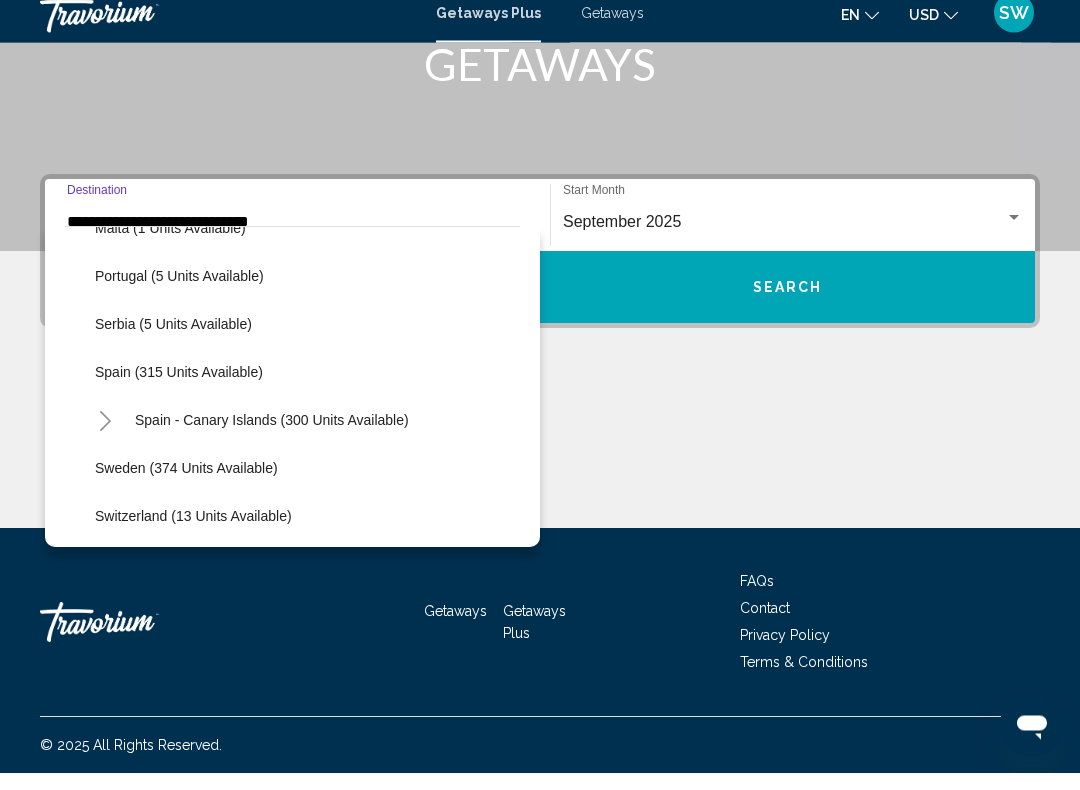 scroll, scrollTop: 703, scrollLeft: 0, axis: vertical 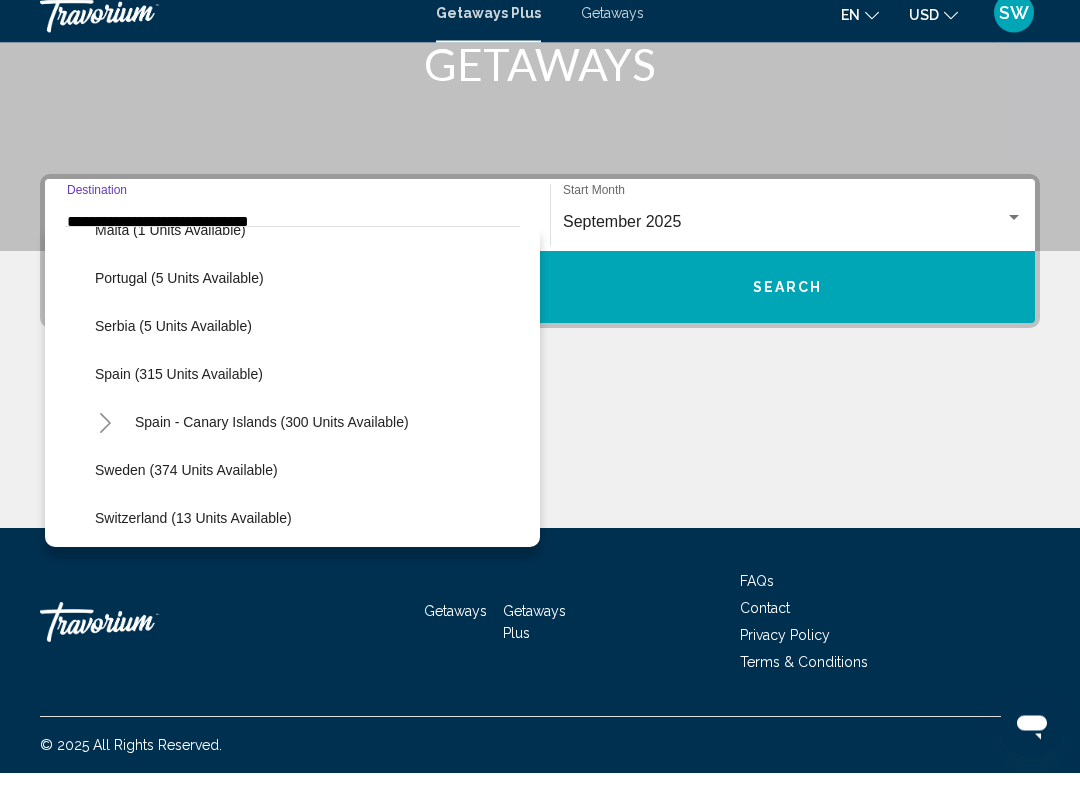 click on "Spain (315 units available)" 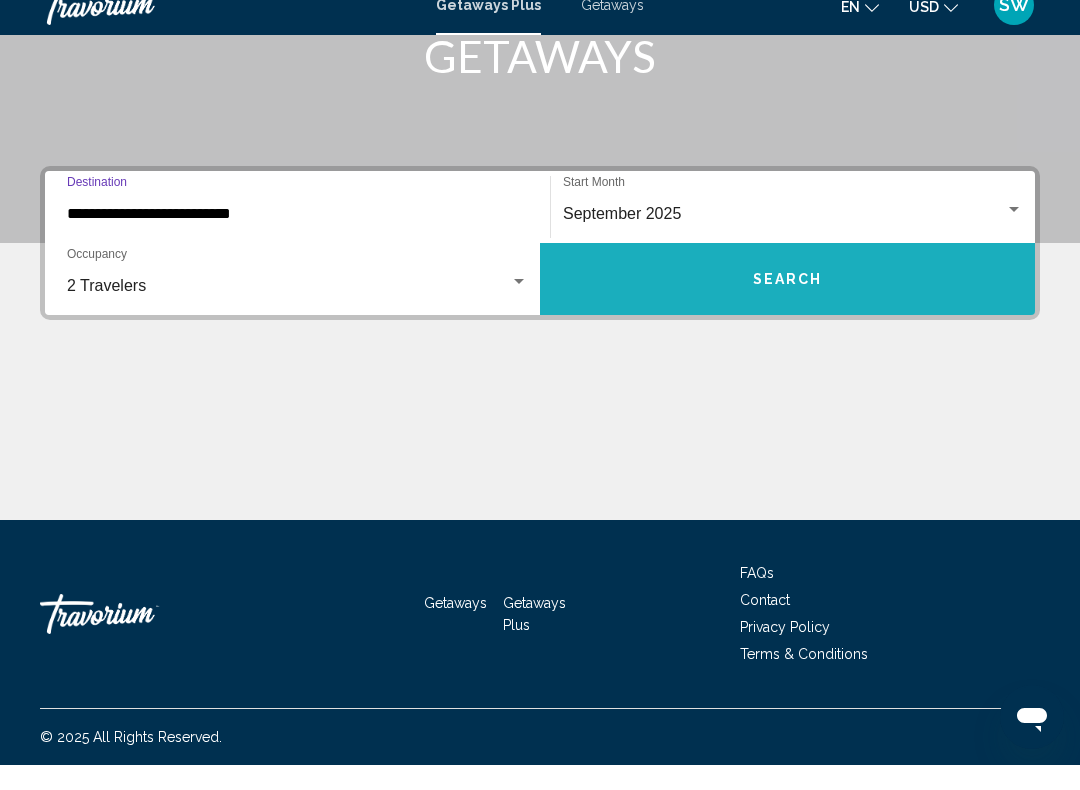 click on "Search" at bounding box center (788, 305) 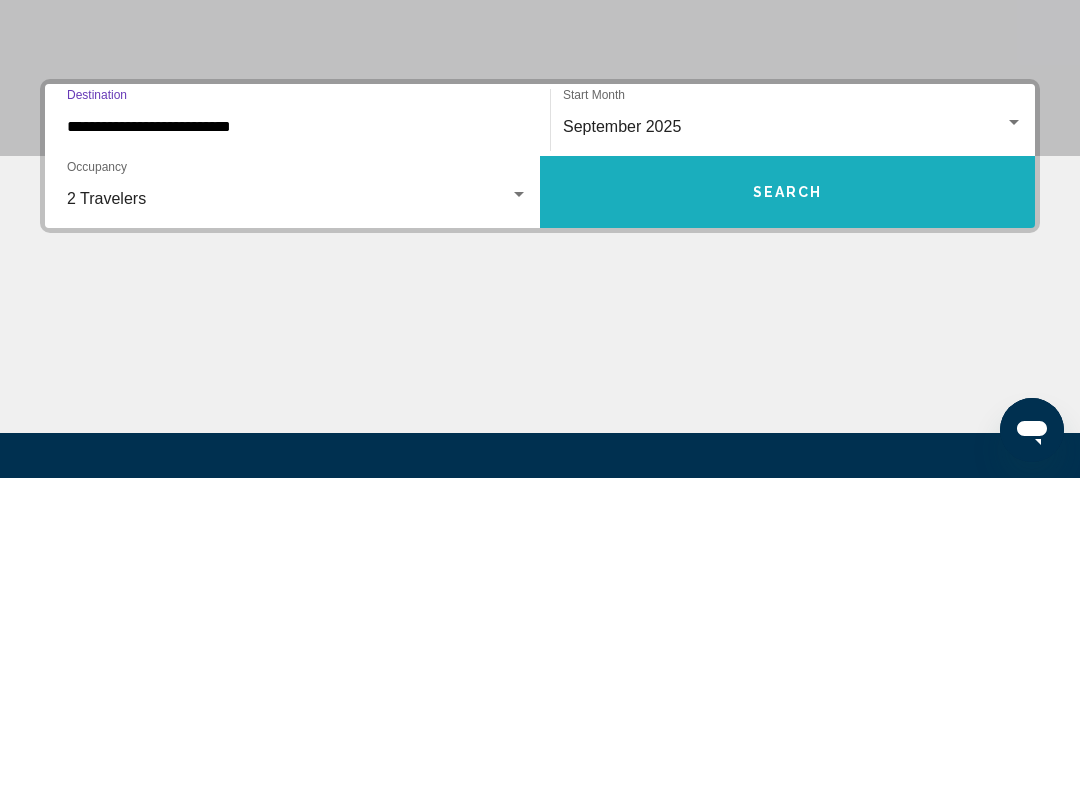 scroll, scrollTop: 0, scrollLeft: 0, axis: both 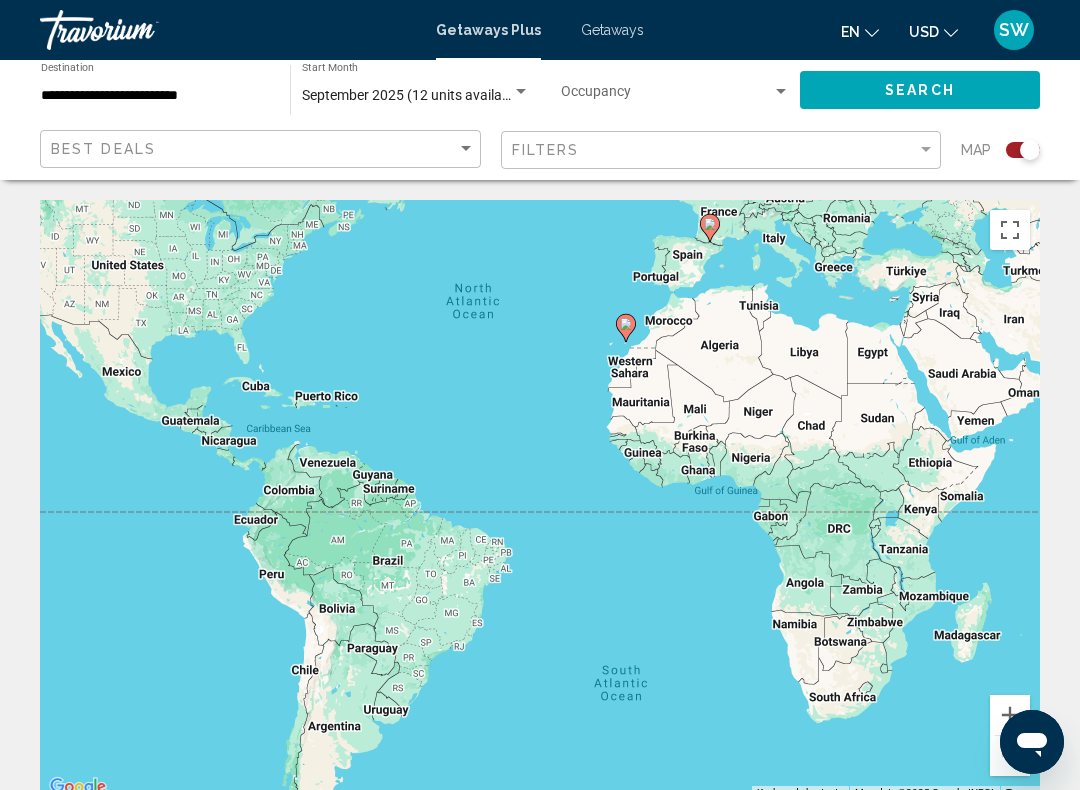 click at bounding box center [666, 96] 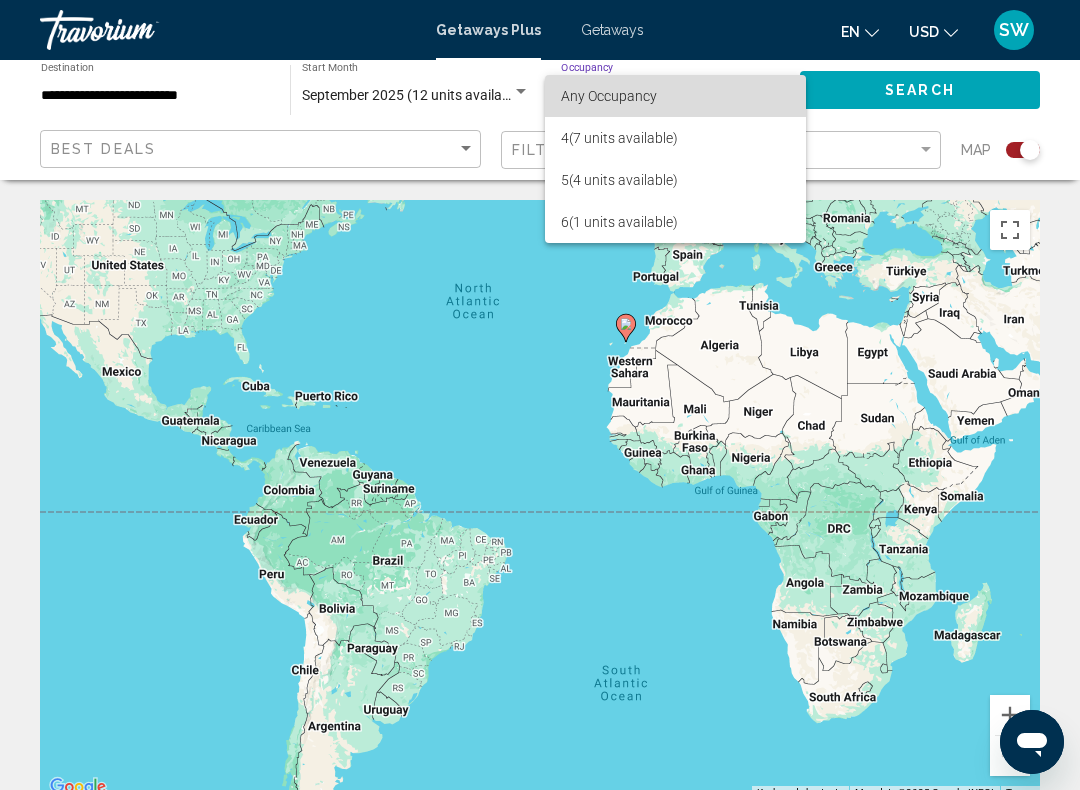 click on "Any Occupancy" at bounding box center [675, 96] 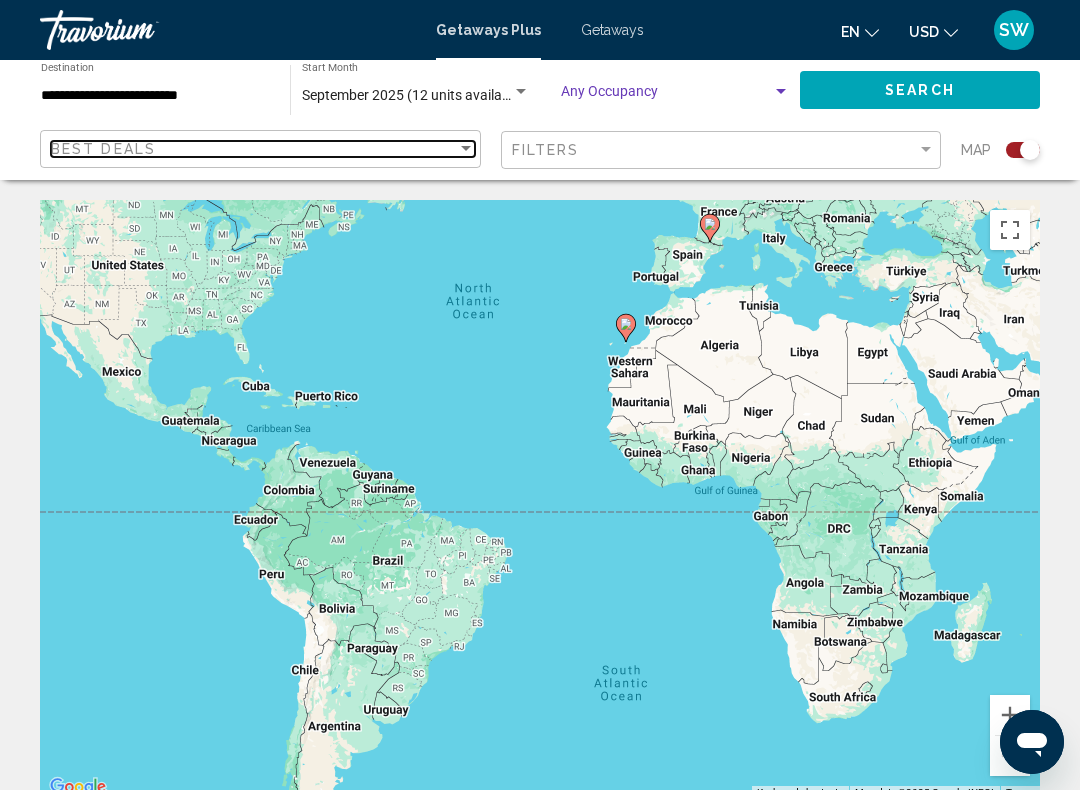 click at bounding box center [466, 149] 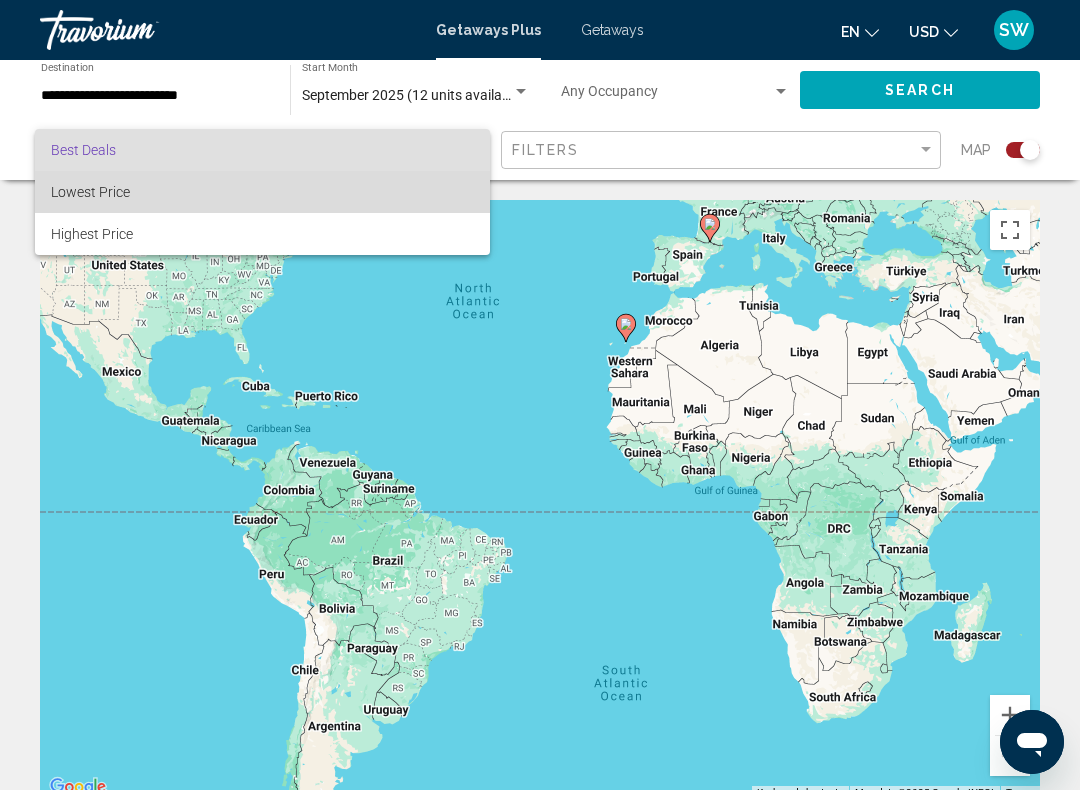 click on "Lowest Price" at bounding box center (90, 192) 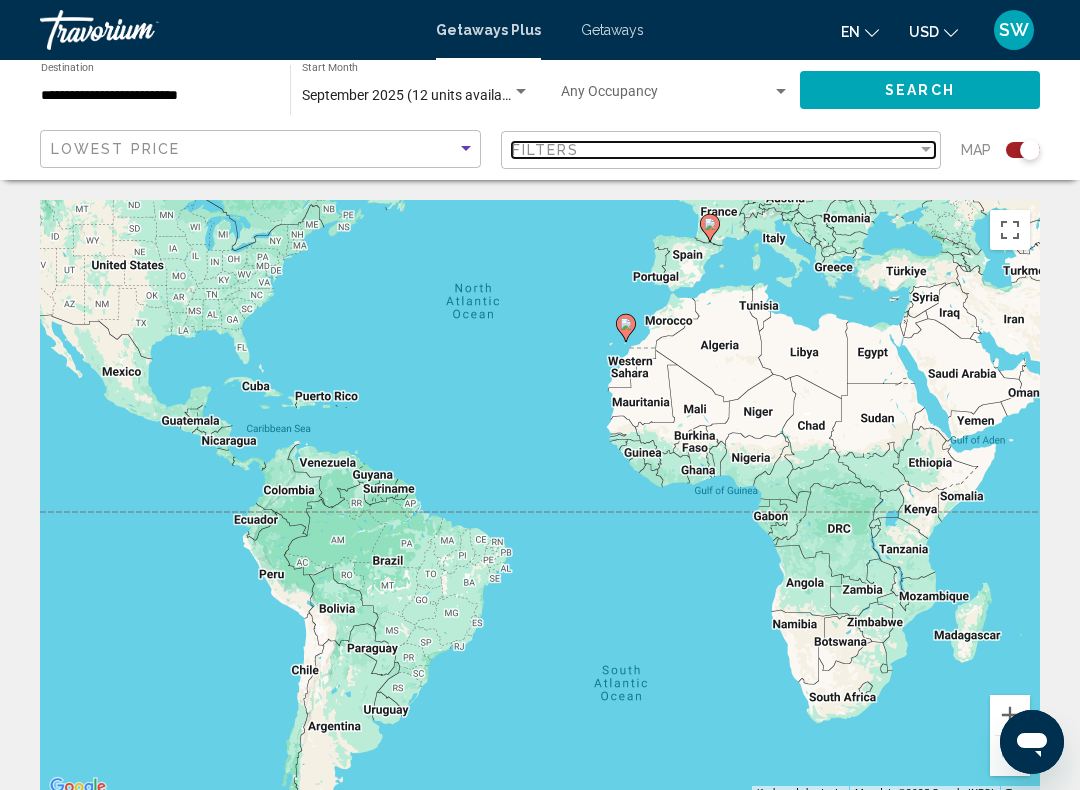 click at bounding box center (926, 149) 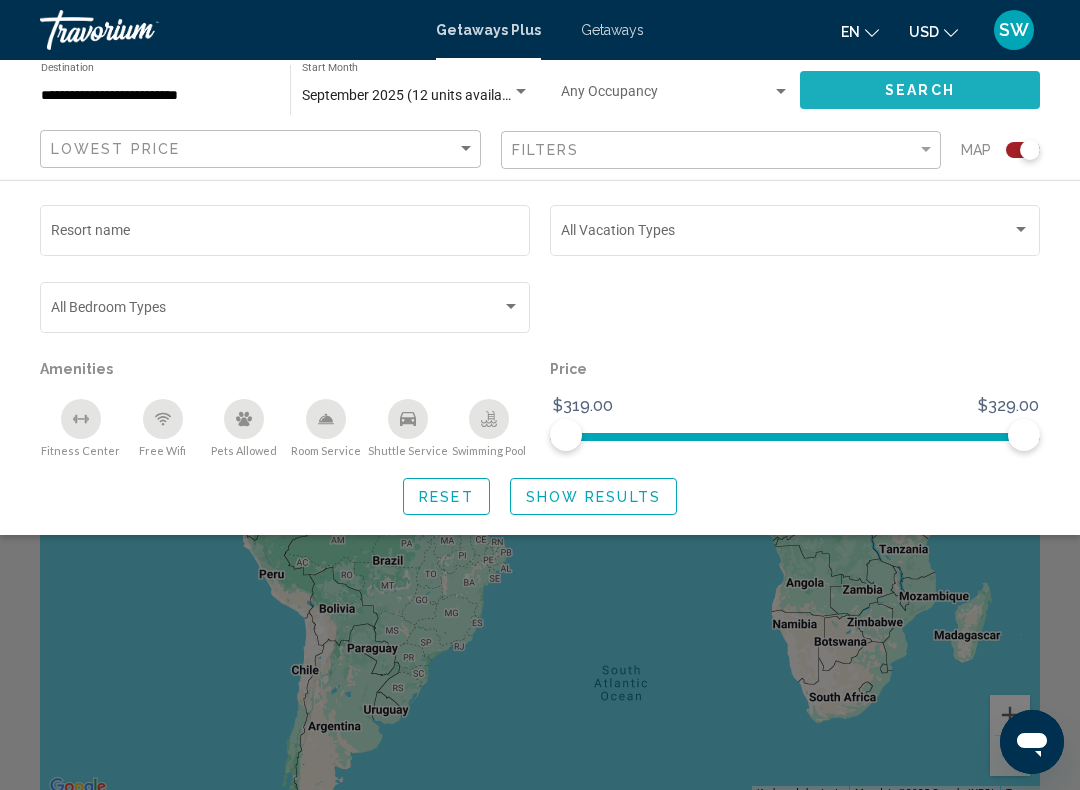 click on "Search" 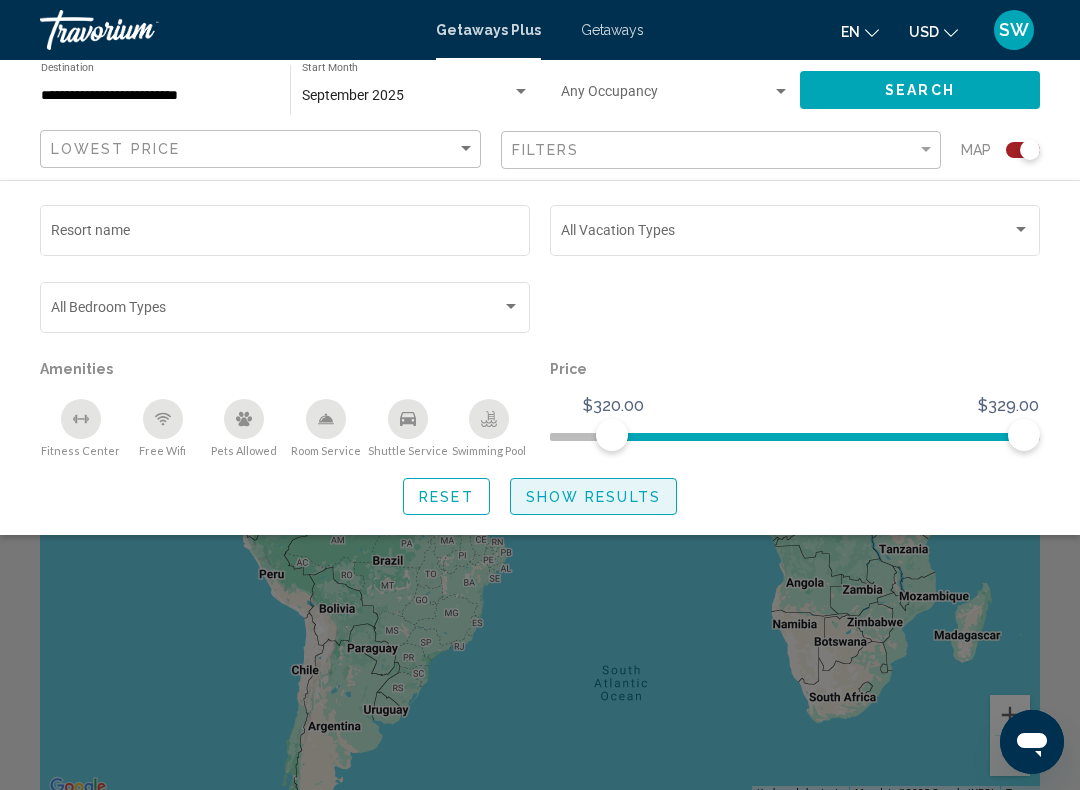 click on "Show Results" 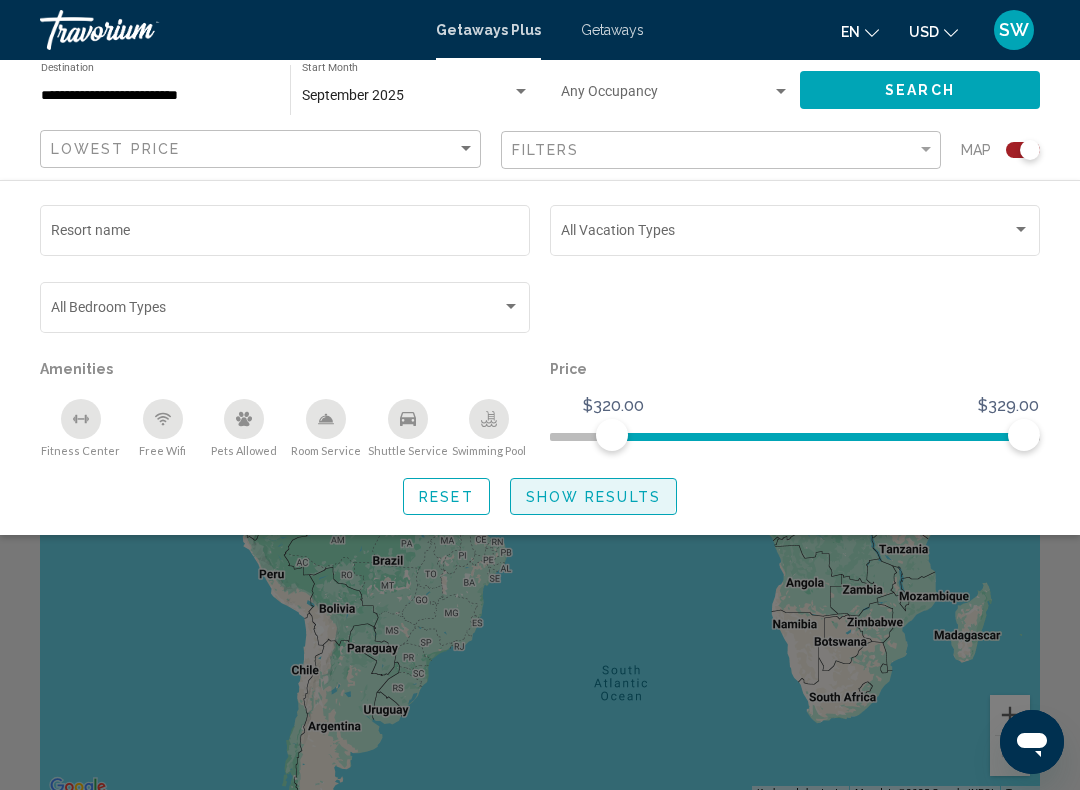 click on "Show Results" 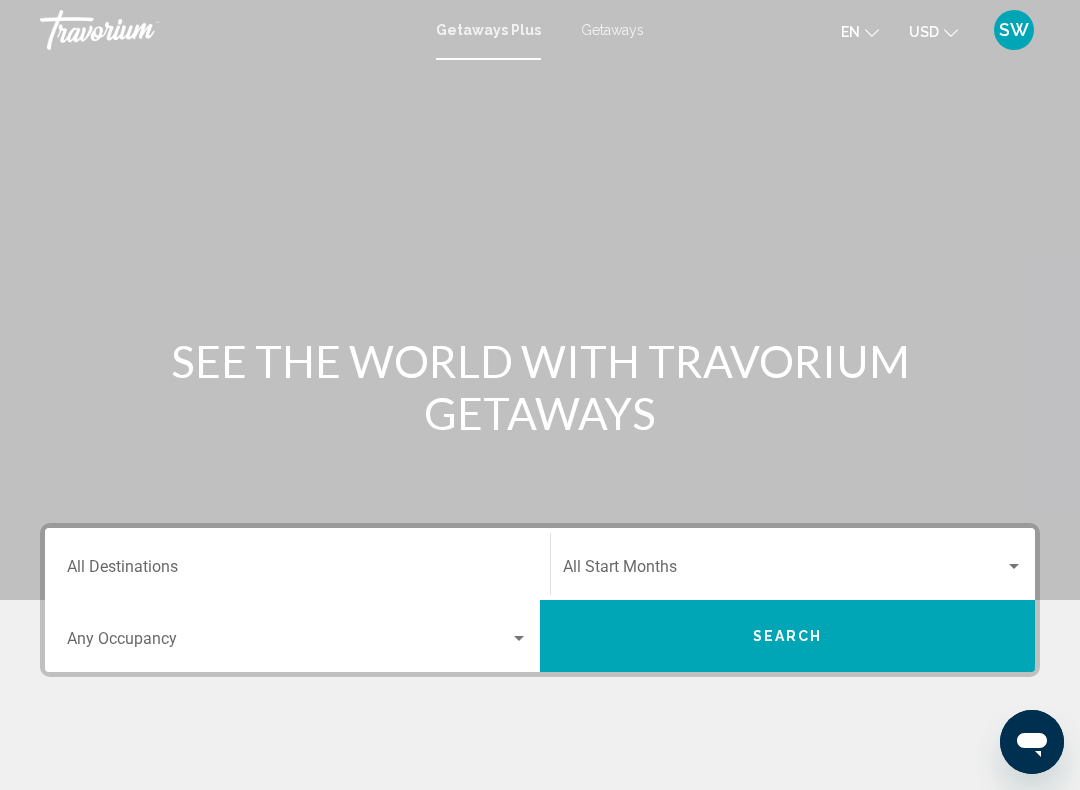 click on "Getaways" at bounding box center (612, 30) 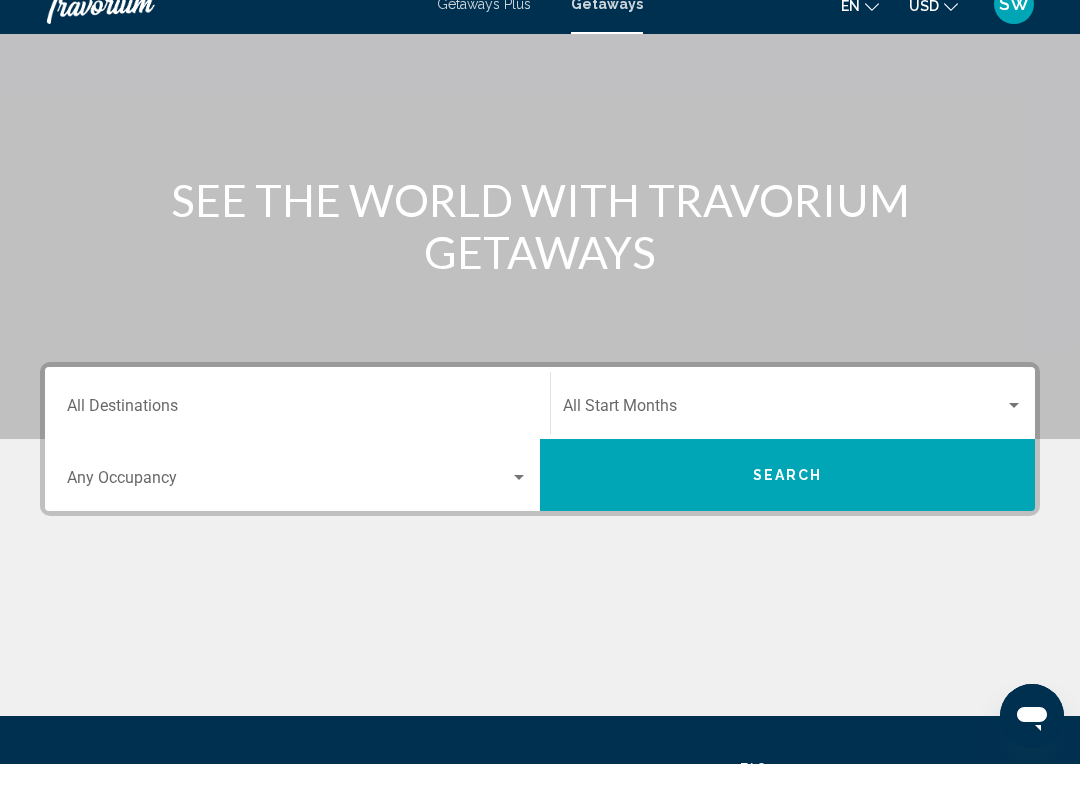 scroll, scrollTop: 138, scrollLeft: 0, axis: vertical 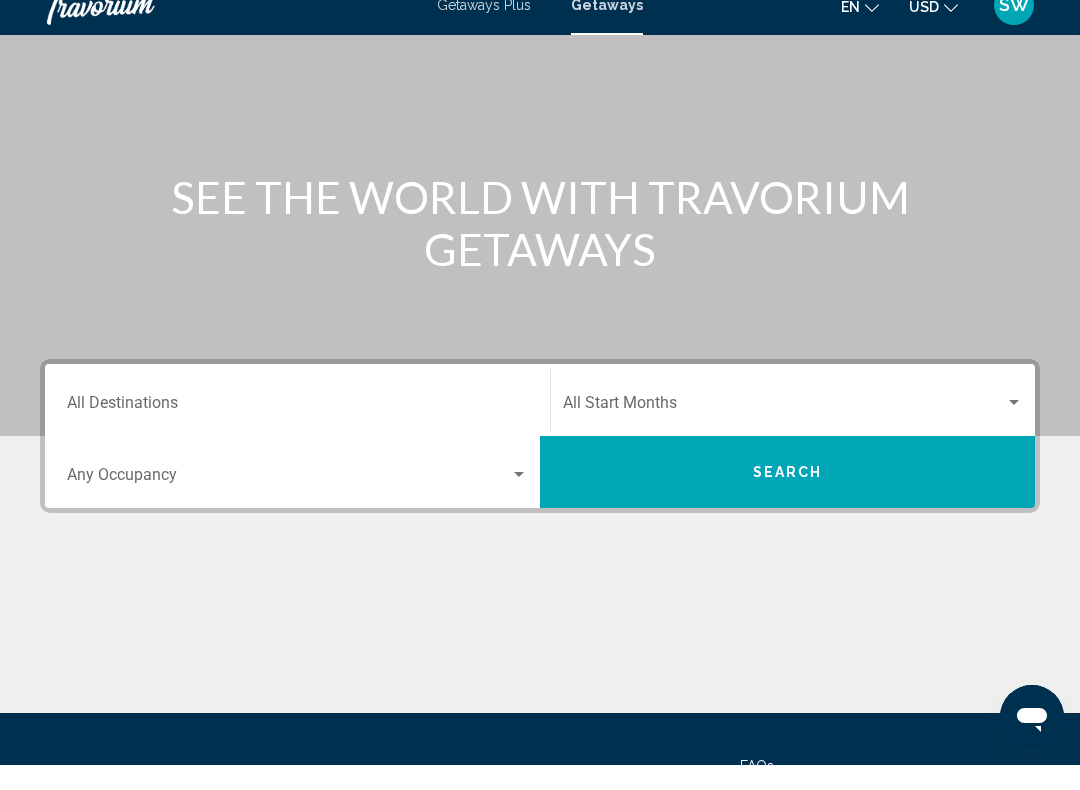 click on "Destination All Destinations" at bounding box center (297, 432) 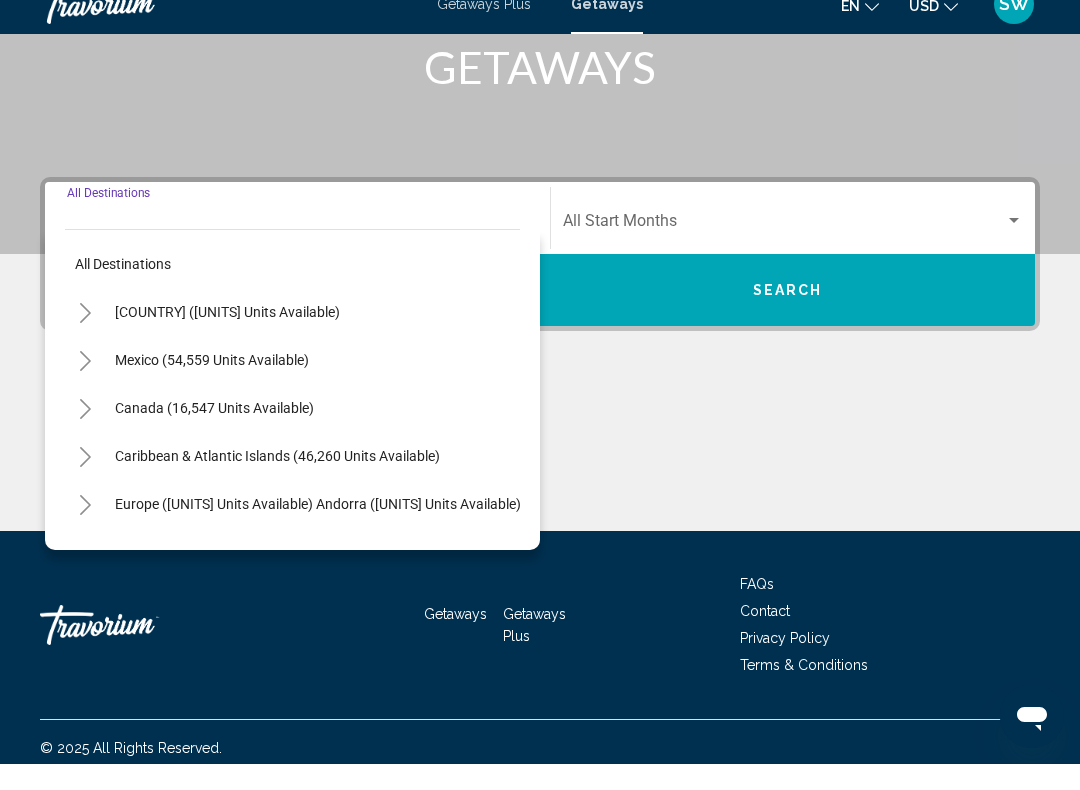 scroll, scrollTop: 332, scrollLeft: 0, axis: vertical 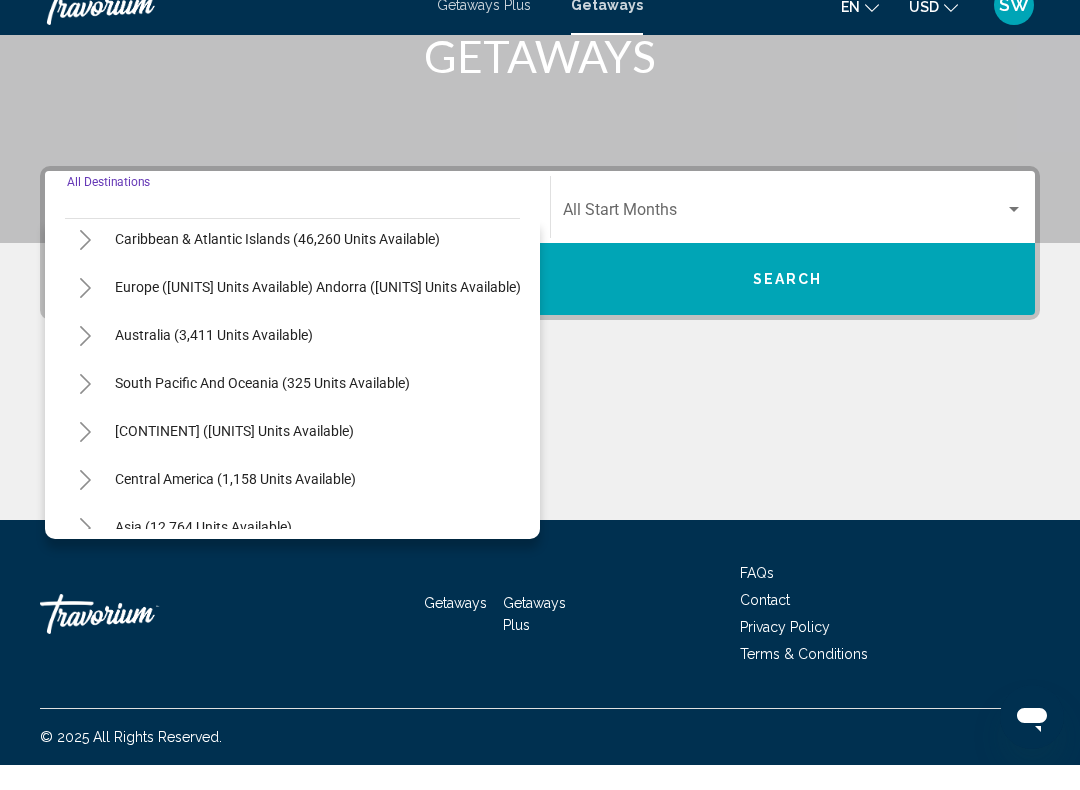 click on "Europe ([UNITS] units available)   Andorra ([UNITS] units available)   Austria ([UNITS] units available)   Belgium ([UNITS] units available)   Croatia ([UNITS] units available)   Denmark ([UNITS] units available)   Finland ([UNITS] units available)   France ([UNITS] units available)   Germany ([UNITS] units available)   Greece and Cyprus ([UNITS] units available)   Hungary ([UNITS] units available)   Ireland ([UNITS] units available)   Italy ([UNITS] units available)   Malta ([UNITS] units available)   Netherlands ([UNITS] units available)   Portugal ([UNITS] units available)   Serbia ([UNITS] units available)   Slovakia ([UNITS] units available)   Spain ([UNITS] units available)
Map" at bounding box center [214, 360] 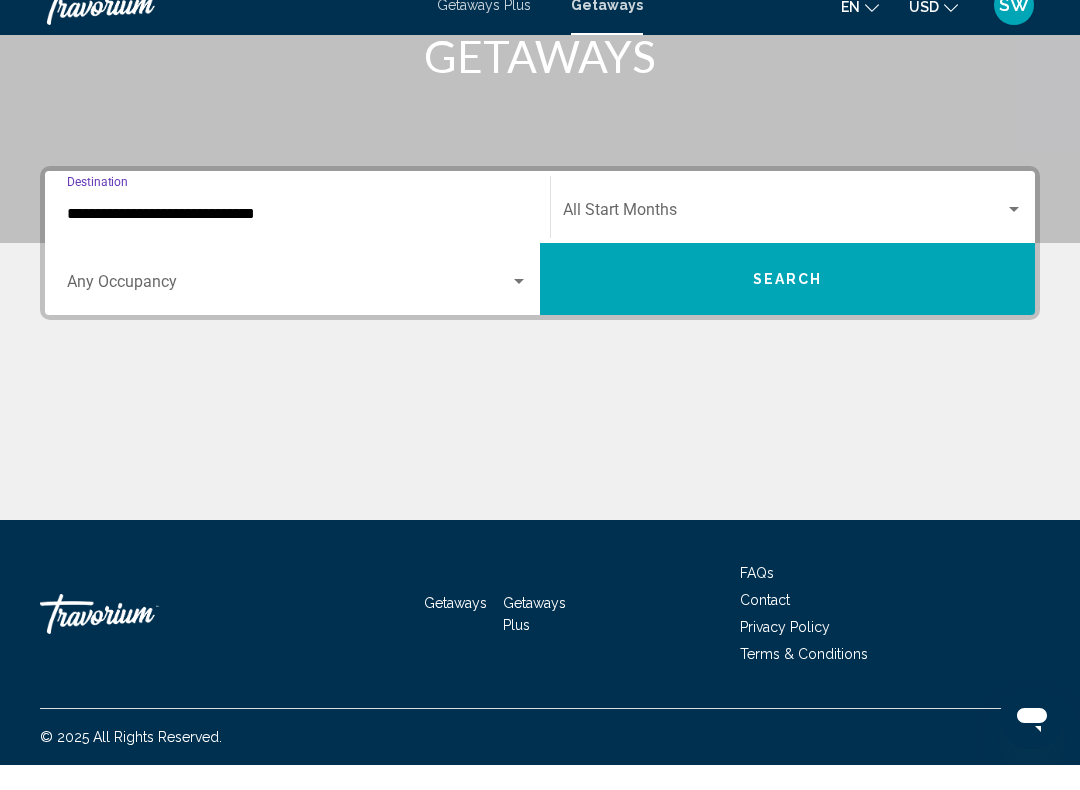scroll, scrollTop: 332, scrollLeft: 0, axis: vertical 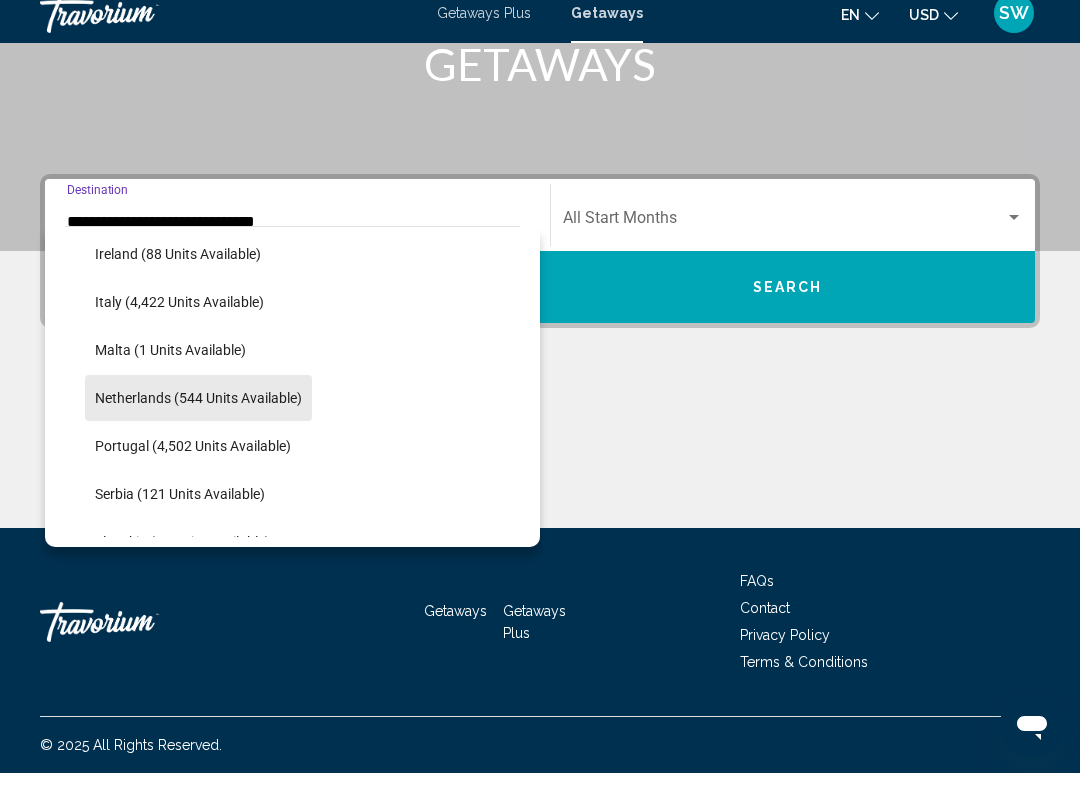 click on "Netherlands (544 units available)" 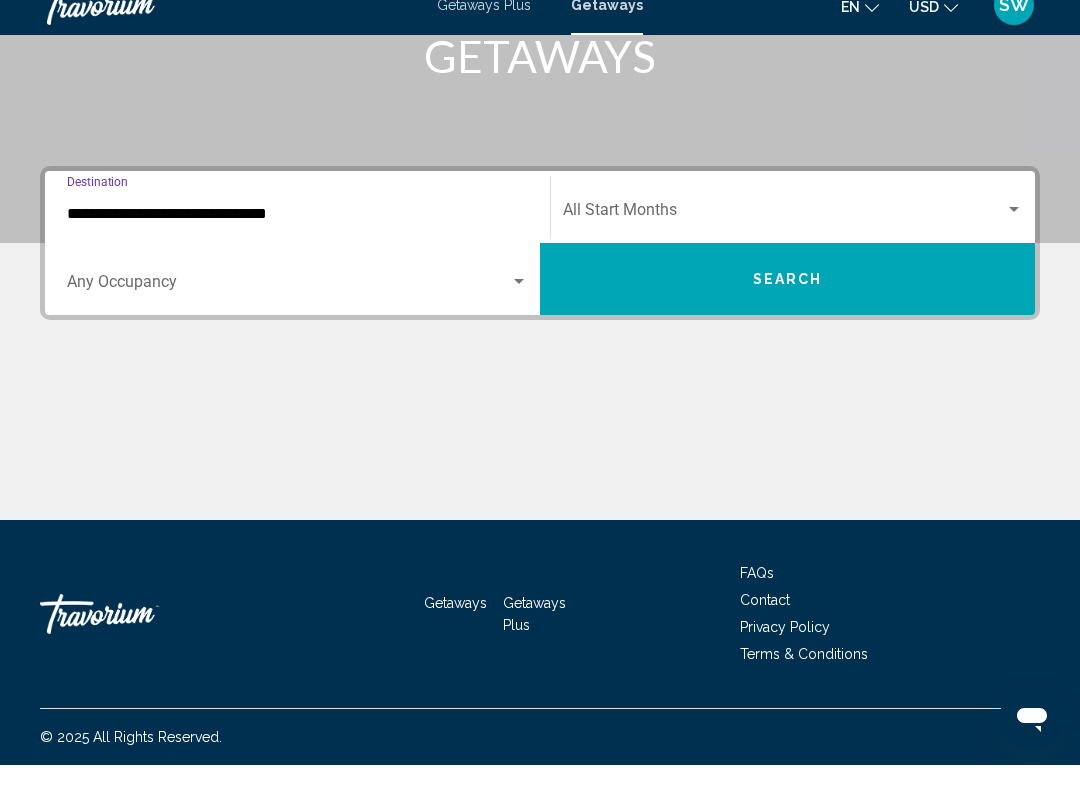 click at bounding box center (784, 239) 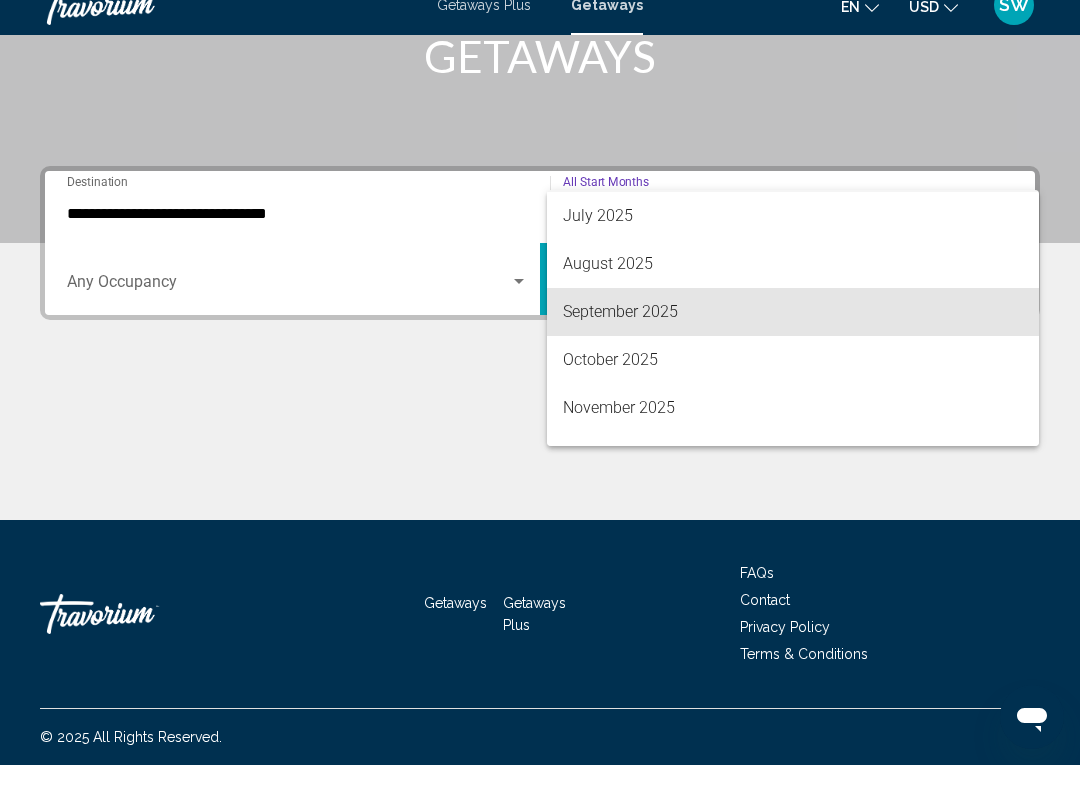 scroll, scrollTop: 59, scrollLeft: 0, axis: vertical 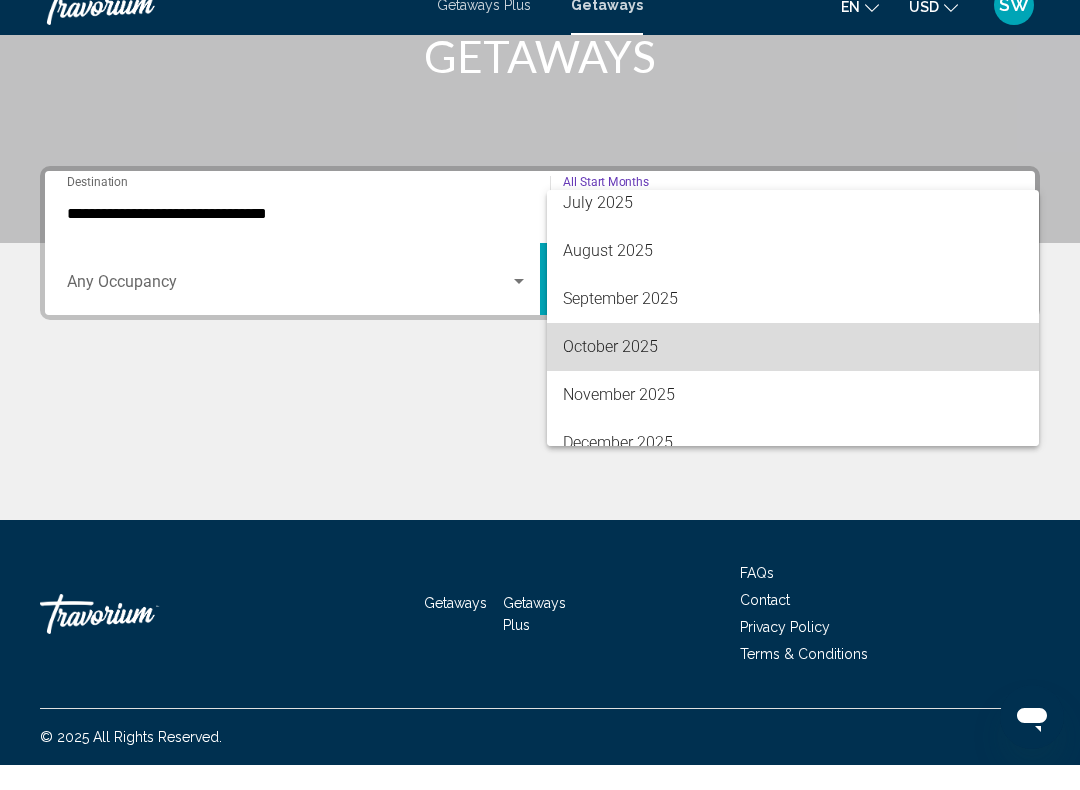 click on "October 2025" at bounding box center [793, 372] 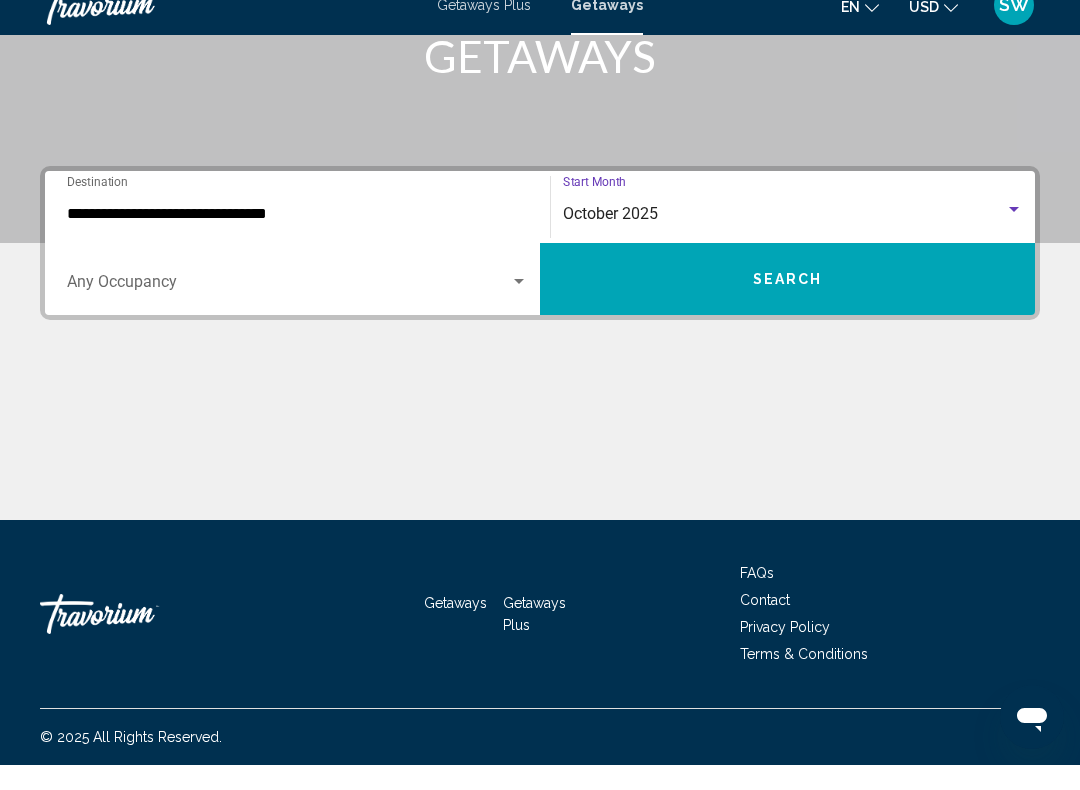 click at bounding box center [288, 311] 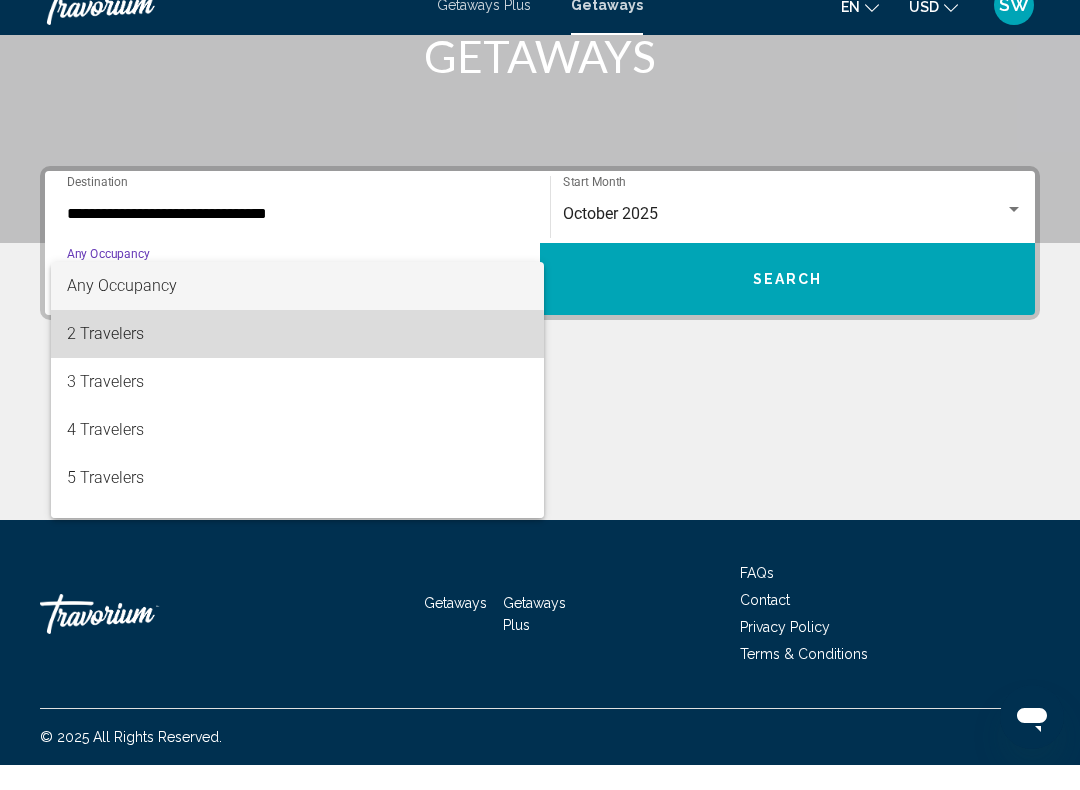 click on "2 Travelers" at bounding box center (297, 359) 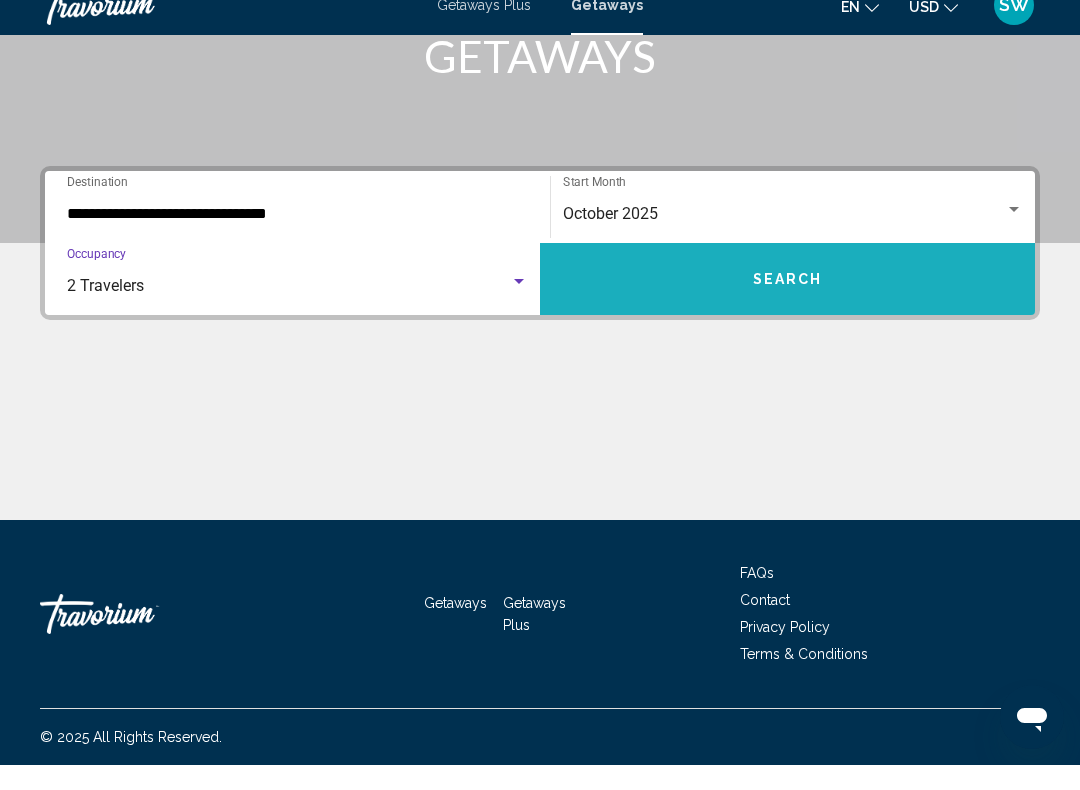 click on "Search" at bounding box center [788, 305] 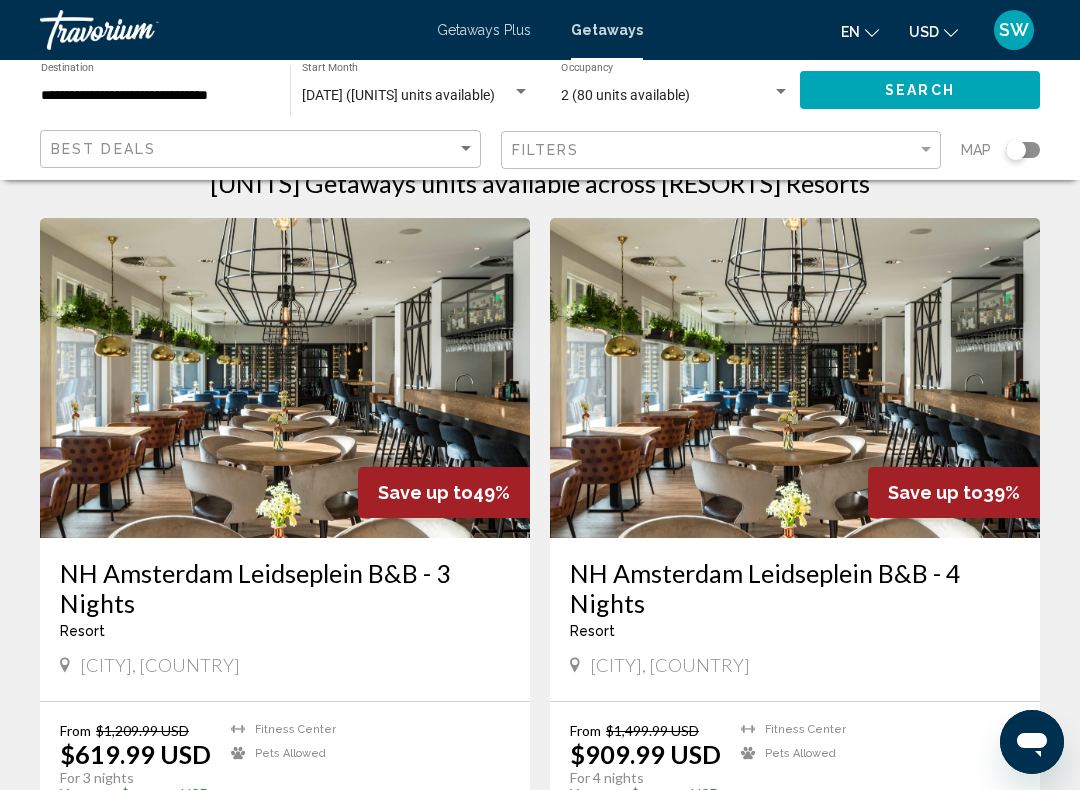 scroll, scrollTop: 0, scrollLeft: 0, axis: both 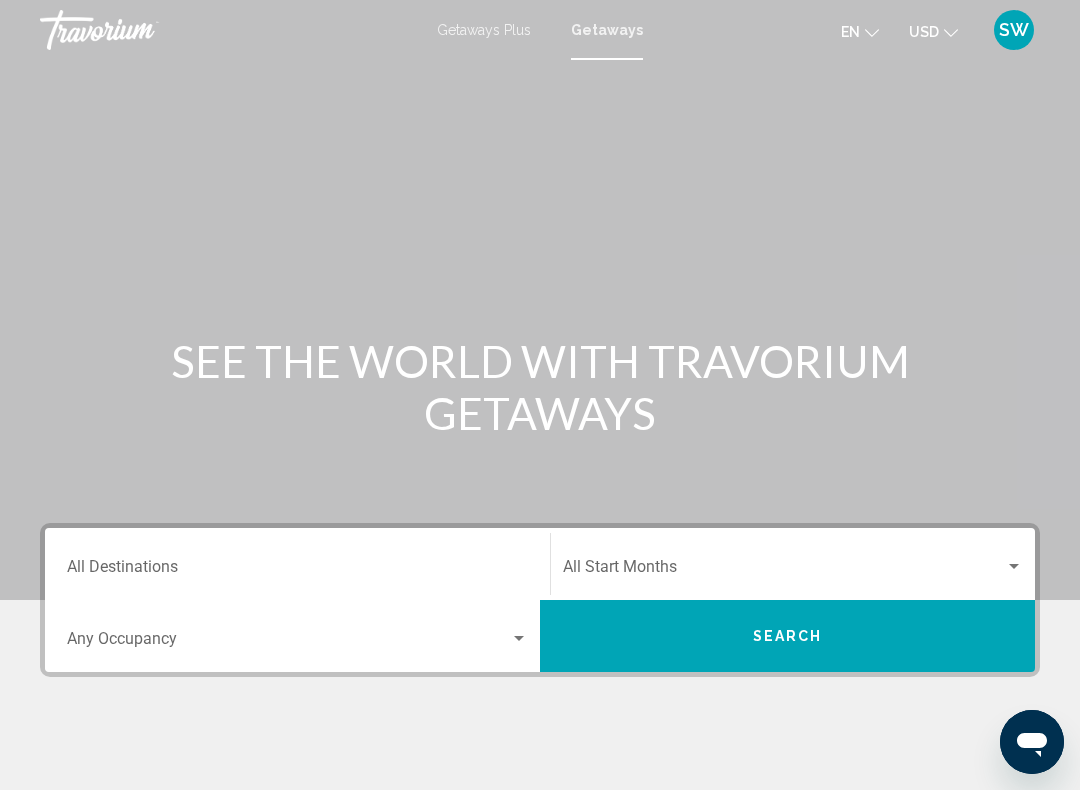 click on "Destination All Destinations" at bounding box center (297, 571) 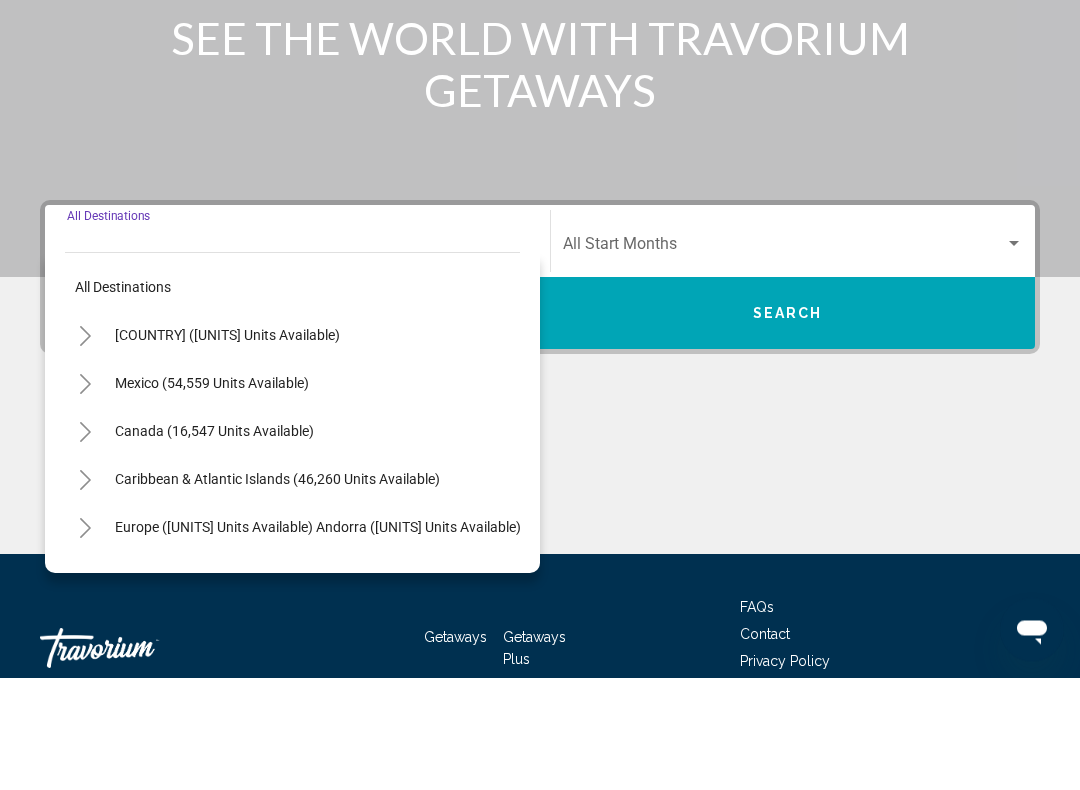 scroll, scrollTop: 332, scrollLeft: 0, axis: vertical 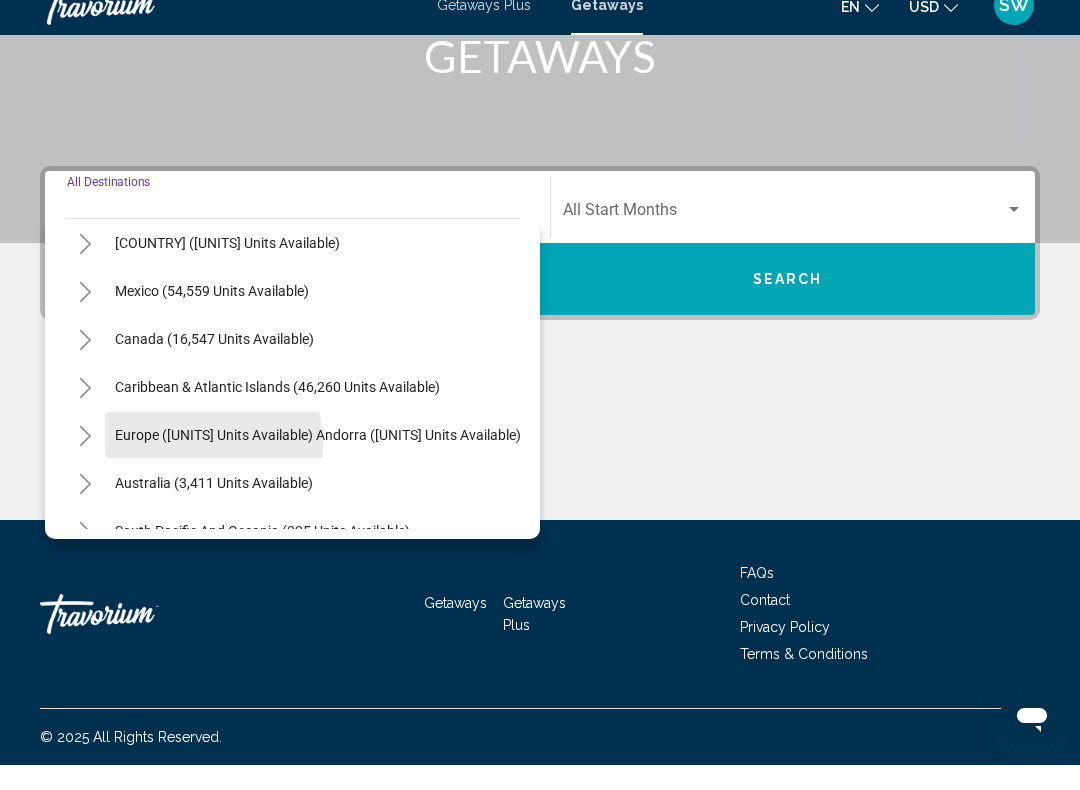 click on "Europe ([UNITS] units available)   Andorra ([UNITS] units available)   Austria ([UNITS] units available)   Belgium ([UNITS] units available)   Croatia ([UNITS] units available)   Denmark ([UNITS] units available)   Finland ([UNITS] units available)   France ([UNITS] units available)   Germany ([UNITS] units available)   Greece and Cyprus ([UNITS] units available)   Hungary ([UNITS] units available)   Ireland ([UNITS] units available)   Italy ([UNITS] units available)   Malta ([UNITS] units available)   Netherlands ([UNITS] units available)   Portugal ([UNITS] units available)   Serbia ([UNITS] units available)   Slovakia ([UNITS] units available)   Spain ([UNITS] units available)
Map" at bounding box center (214, 508) 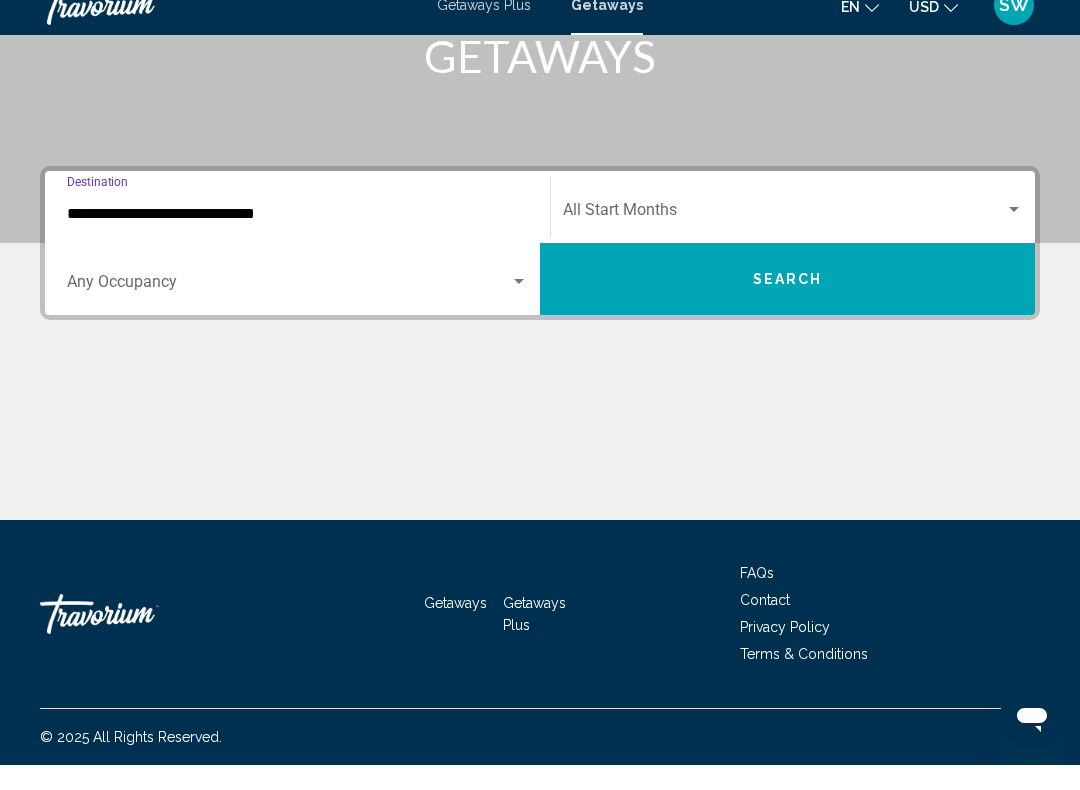 scroll, scrollTop: 332, scrollLeft: 0, axis: vertical 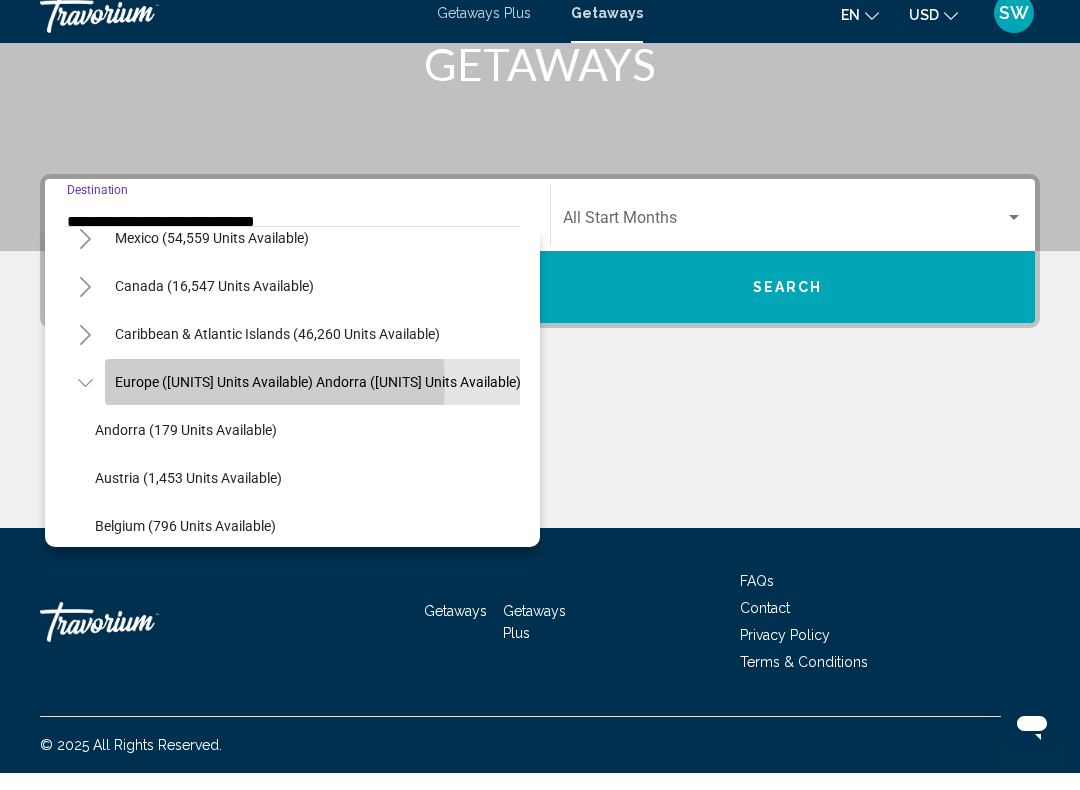 click on "Europe ([UNITS] units available)   Andorra ([UNITS] units available)   Austria ([UNITS] units available)   Belgium ([UNITS] units available)   Croatia ([UNITS] units available)   Denmark ([UNITS] units available)   Finland ([UNITS] units available)   France ([UNITS] units available)   Germany ([UNITS] units available)   Greece and Cyprus ([UNITS] units available)   Hungary ([UNITS] units available)   Ireland ([UNITS] units available)   Italy ([UNITS] units available)   Malta ([UNITS] units available)   Netherlands ([UNITS] units available)   Portugal ([UNITS] units available)   Serbia ([UNITS] units available)   Slovakia ([UNITS] units available)   Spain ([UNITS] units available)
Map" 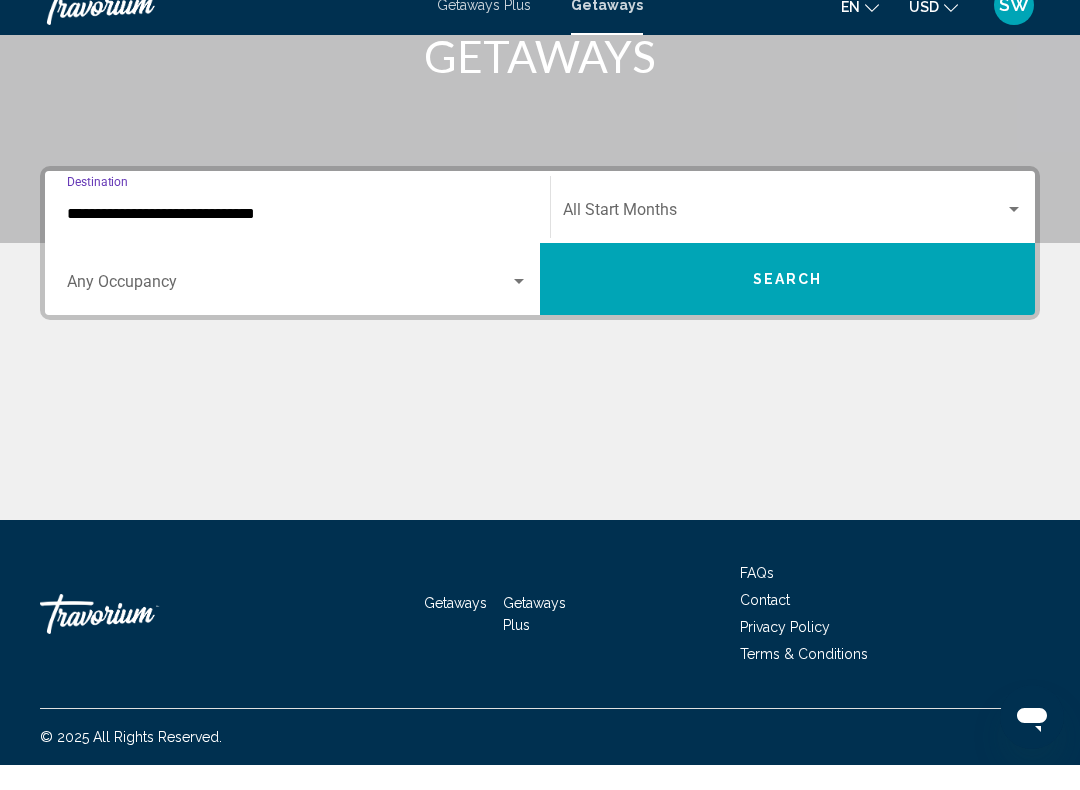click on "Start Month All Start Months" 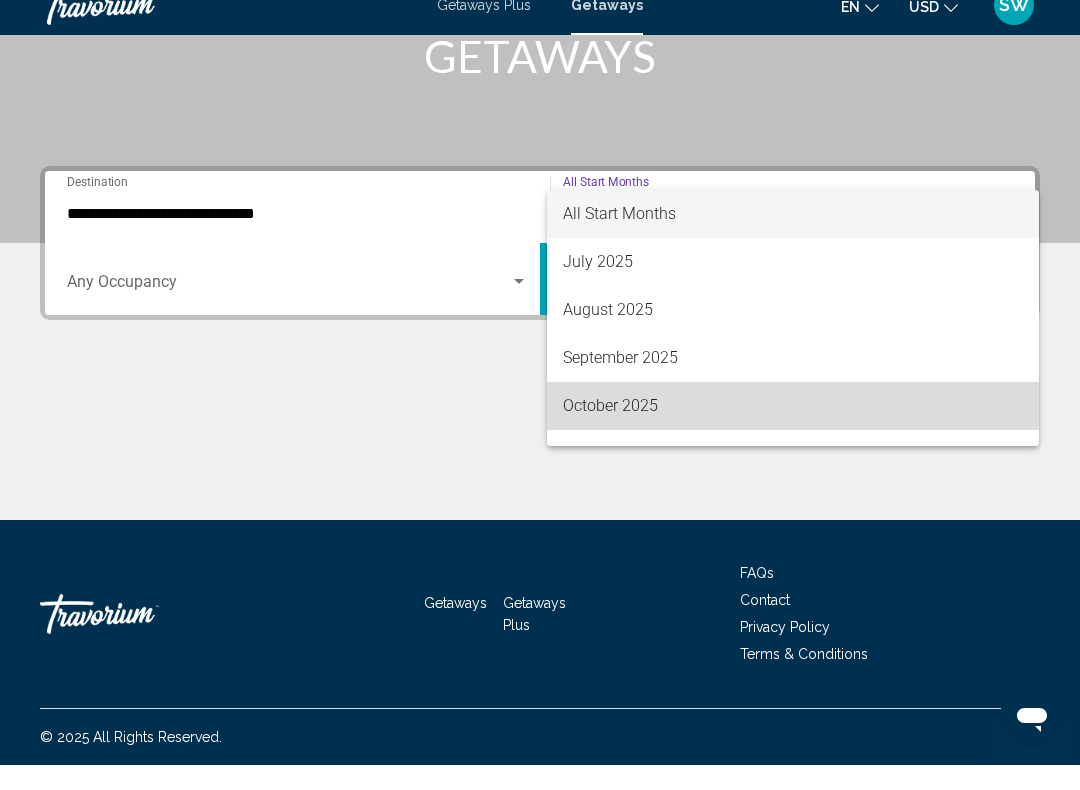 click on "October 2025" at bounding box center (793, 431) 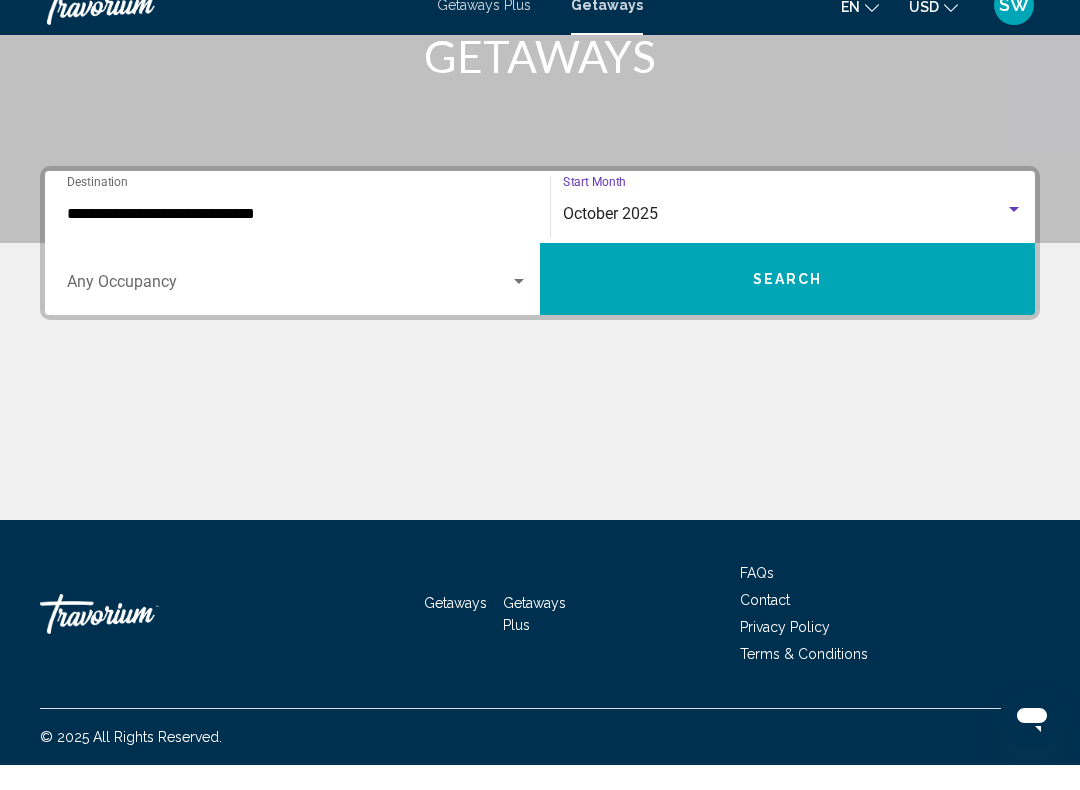 click at bounding box center (288, 311) 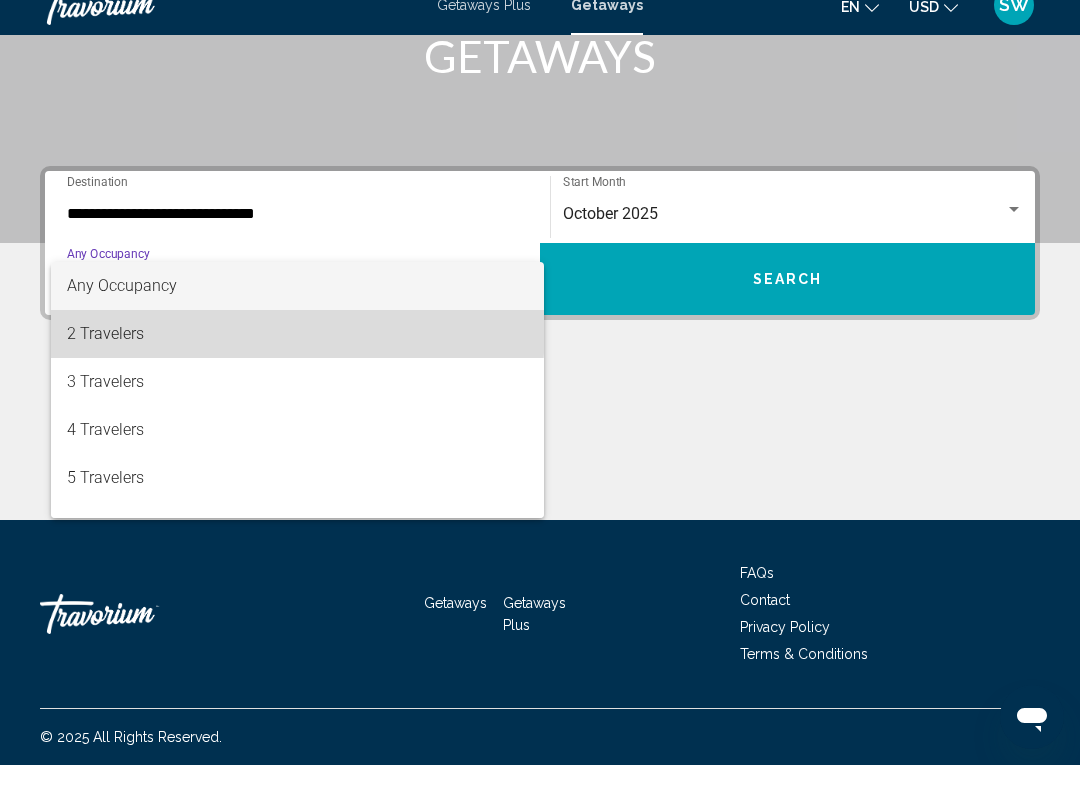 click on "2 Travelers" at bounding box center [297, 359] 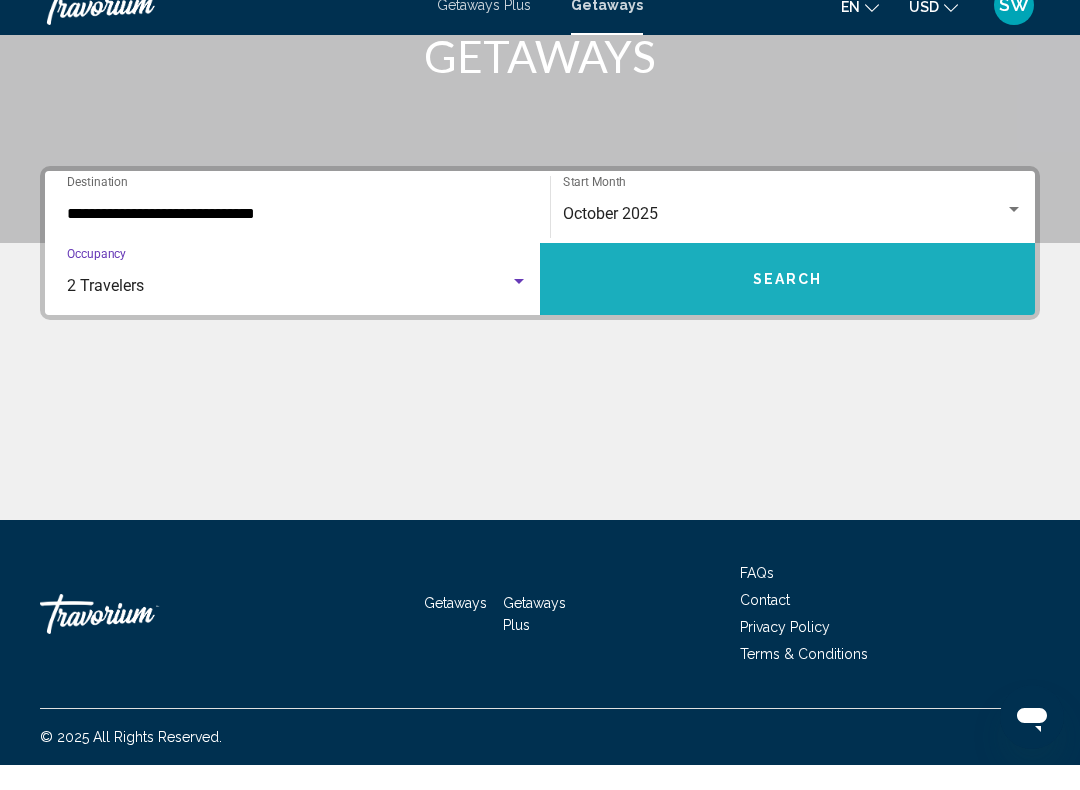 click on "Search" at bounding box center [788, 305] 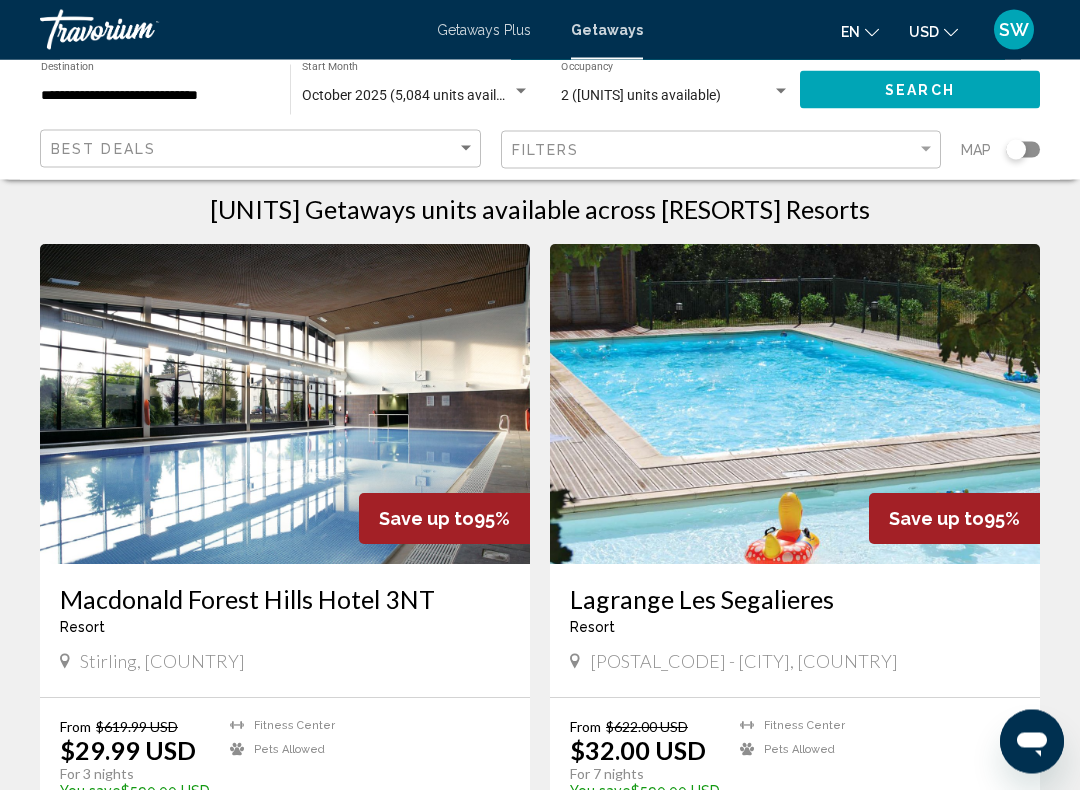 scroll, scrollTop: 0, scrollLeft: 0, axis: both 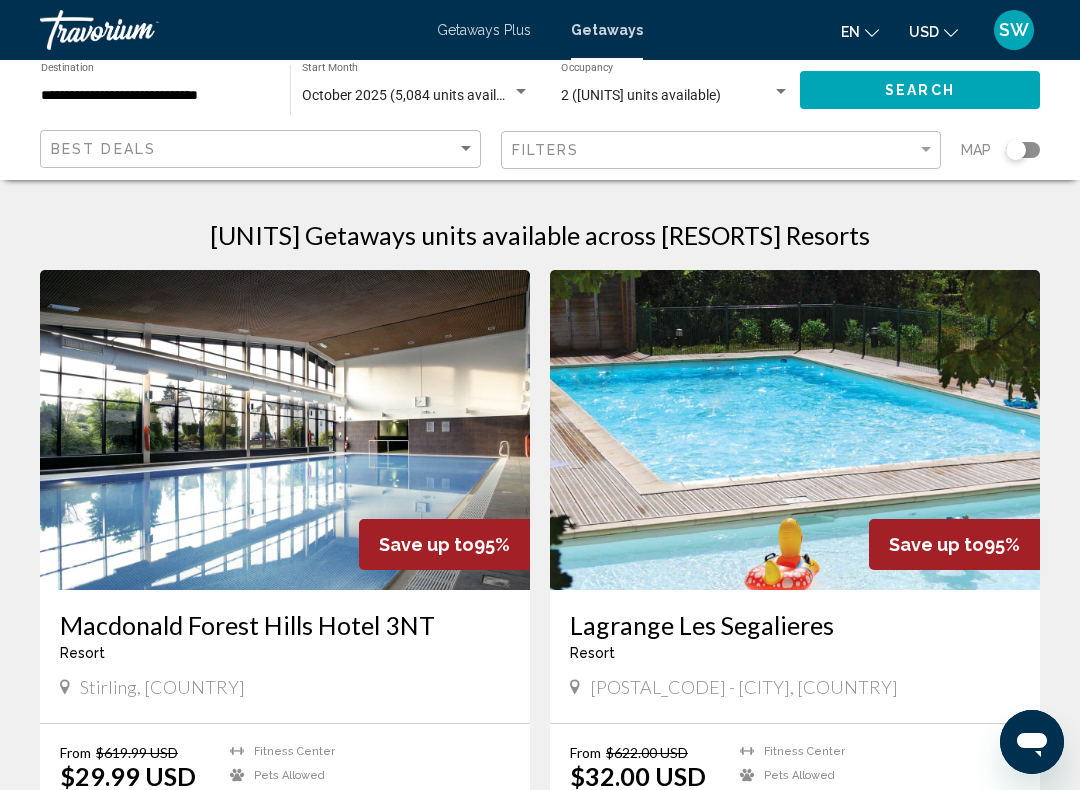 click on "**********" at bounding box center (155, 96) 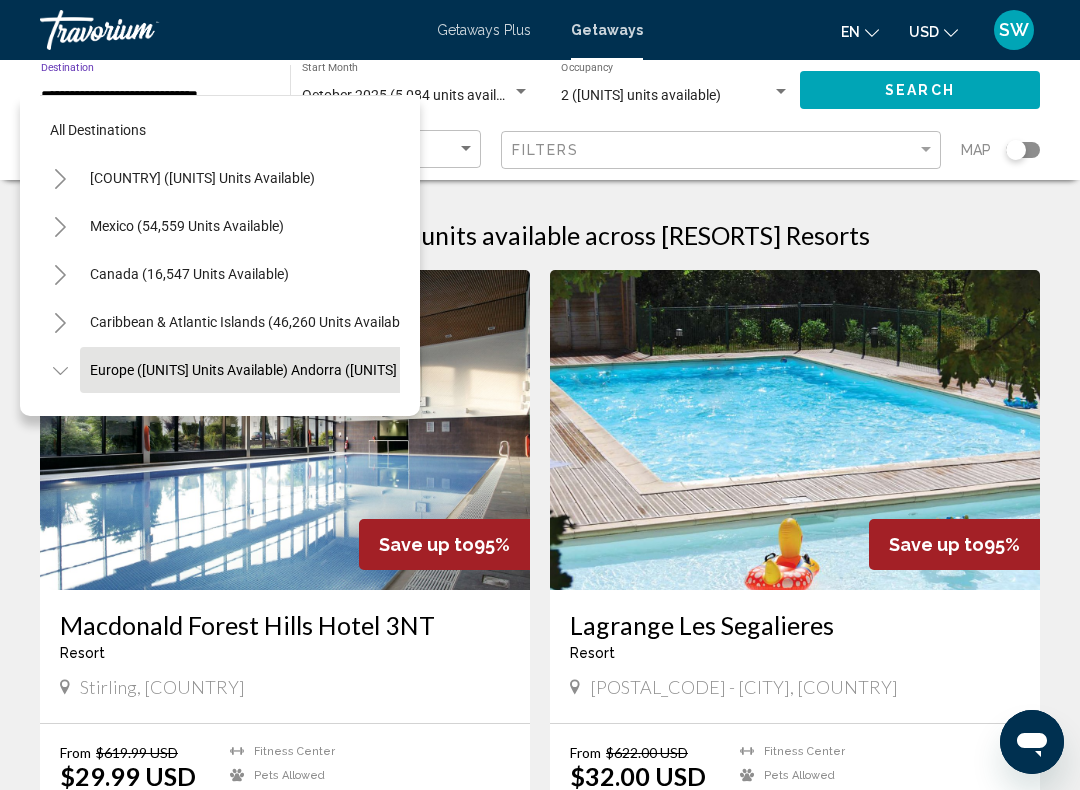scroll, scrollTop: 119, scrollLeft: 0, axis: vertical 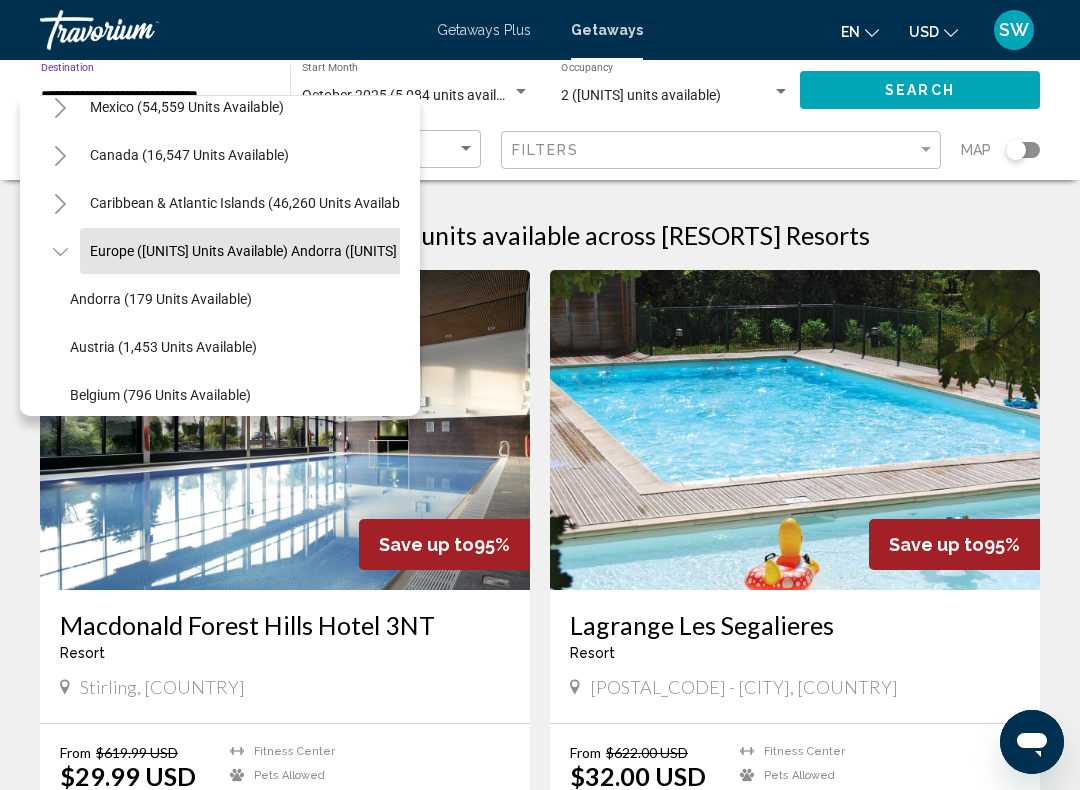 click on "Stirling, [COUNTRY] From $619.99 USD $29.99 USD For 3 nights You save  $590.00 USD   temp  4.2
Fitness Center
Pets Allowed View Resort    ( 14 units )  Save up to  95%   Lagrange Les Segalieres  Resort  -  This is an adults only resort
46500 - Gramat, [COUNTRY] From $622.00 USD $32.00 USD For 7 nights You save  $590.00 USD   temp
Fitness Center
Pets Allowed View Resort    ( 30 units )  Save up to  94%   Macdonald Spey Valley - 3 Nights  Resort  -  This is an adults only resort
NR AVIEMORE, [COUNTRY] From $629.99 USD $39.99 USD For 3 nights You save  $590.00 USD   temp" at bounding box center (540, 2185) 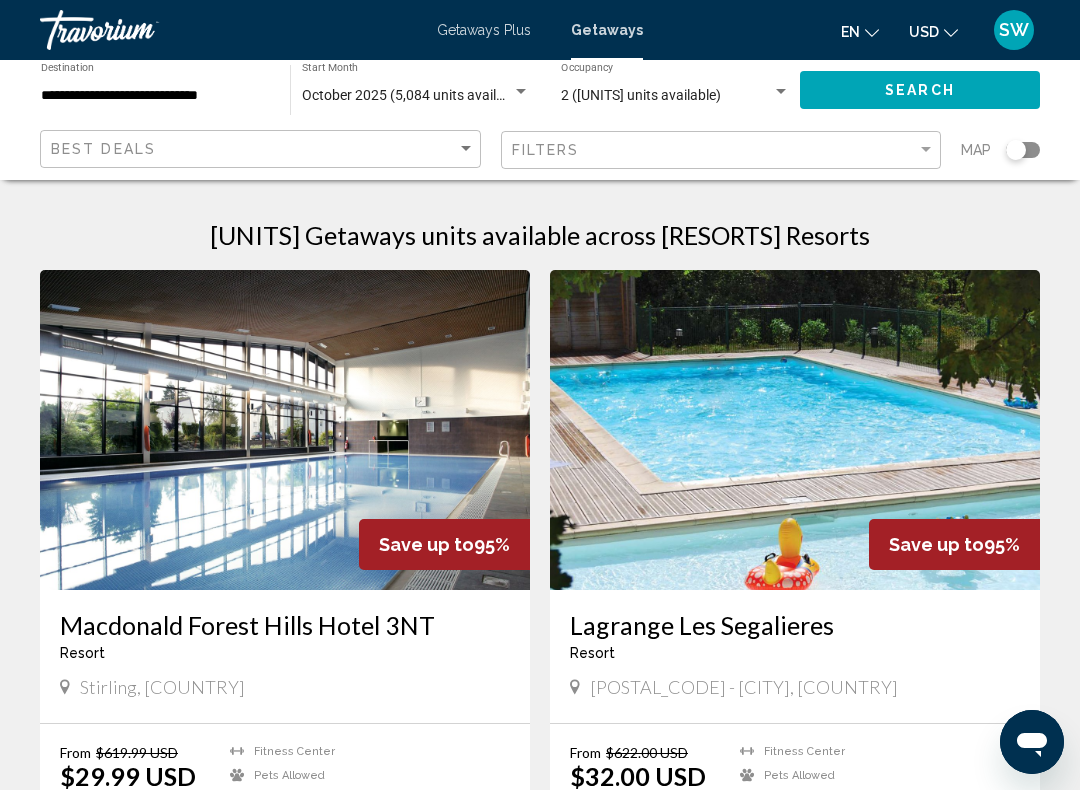 click on "**********" at bounding box center (155, 96) 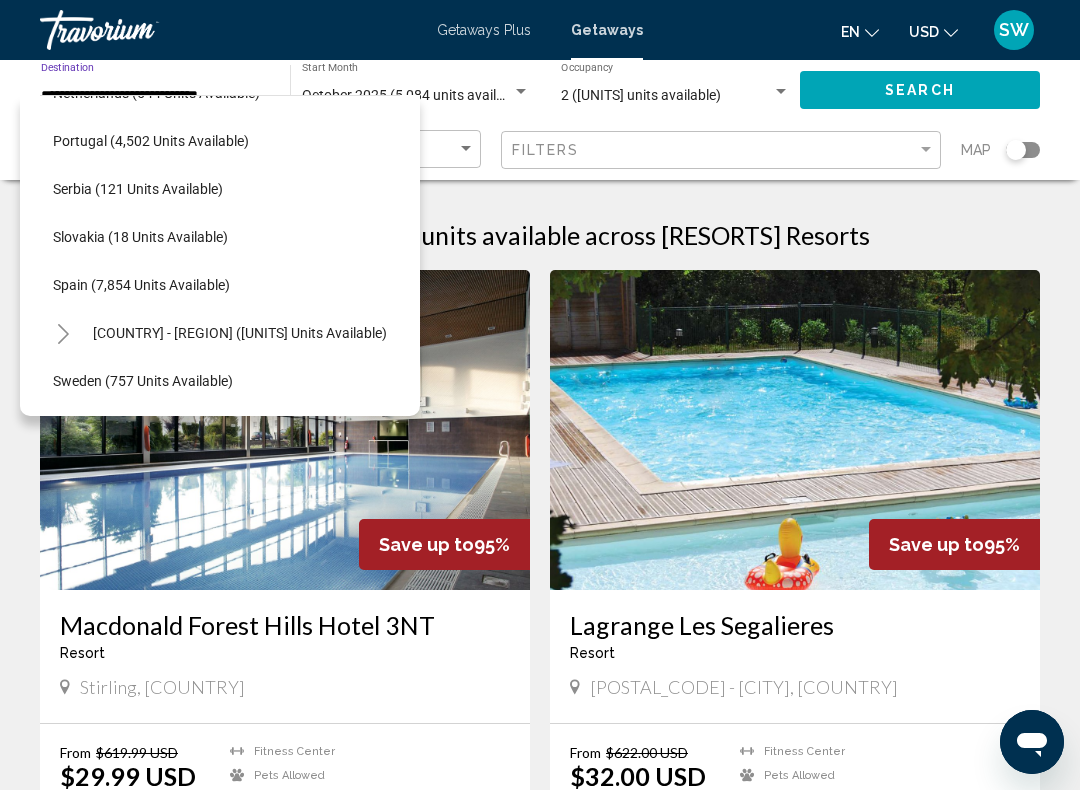 scroll, scrollTop: 951, scrollLeft: 17, axis: both 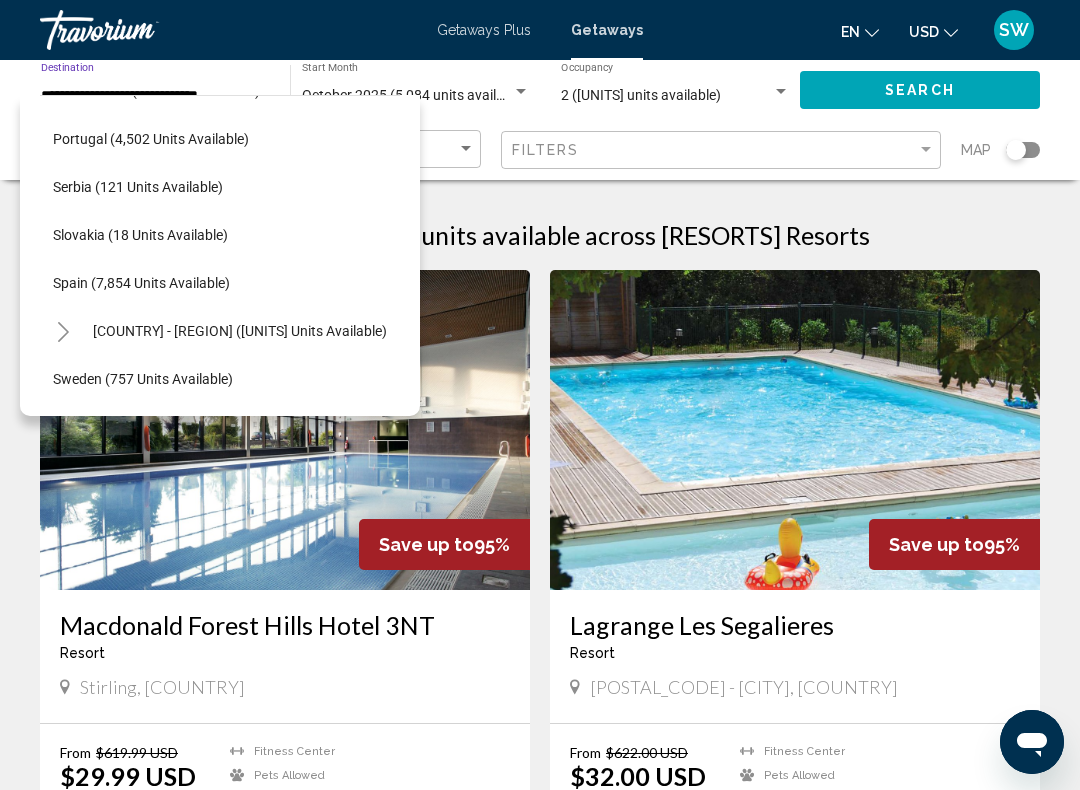 click on "Spain (7,854 units available)" 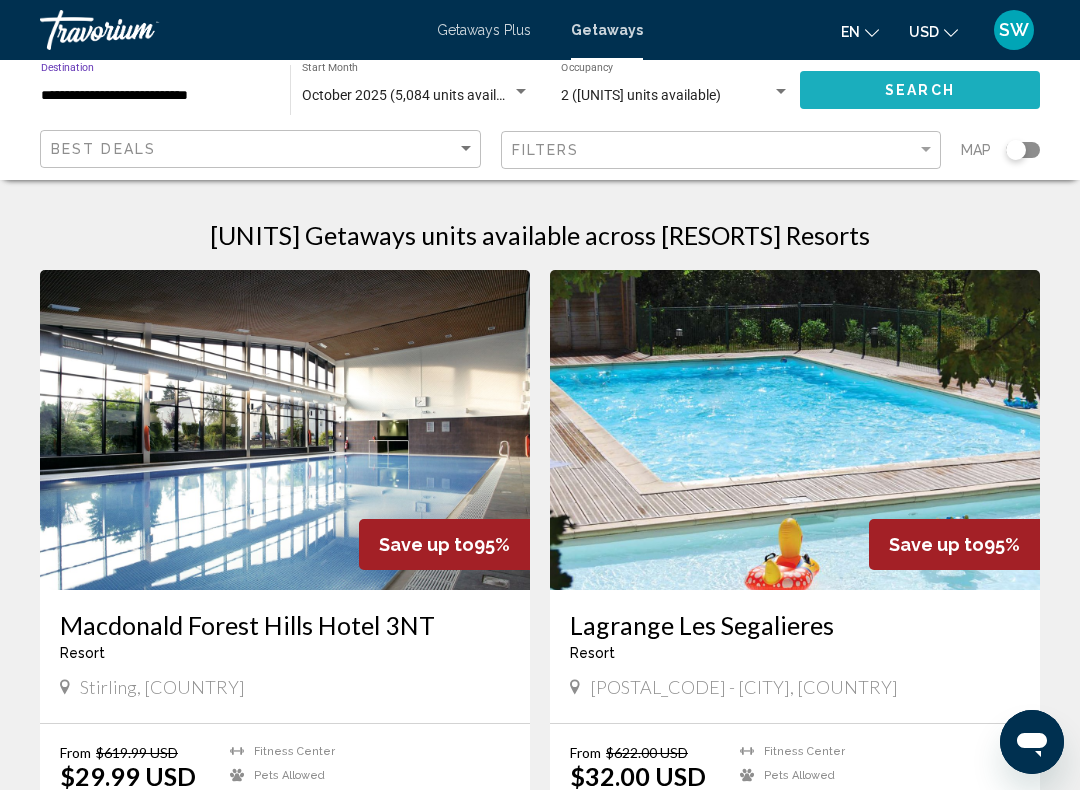 click on "Search" 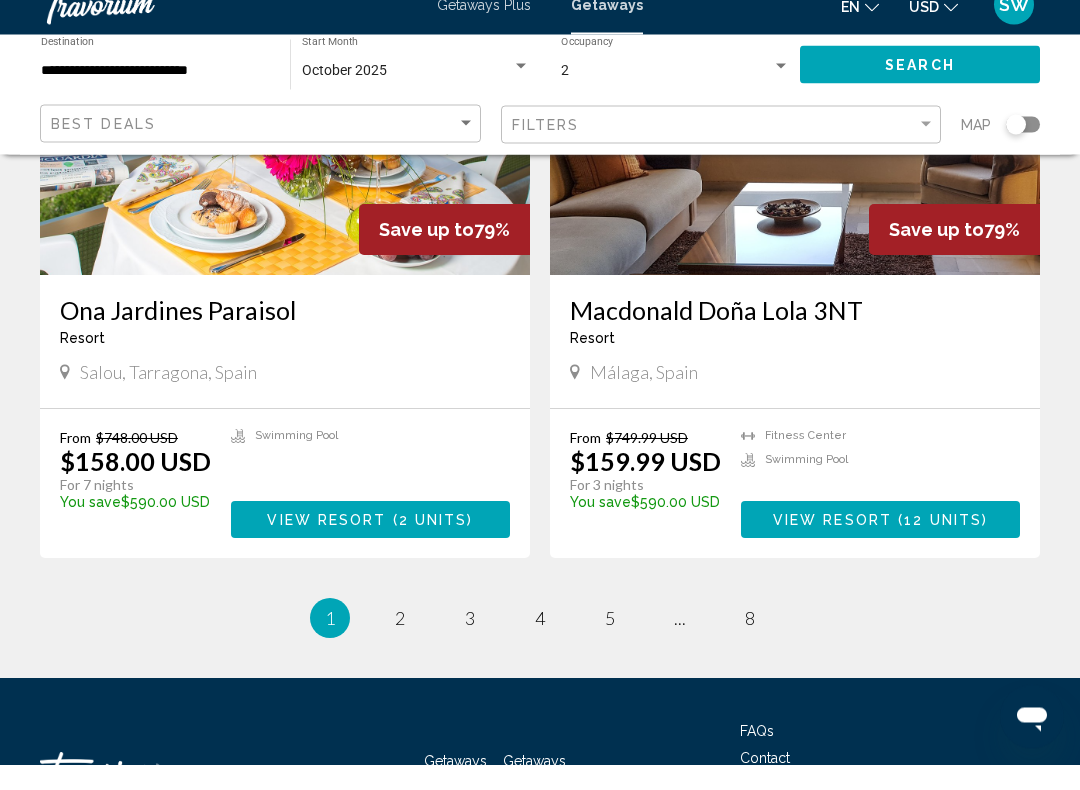 scroll, scrollTop: 3523, scrollLeft: 0, axis: vertical 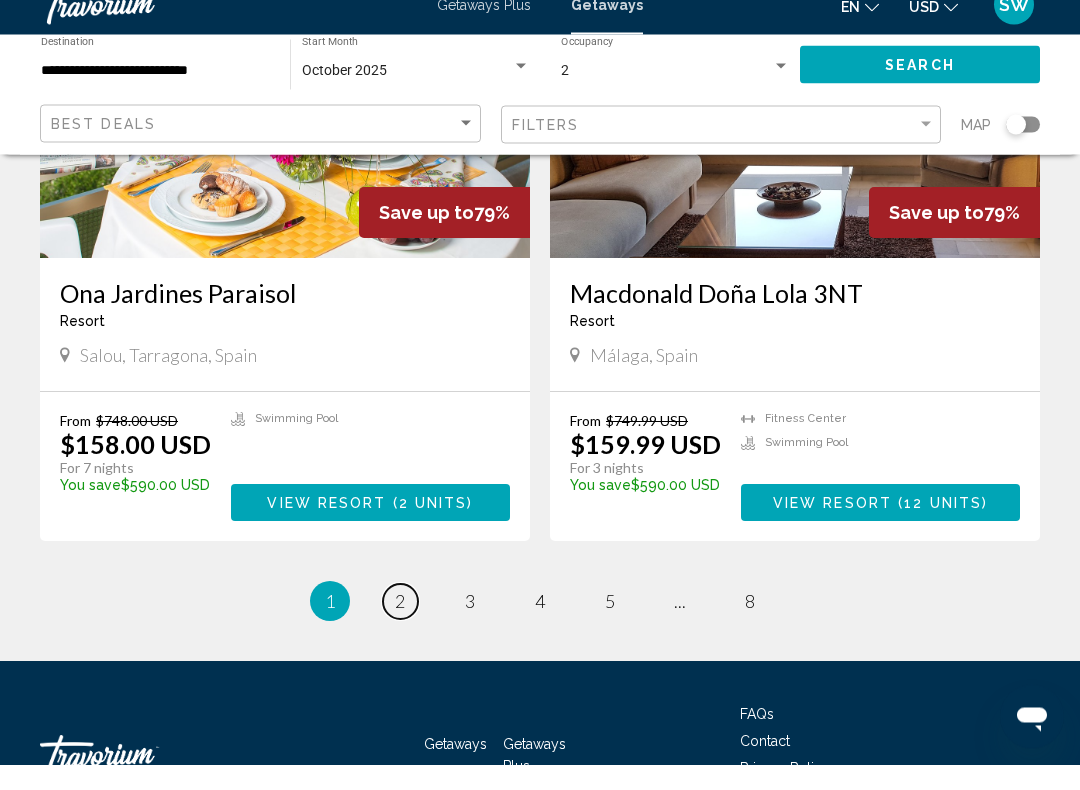 click on "2" at bounding box center (400, 627) 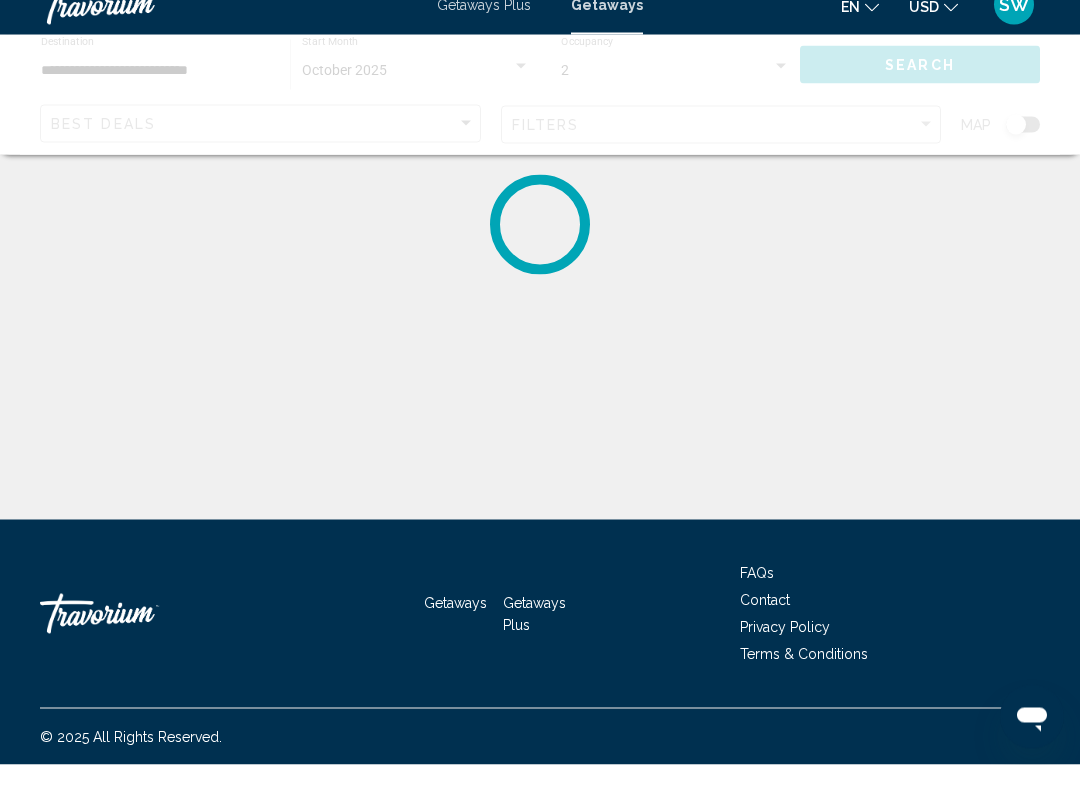 scroll, scrollTop: 0, scrollLeft: 0, axis: both 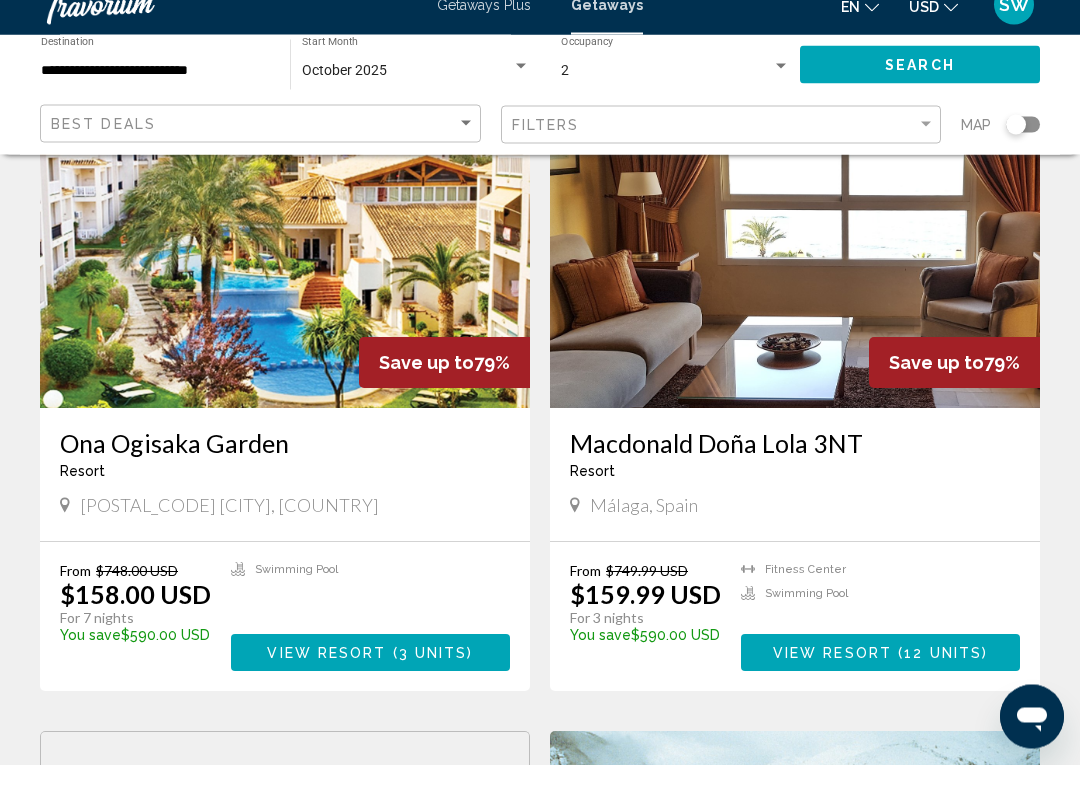 click 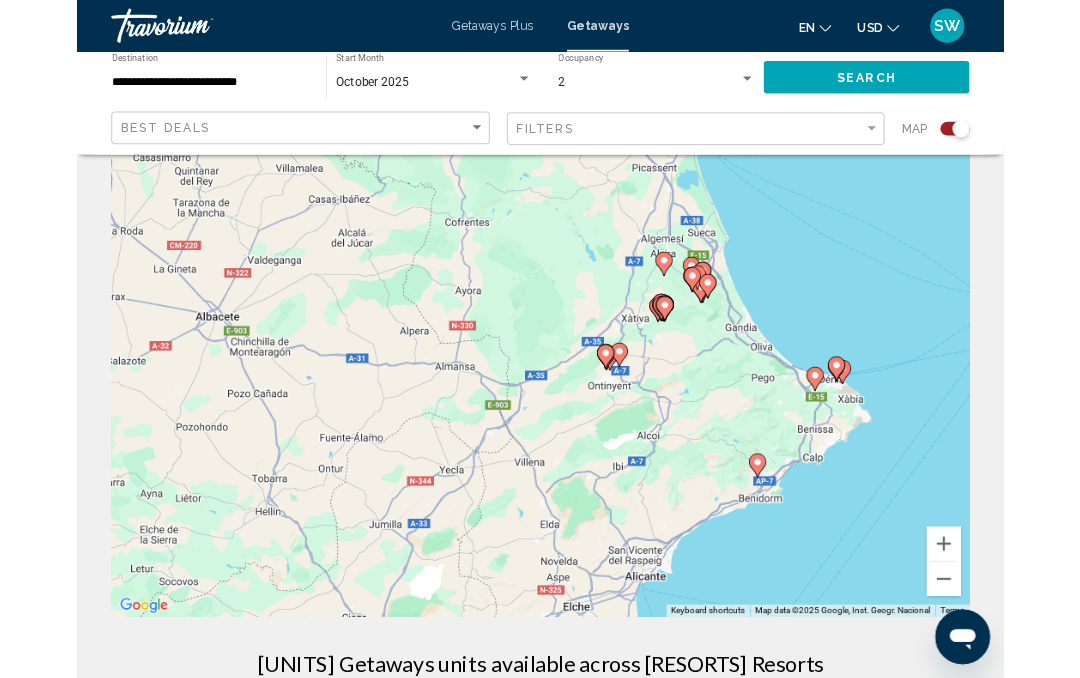 scroll, scrollTop: 0, scrollLeft: 0, axis: both 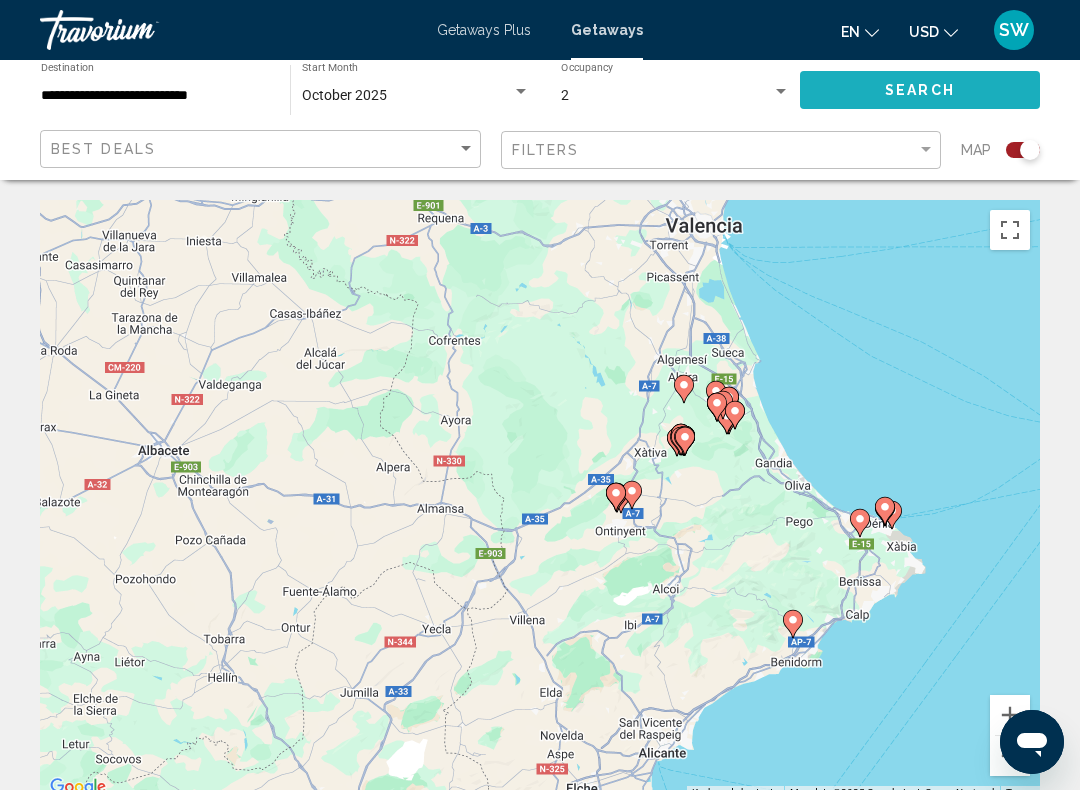 click on "Search" 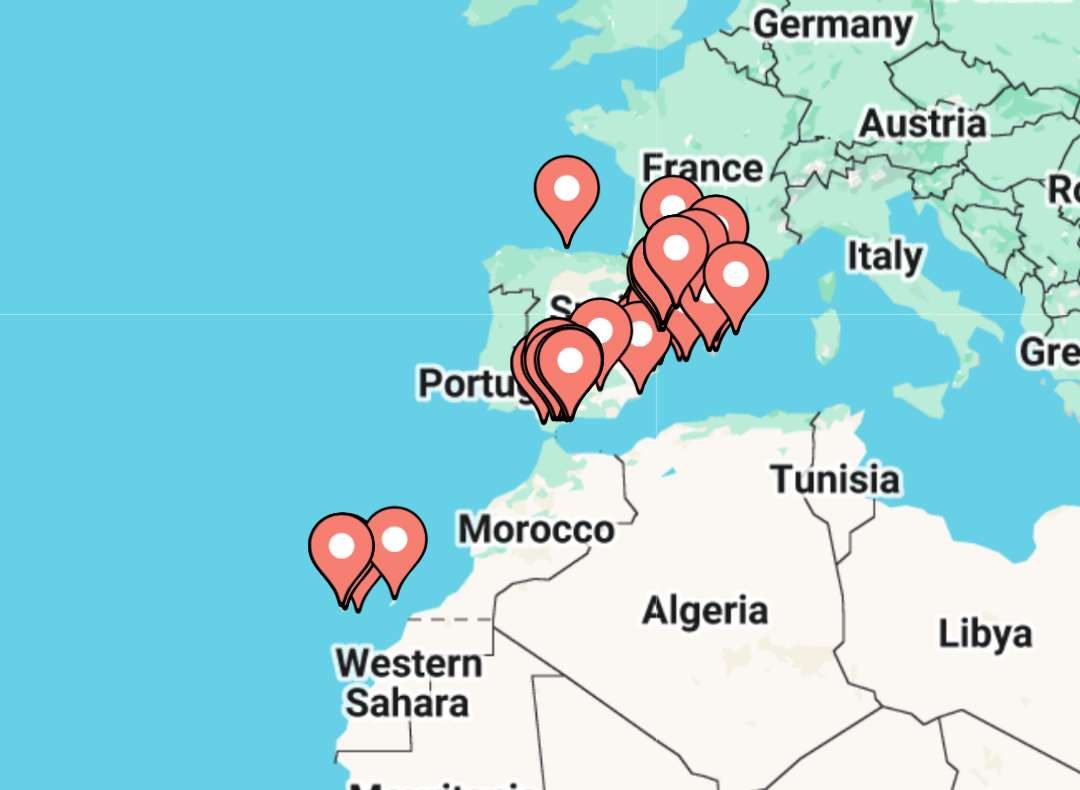 click on "To activate drag with keyboard, press Alt + Enter. Once in keyboard drag state, use the arrow keys to move the marker. To complete the drag, press the Enter key. To cancel, press Escape." at bounding box center [540, 500] 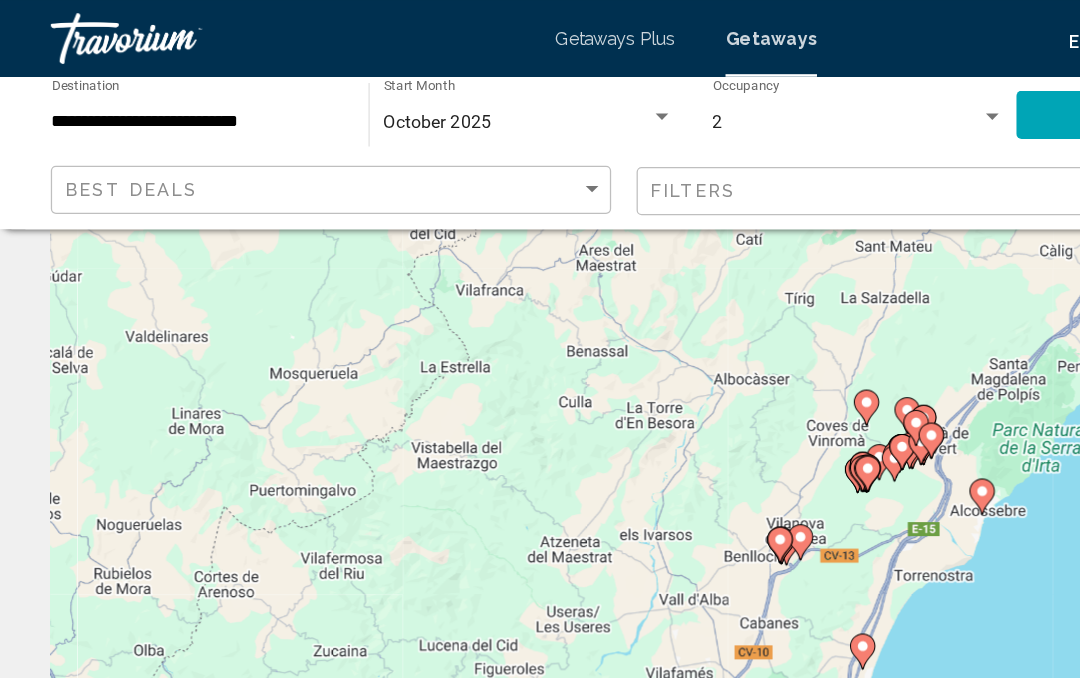 scroll, scrollTop: 0, scrollLeft: 0, axis: both 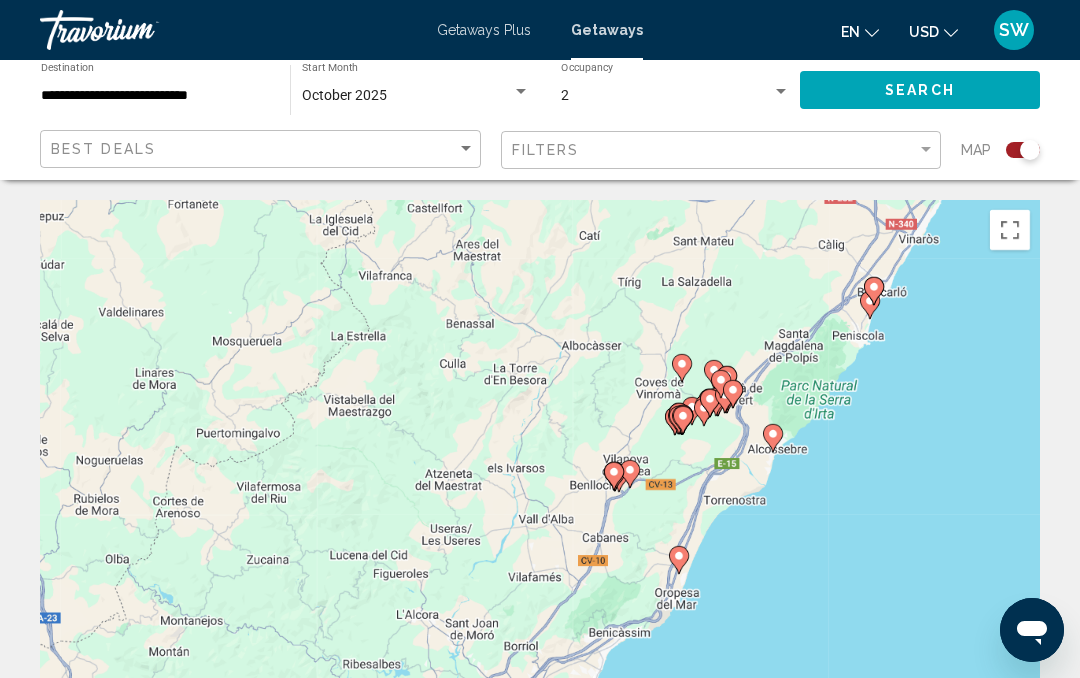 click 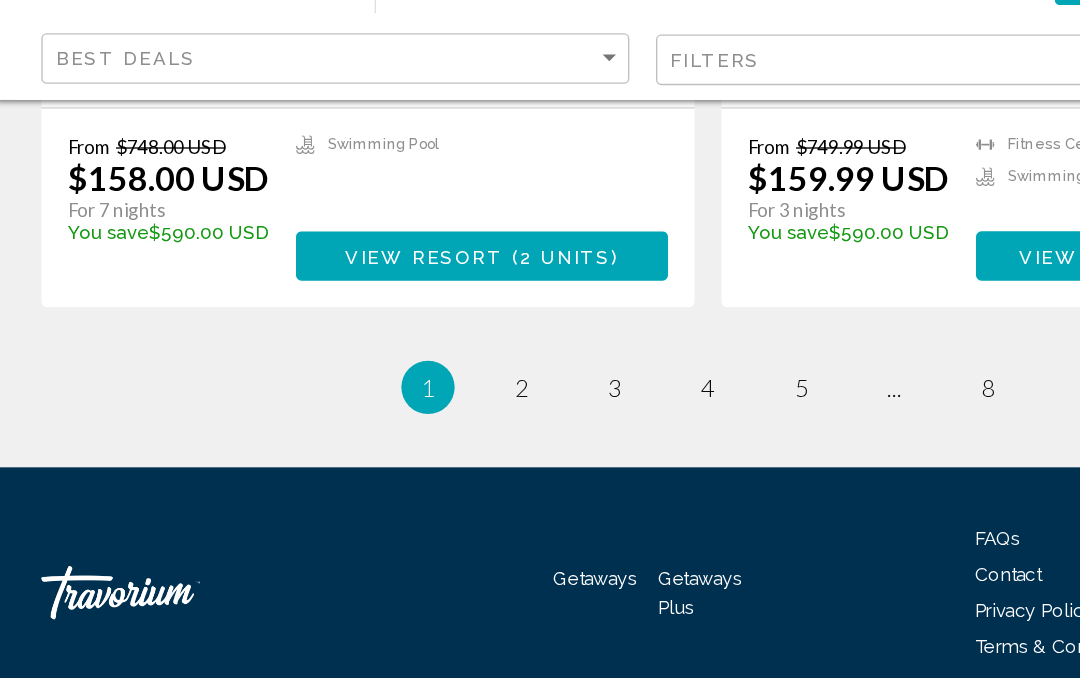 scroll, scrollTop: 3755, scrollLeft: 0, axis: vertical 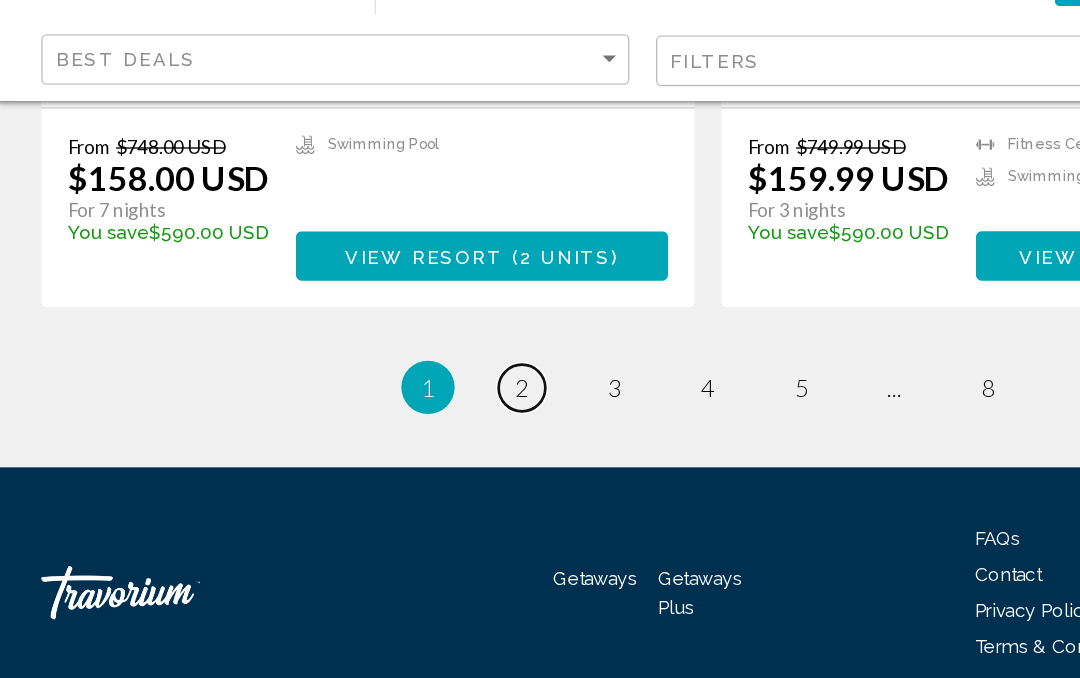 click on "2" at bounding box center [400, 395] 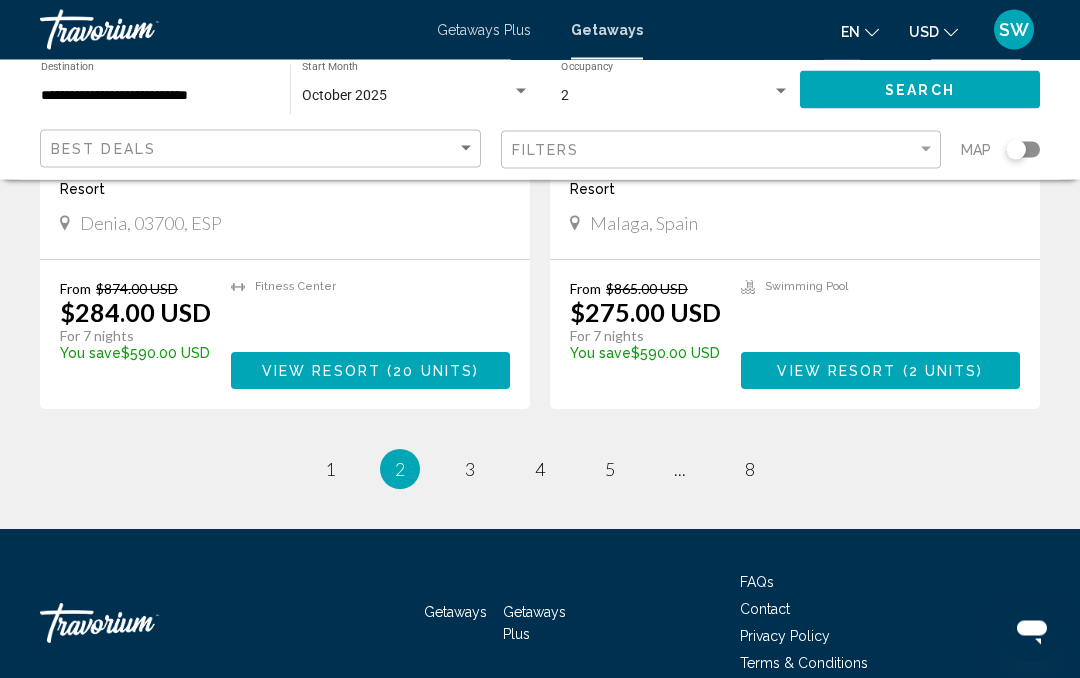 scroll, scrollTop: 3682, scrollLeft: 0, axis: vertical 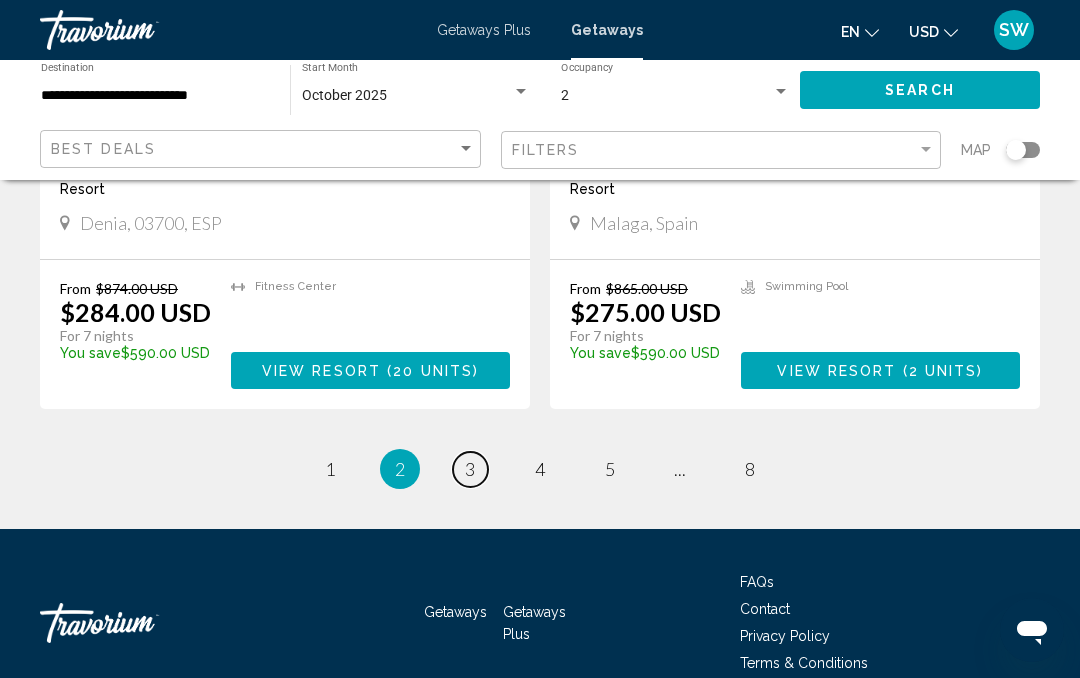 click on "page  3" at bounding box center [470, 469] 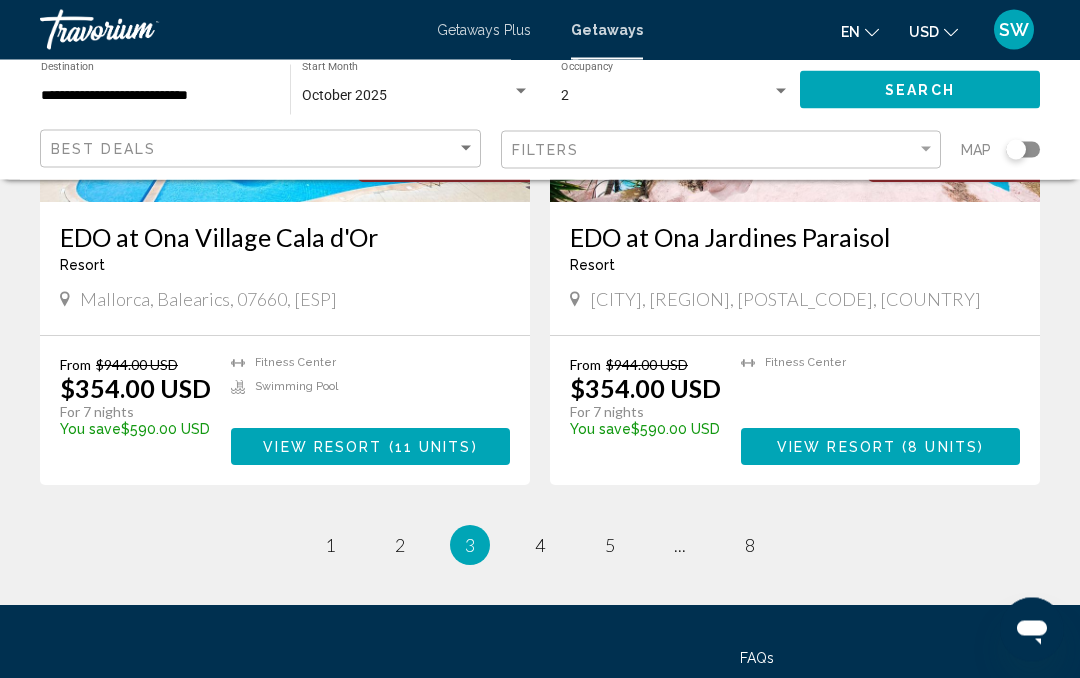 scroll, scrollTop: 3606, scrollLeft: 0, axis: vertical 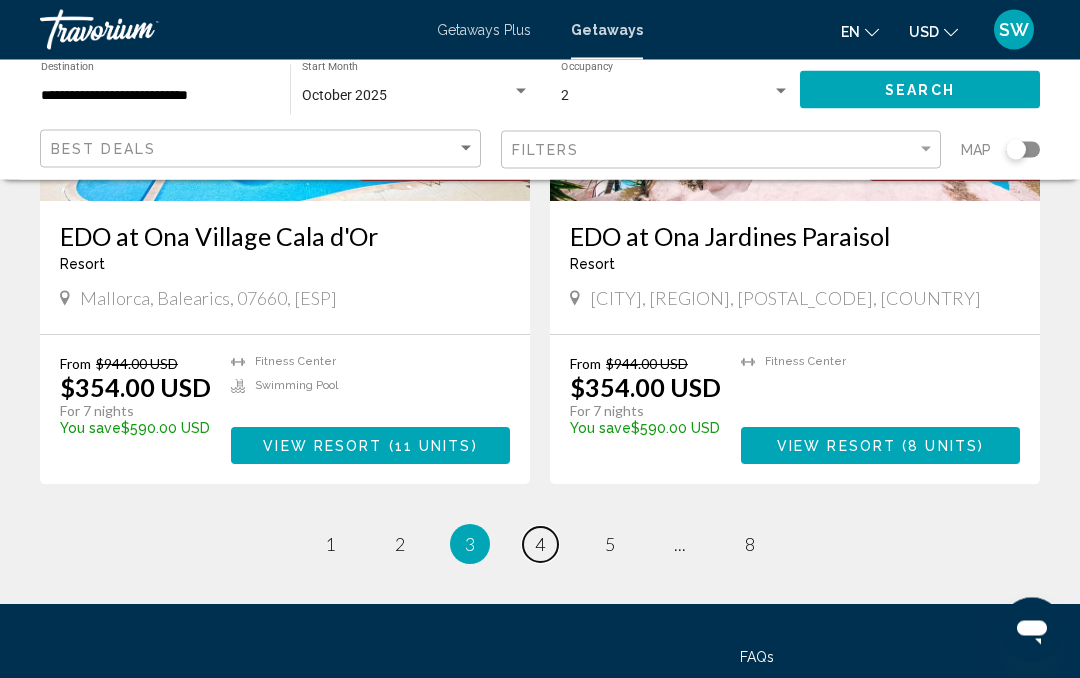 click on "page  4" at bounding box center (540, 545) 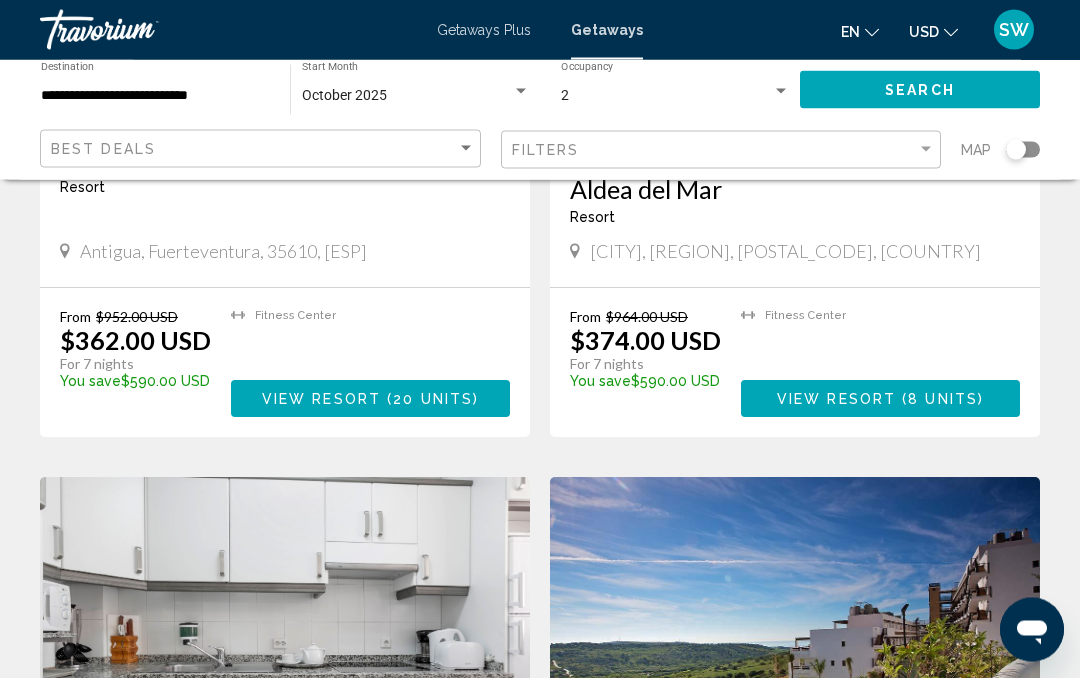 scroll, scrollTop: 2441, scrollLeft: 0, axis: vertical 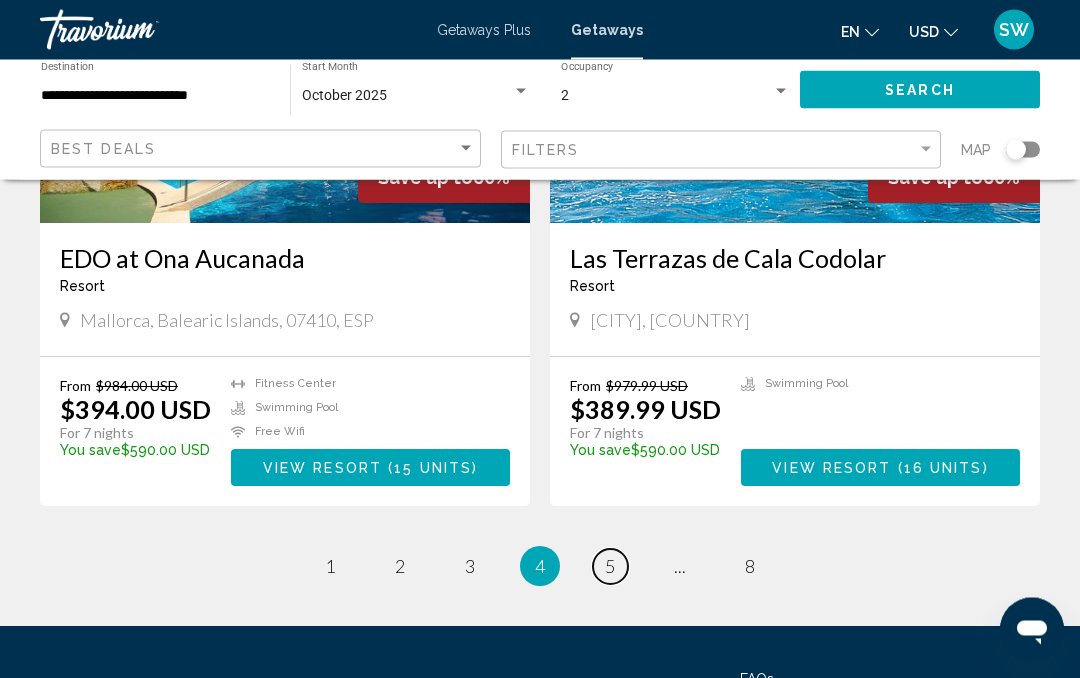 click on "page  5" at bounding box center [610, 567] 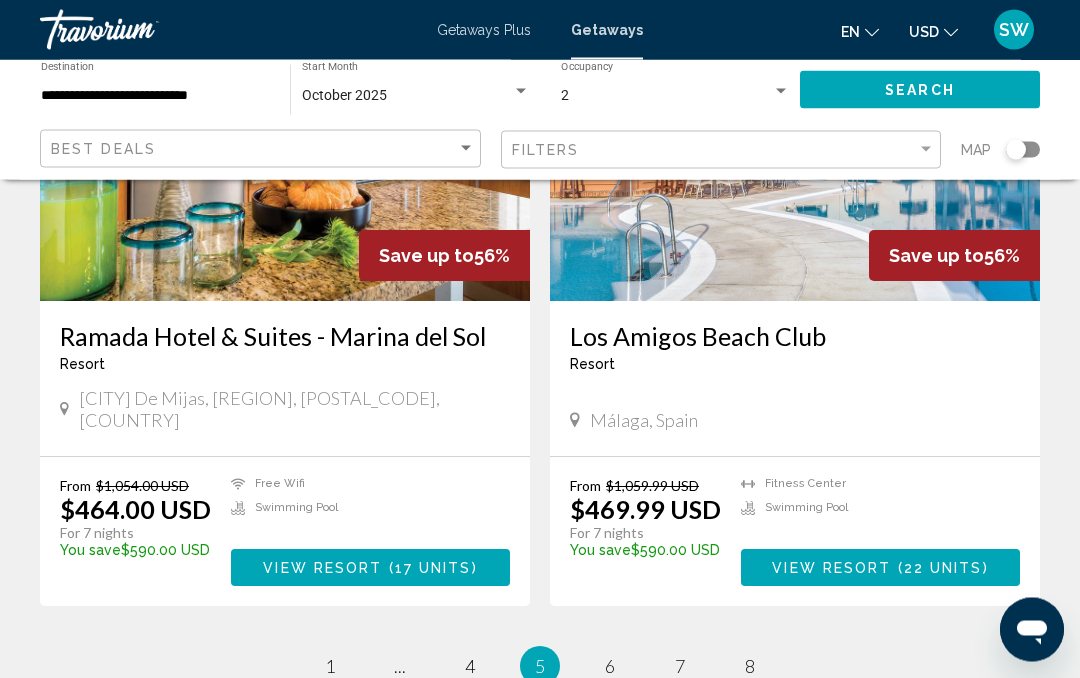 scroll, scrollTop: 3580, scrollLeft: 0, axis: vertical 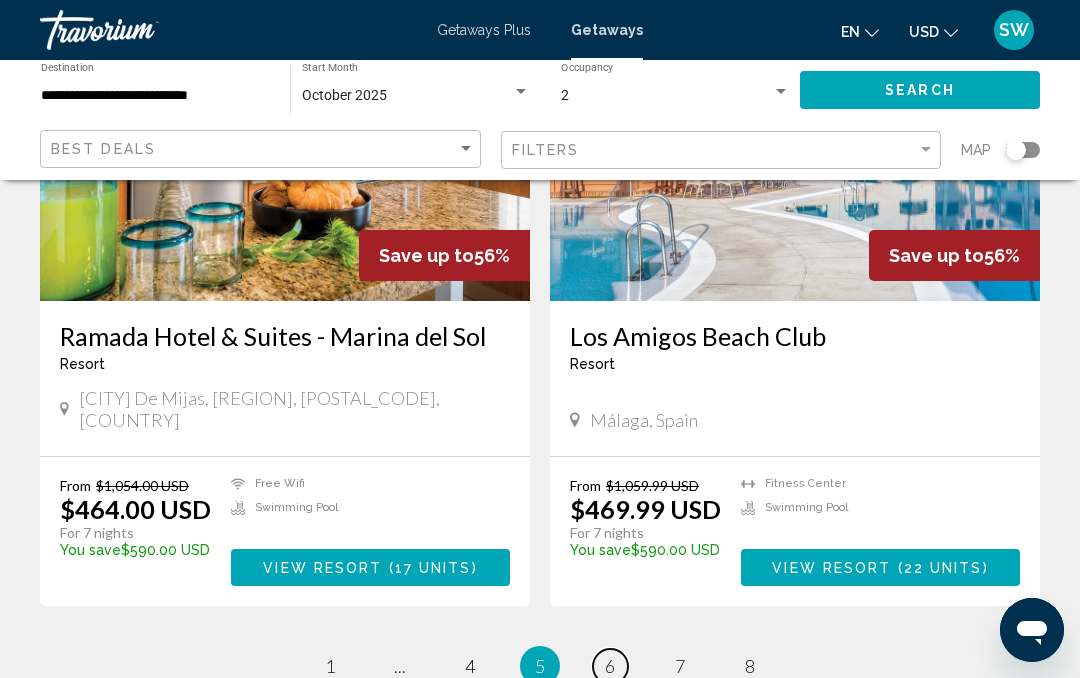 click on "page  6" at bounding box center [610, 666] 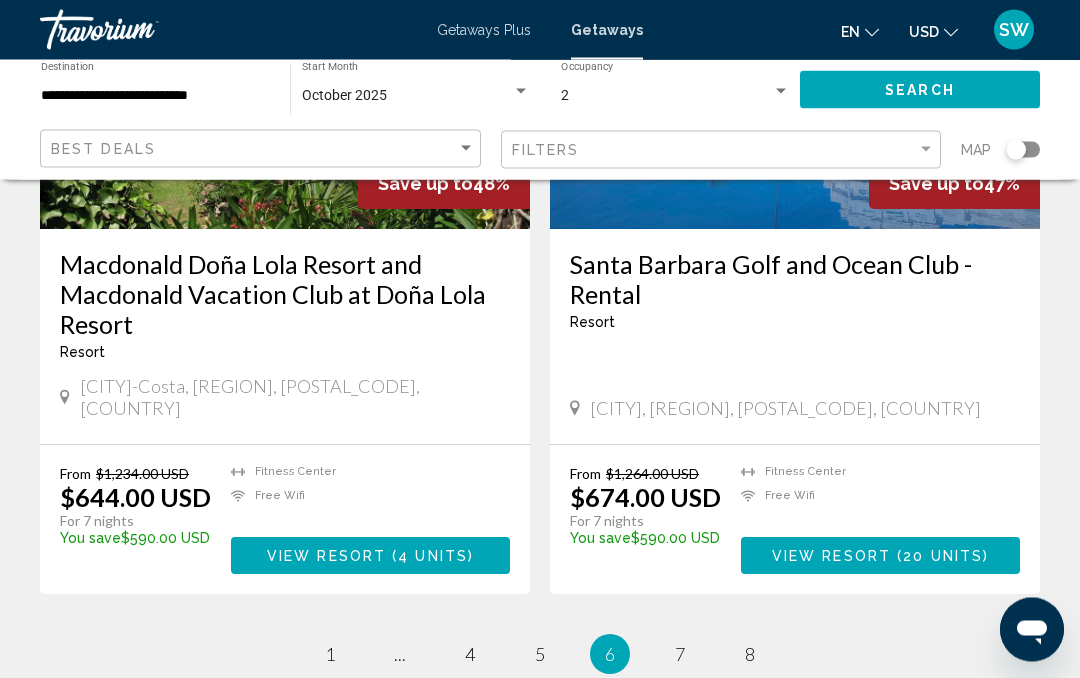 scroll, scrollTop: 3622, scrollLeft: 0, axis: vertical 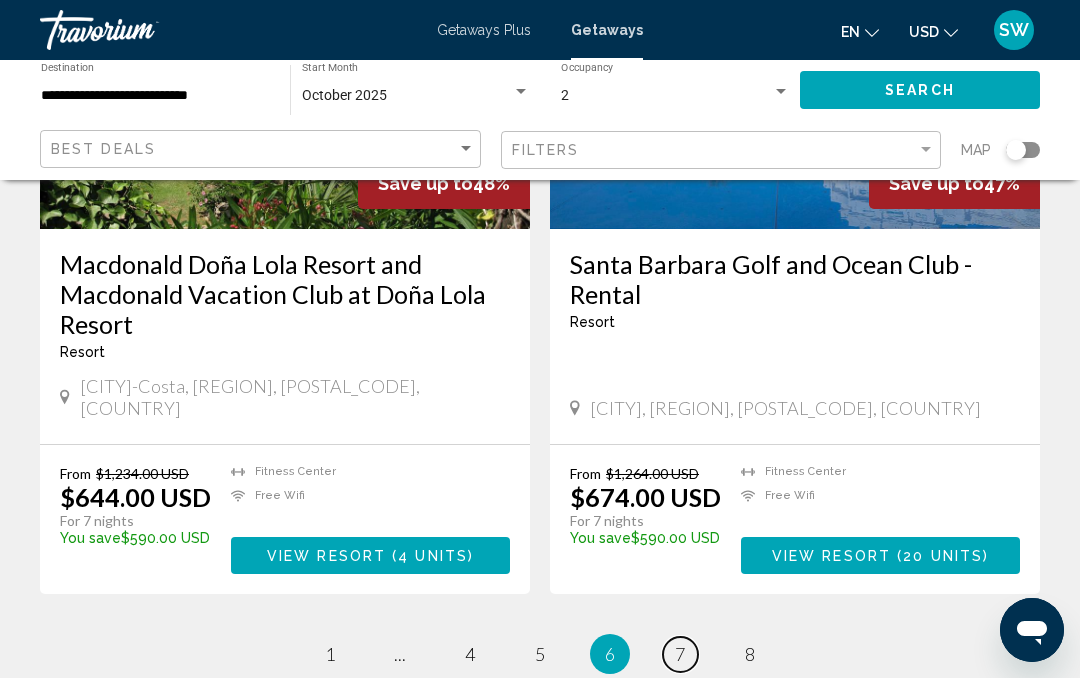 click on "7" at bounding box center (680, 654) 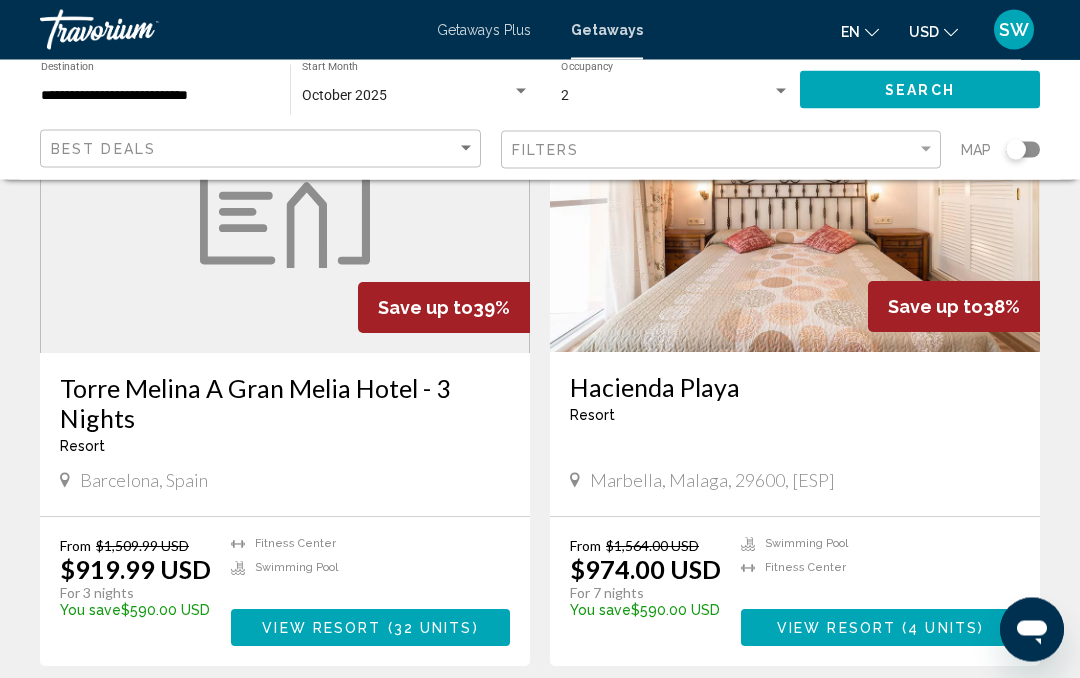 scroll, scrollTop: 3560, scrollLeft: 0, axis: vertical 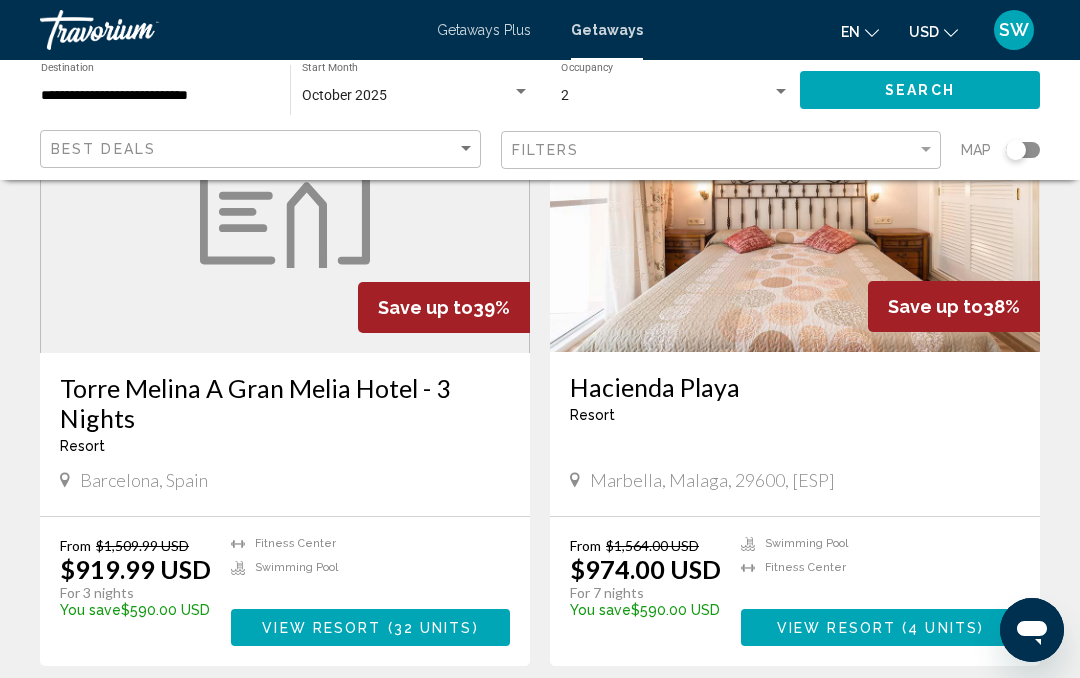 click on "page  8" at bounding box center (750, 726) 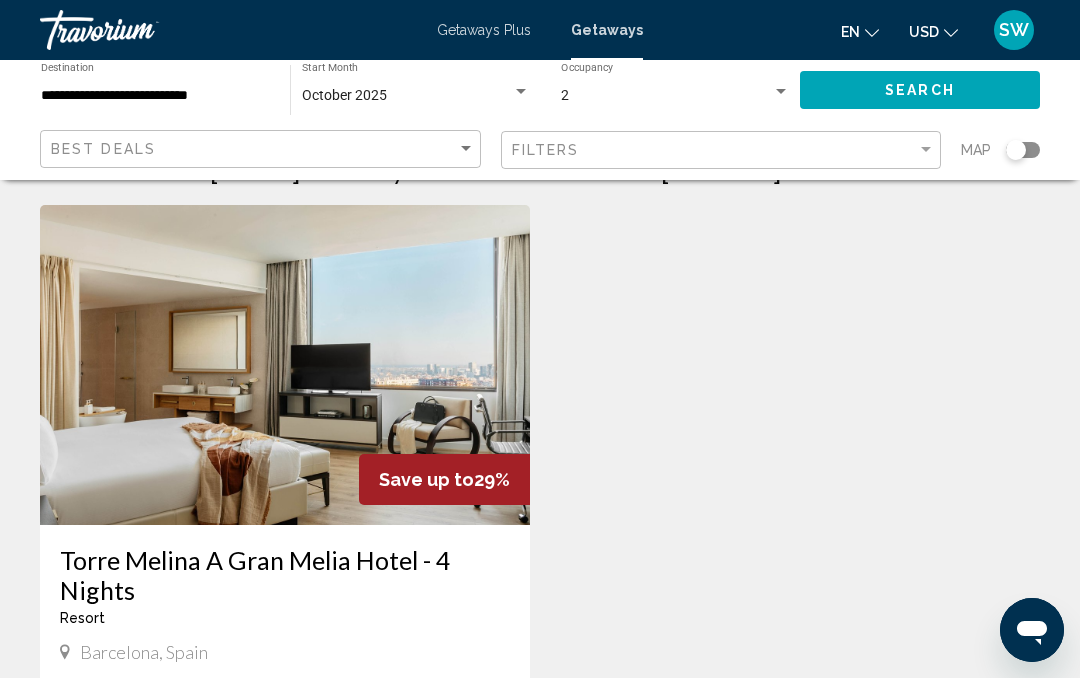 scroll, scrollTop: 0, scrollLeft: 0, axis: both 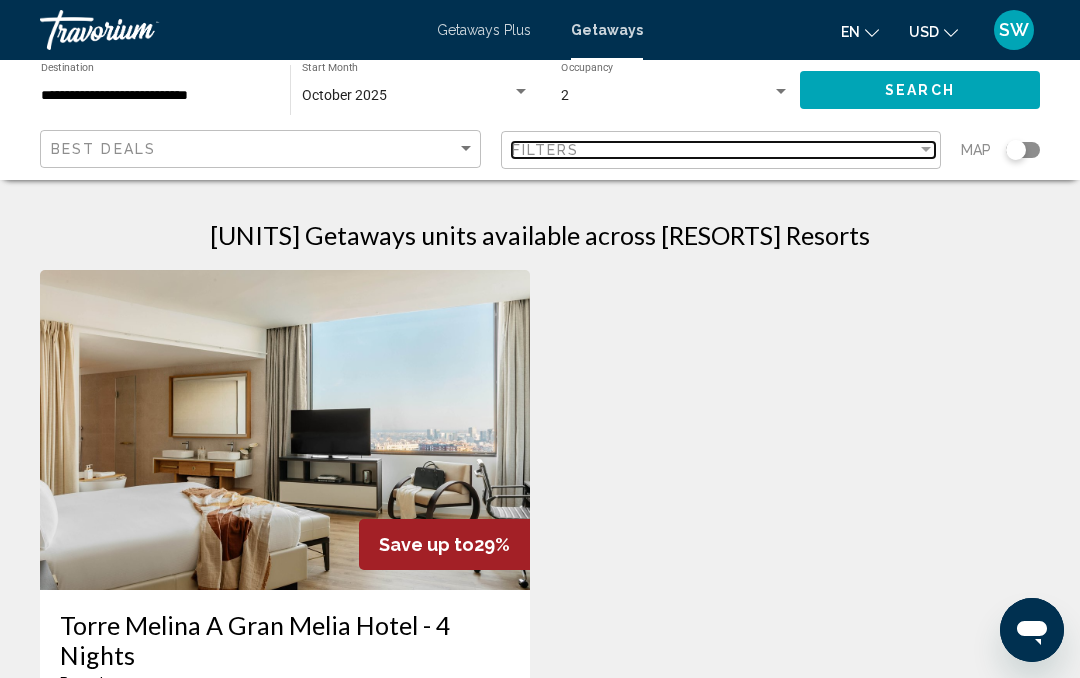 click at bounding box center (926, 150) 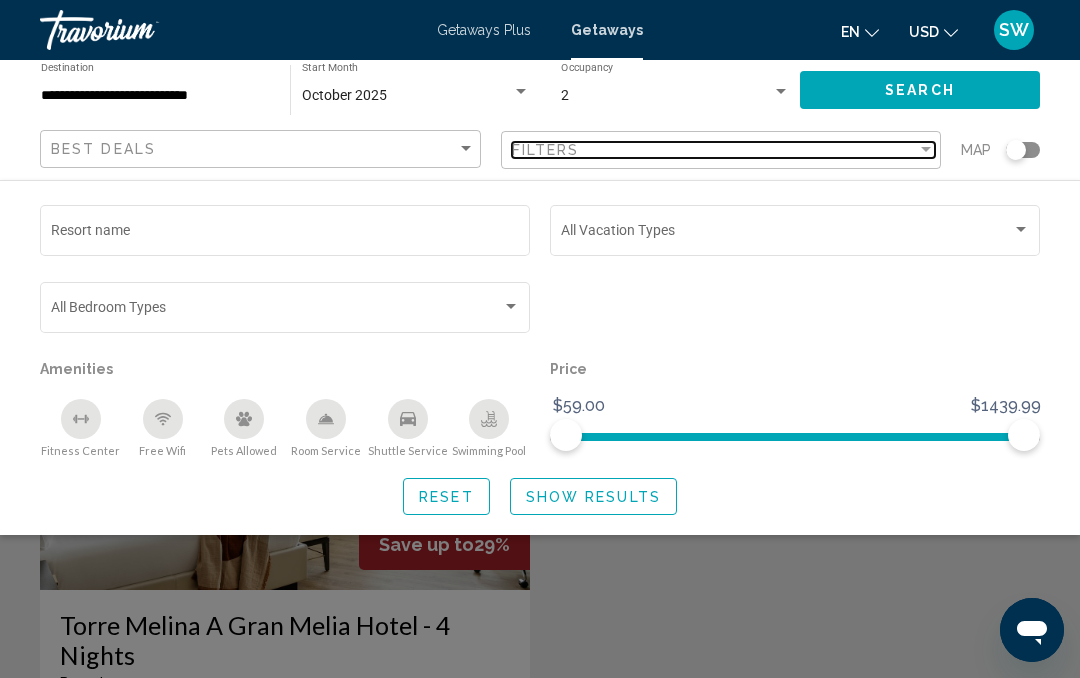 scroll, scrollTop: 36, scrollLeft: 0, axis: vertical 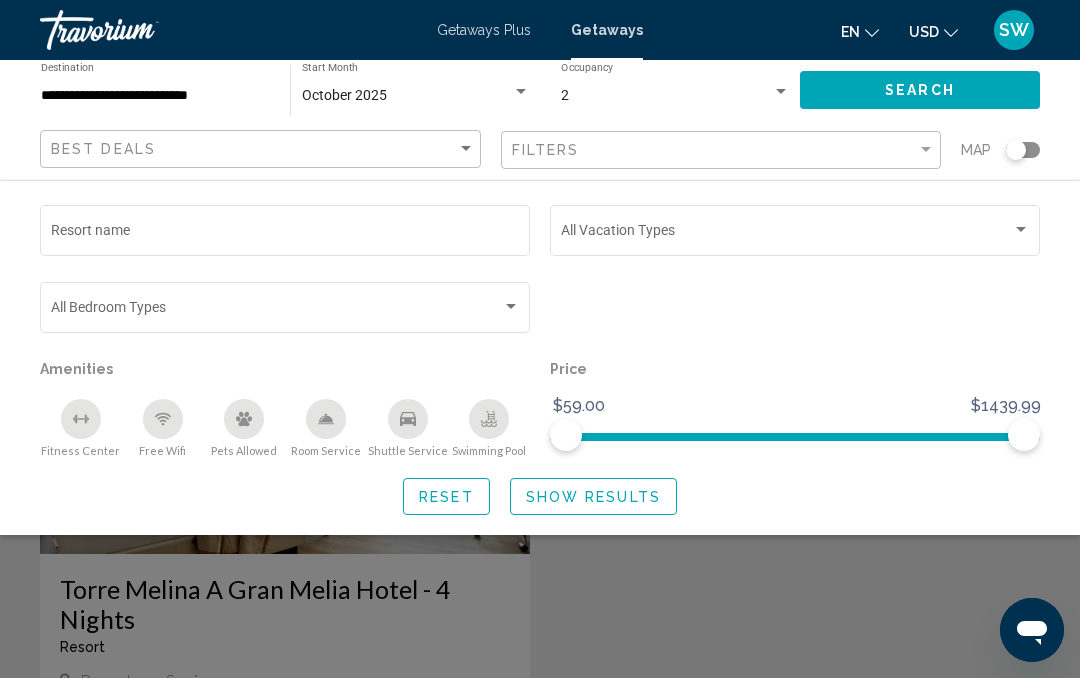 click 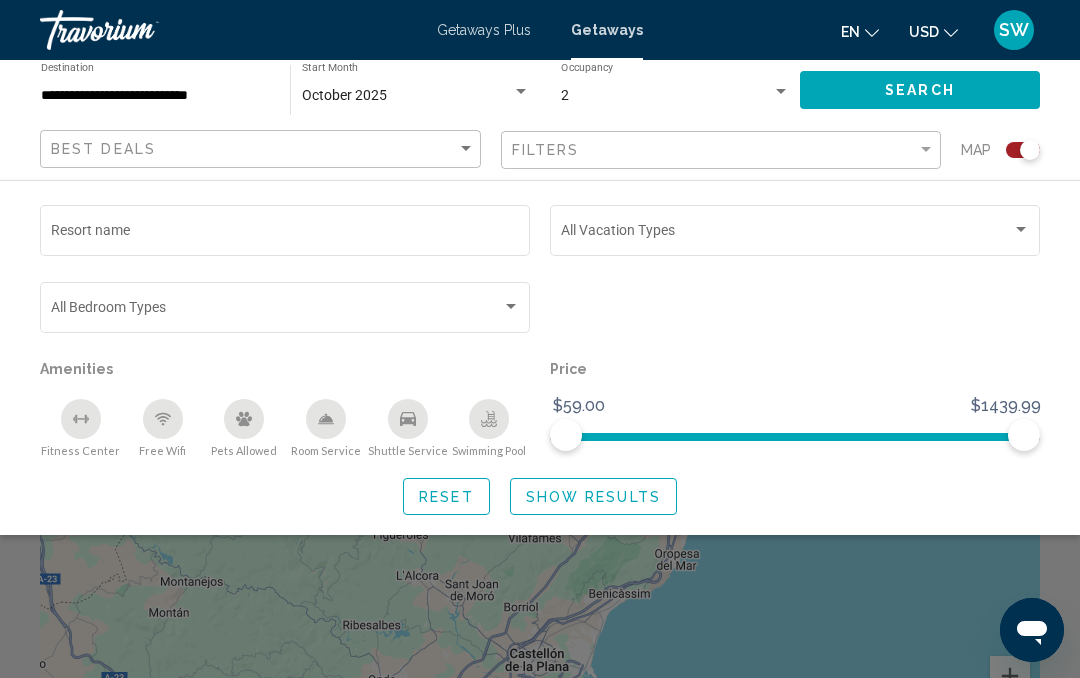 scroll, scrollTop: 0, scrollLeft: 0, axis: both 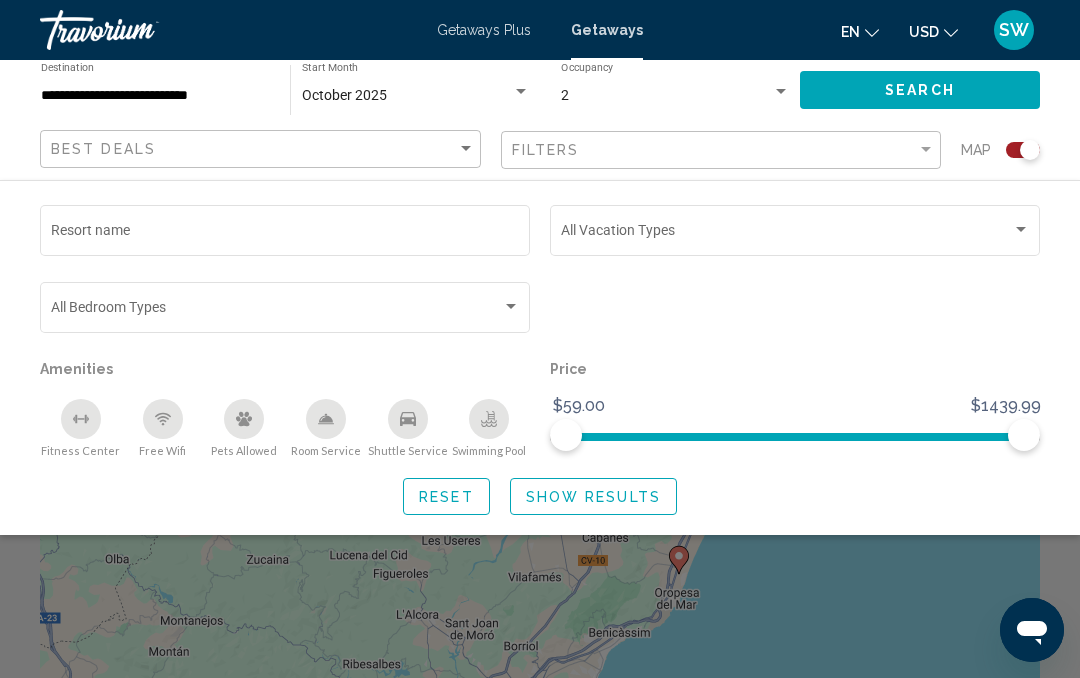 click on "Getaways Plus" at bounding box center (484, 30) 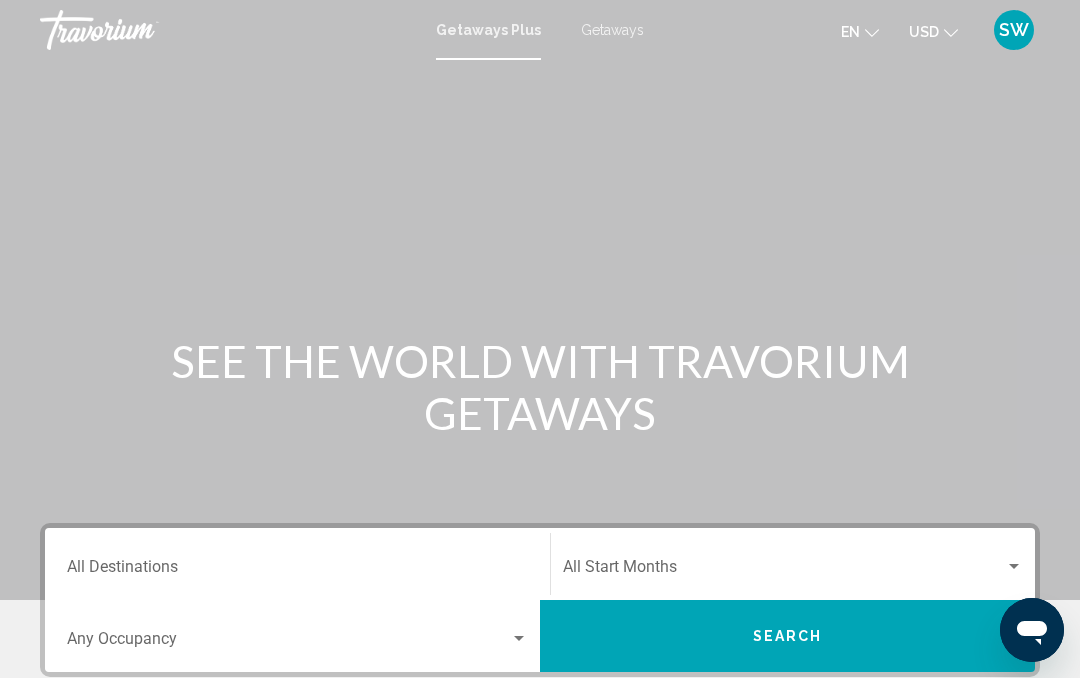 click on "Destination All Destinations" at bounding box center [297, 564] 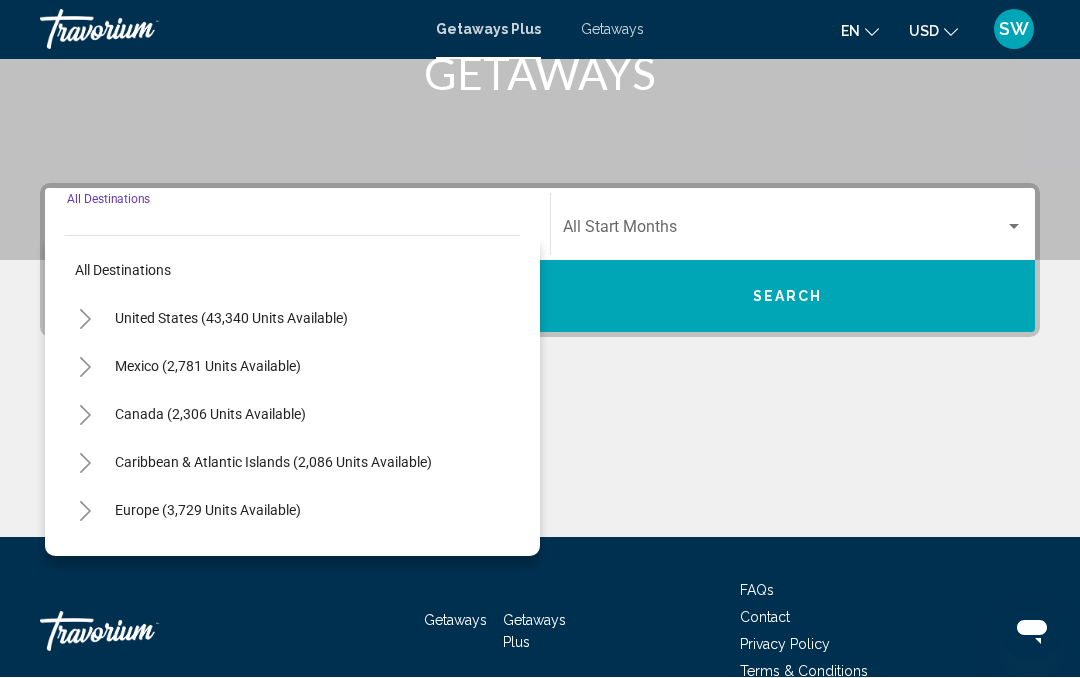 scroll, scrollTop: 444, scrollLeft: 0, axis: vertical 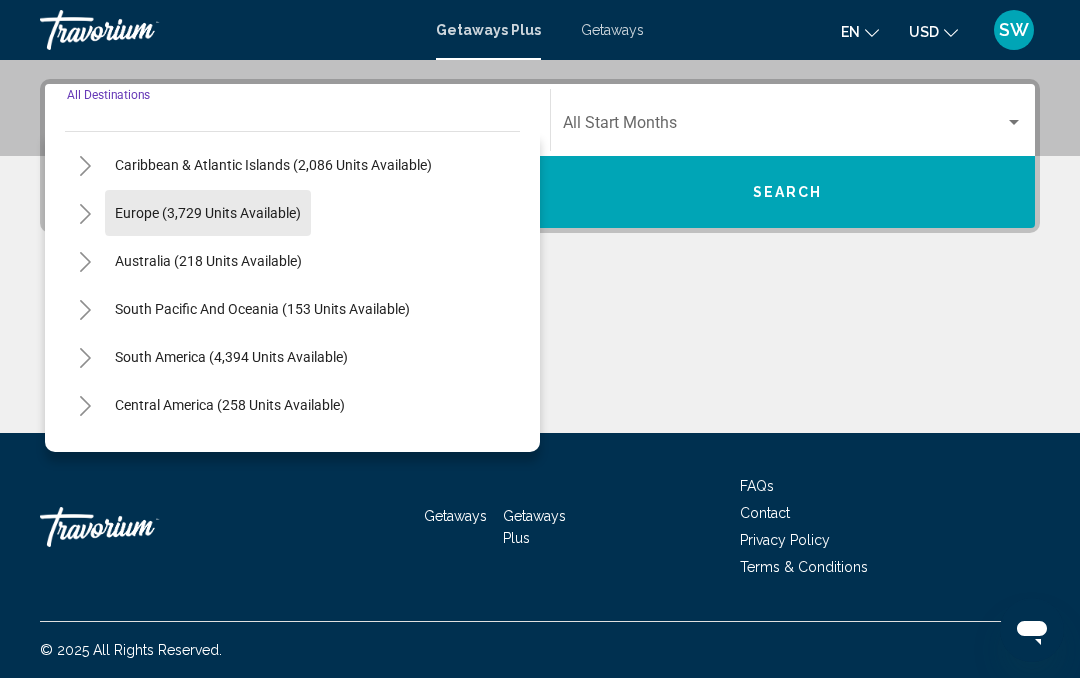 click on "Europe (3,729 units available)" at bounding box center (208, 261) 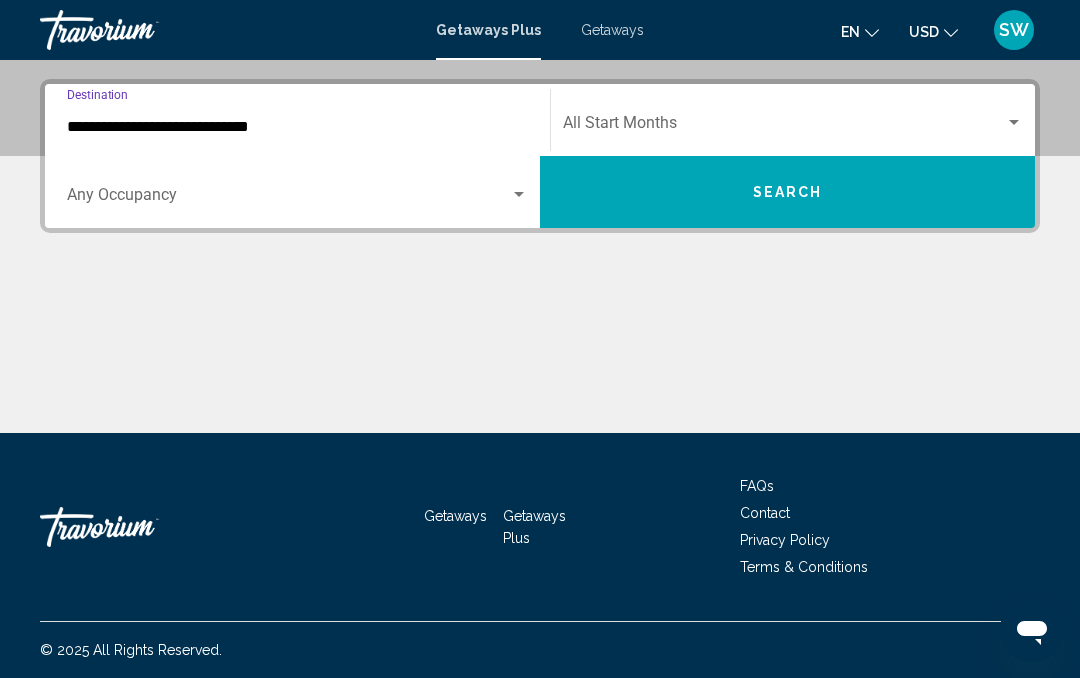 click on "Start Month All Start Months" 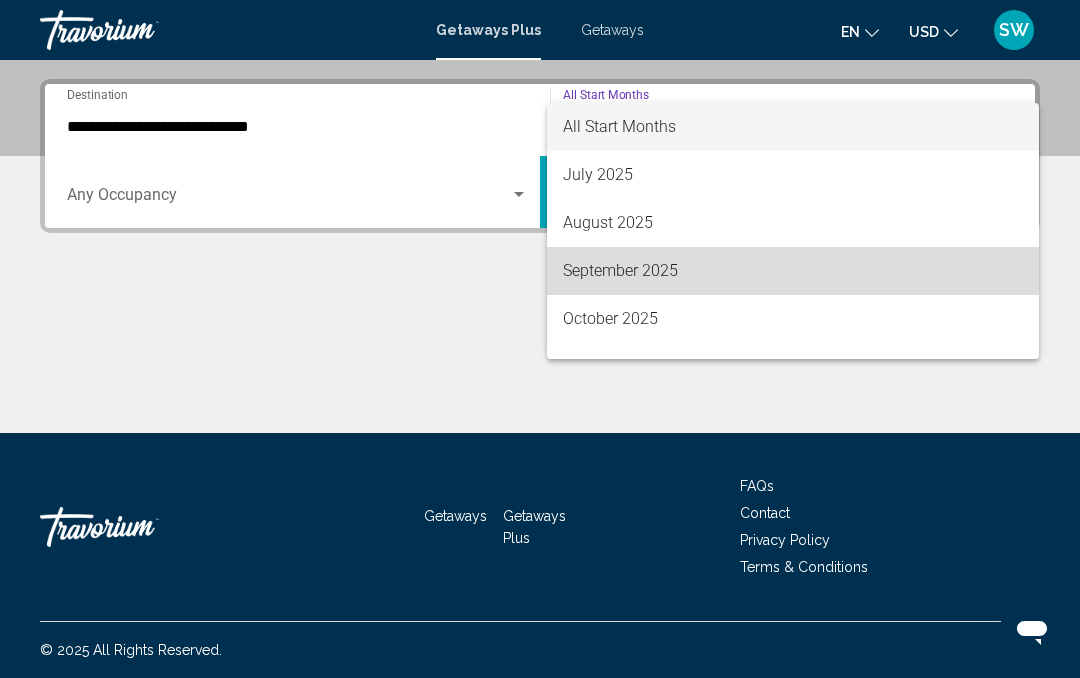 click on "September 2025" at bounding box center (793, 271) 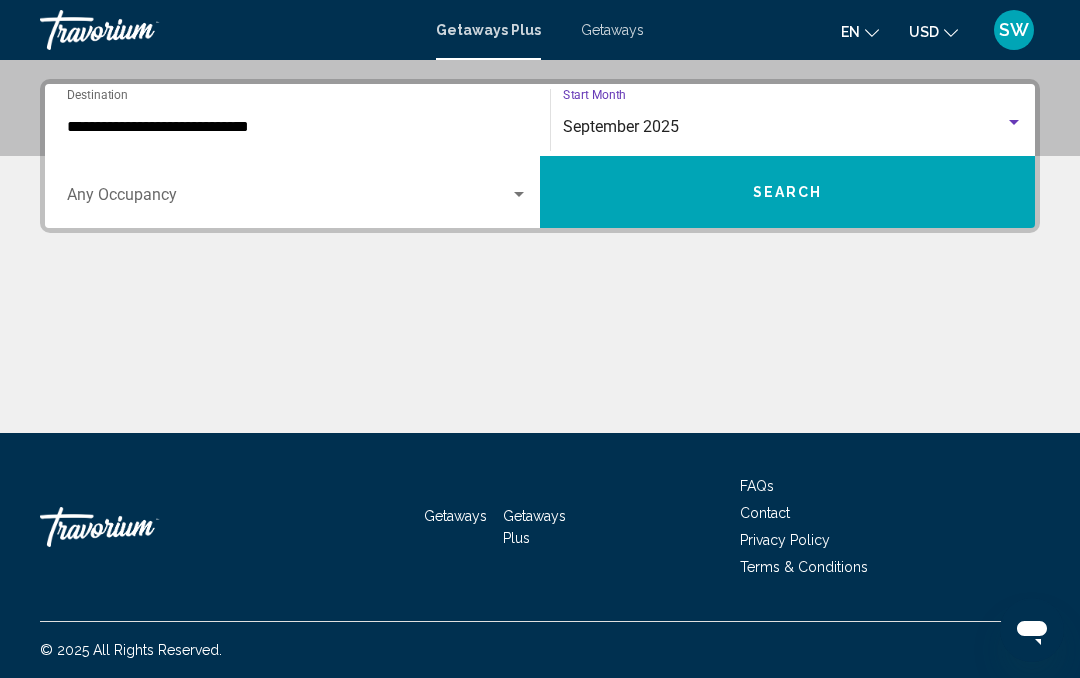 click on "Search" at bounding box center (788, 193) 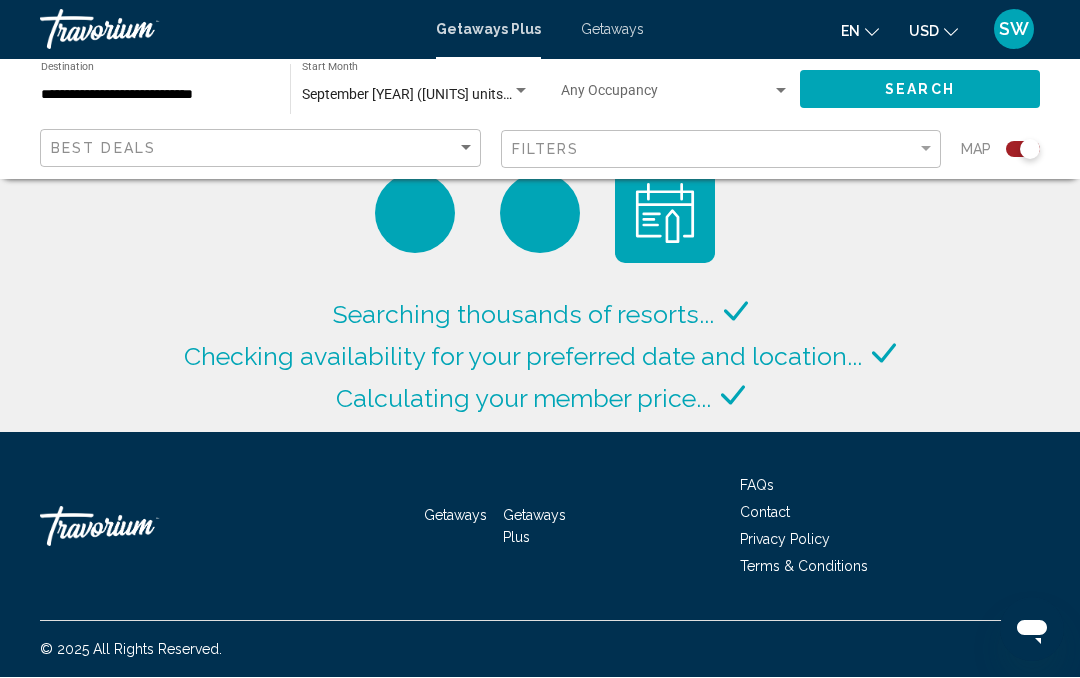 scroll, scrollTop: 88, scrollLeft: 0, axis: vertical 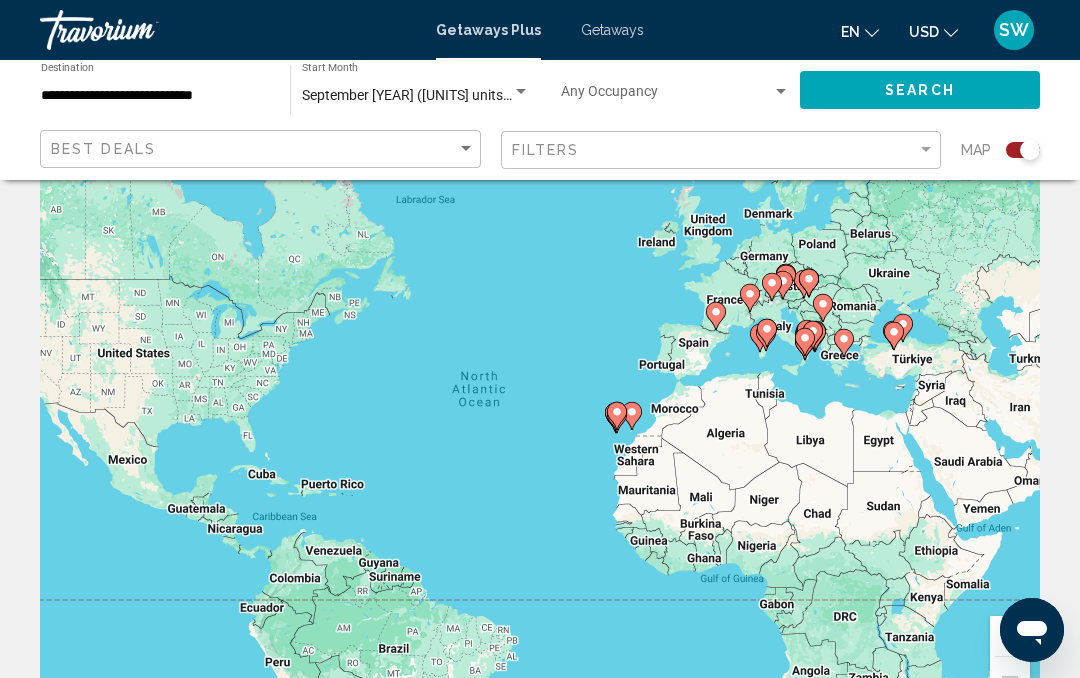 click on "To activate drag with keyboard, press Alt + Enter. Once in keyboard drag state, use the arrow keys to move the marker. To complete the drag, press the Enter key. To cancel, press Escape." at bounding box center [540, 421] 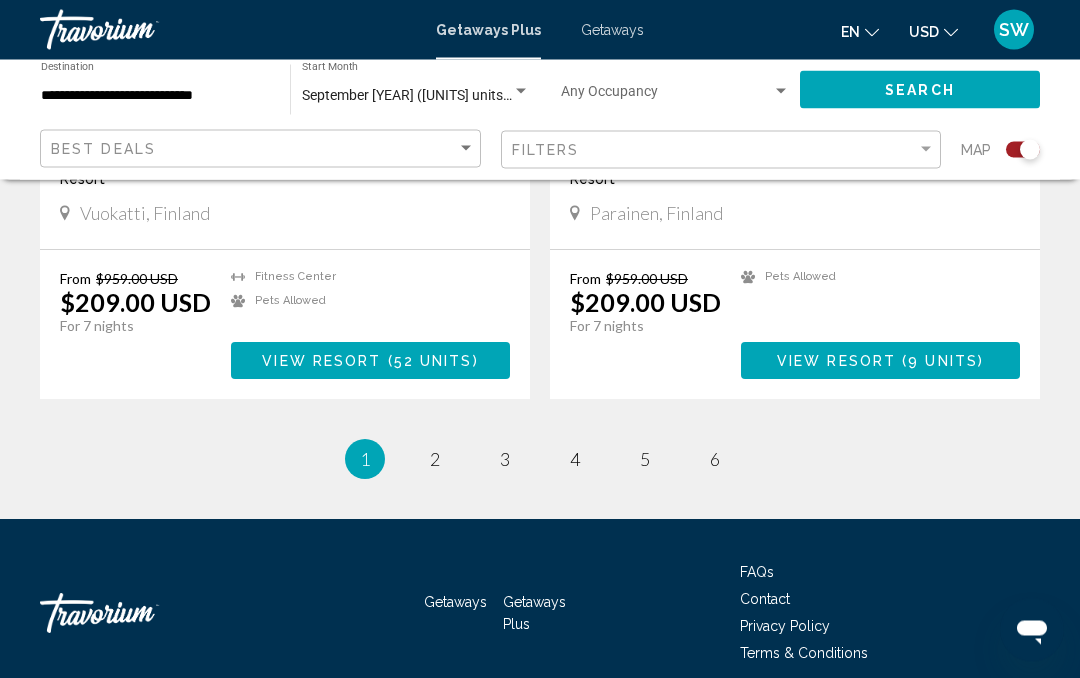 scroll, scrollTop: 4311, scrollLeft: 0, axis: vertical 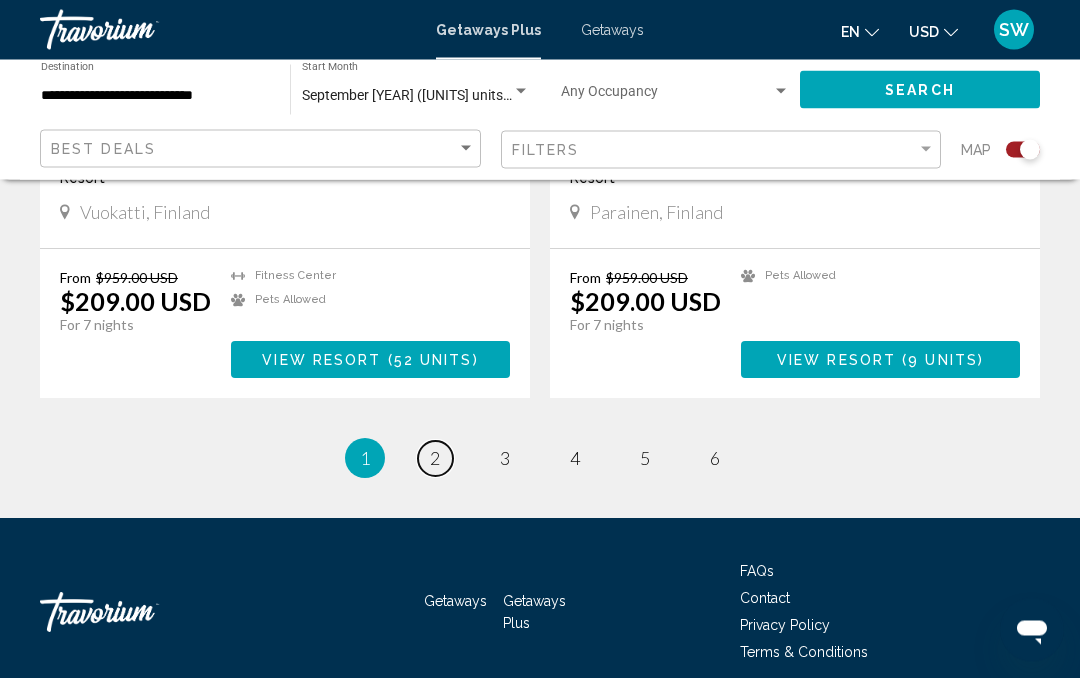 click on "2" at bounding box center [435, 459] 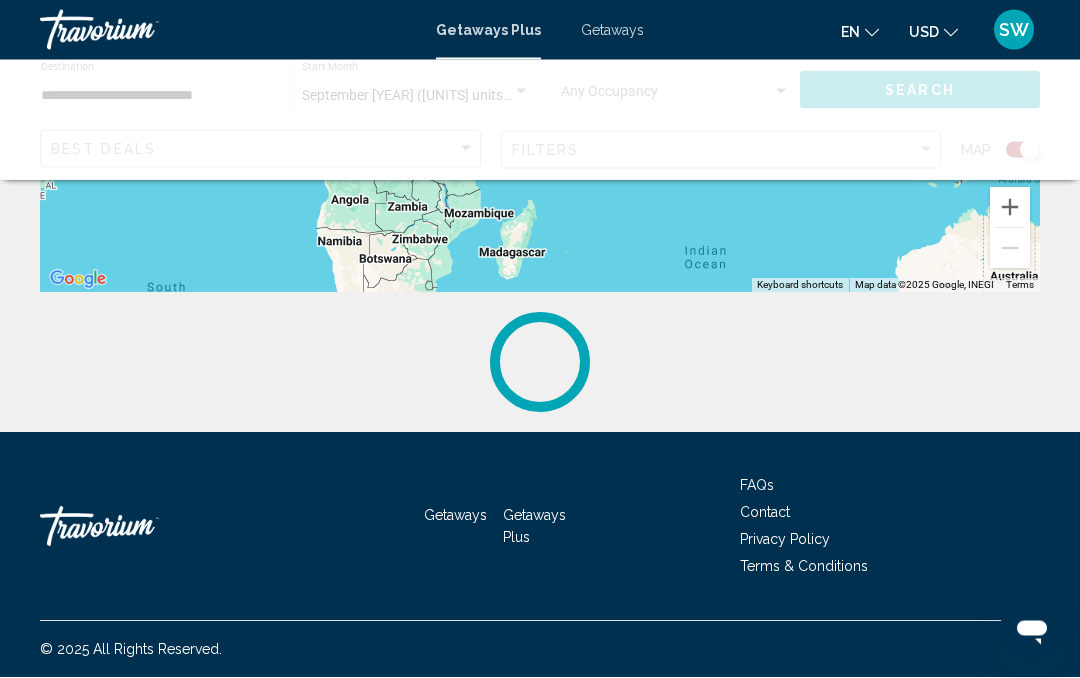 scroll, scrollTop: 0, scrollLeft: 0, axis: both 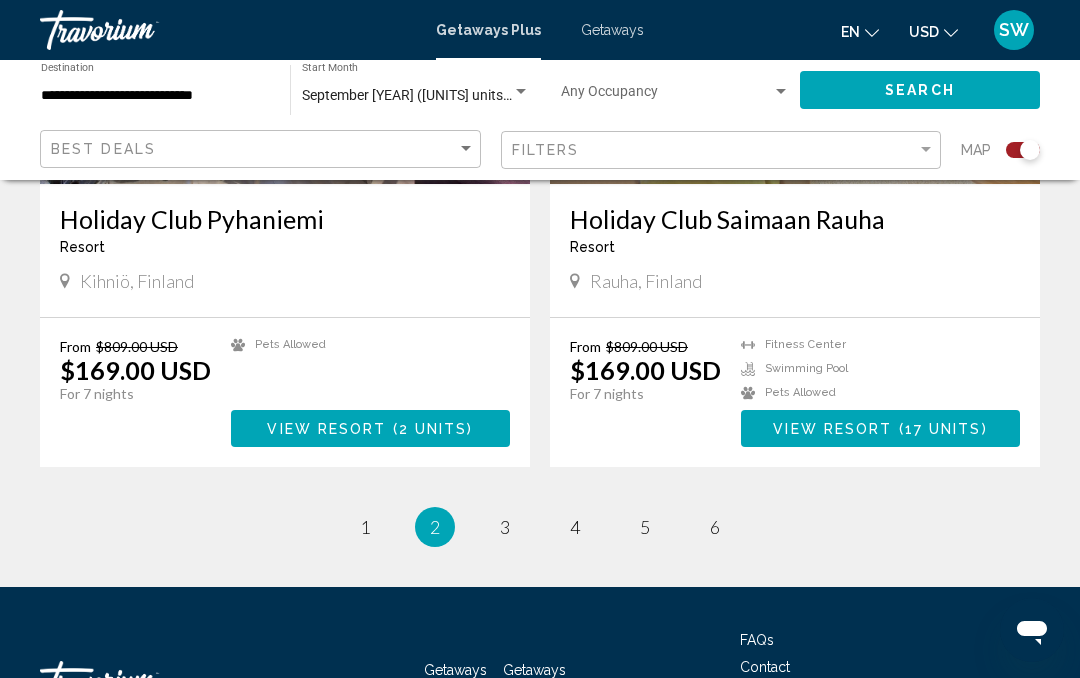 click on "Contact" at bounding box center (765, 667) 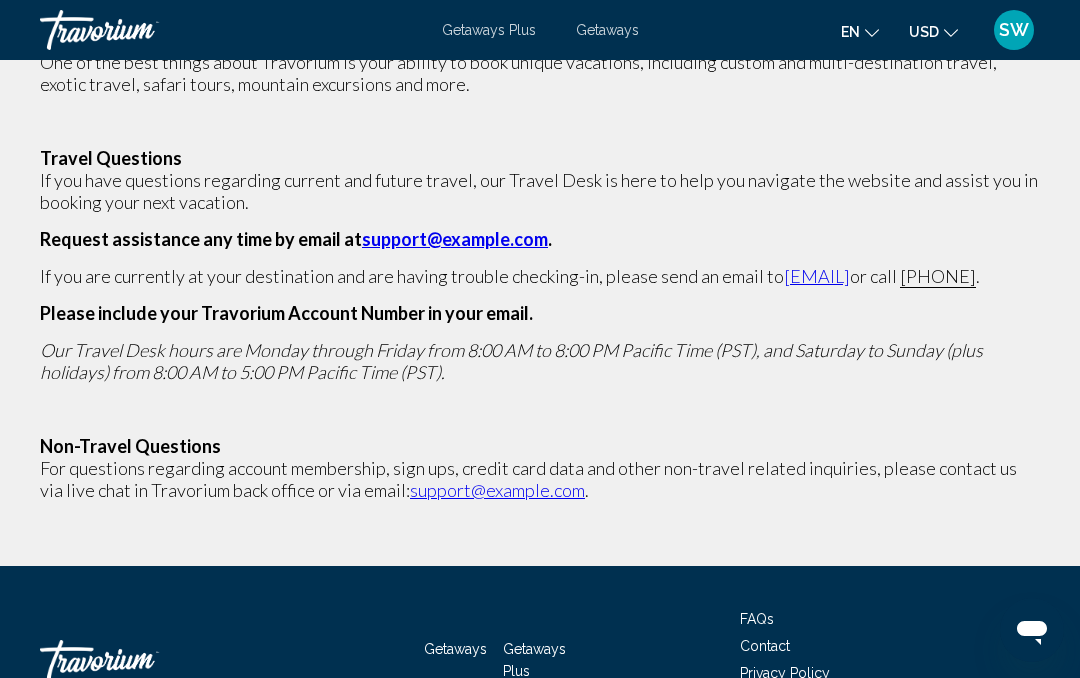 scroll, scrollTop: 0, scrollLeft: 0, axis: both 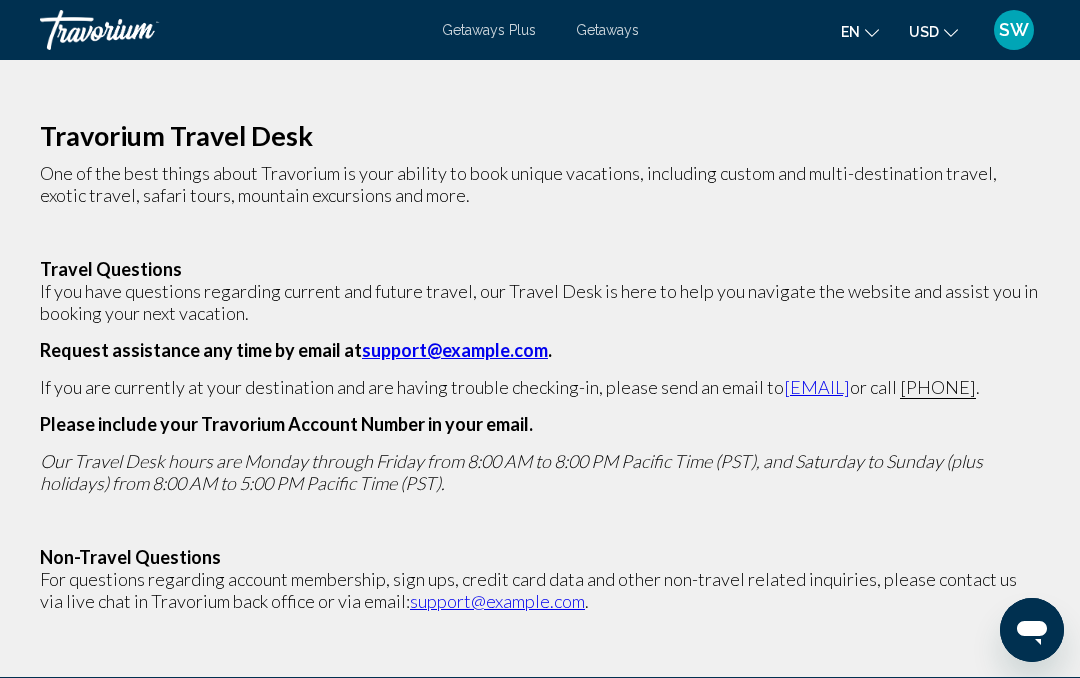 click on "SW" at bounding box center (1014, 30) 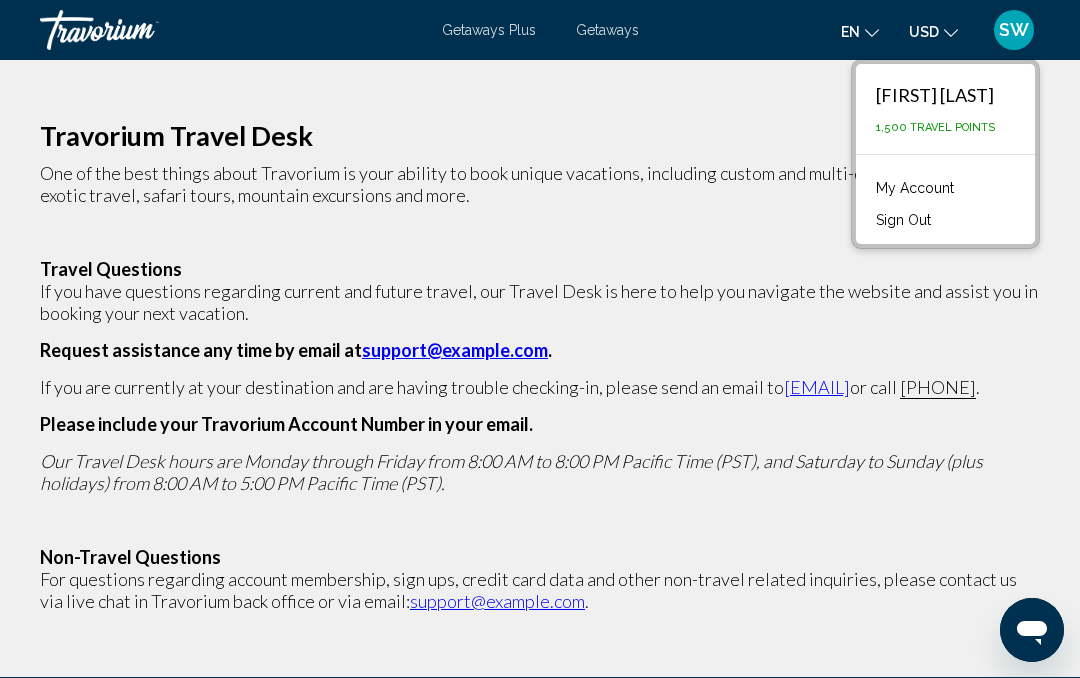 click on "My Account" at bounding box center [915, 188] 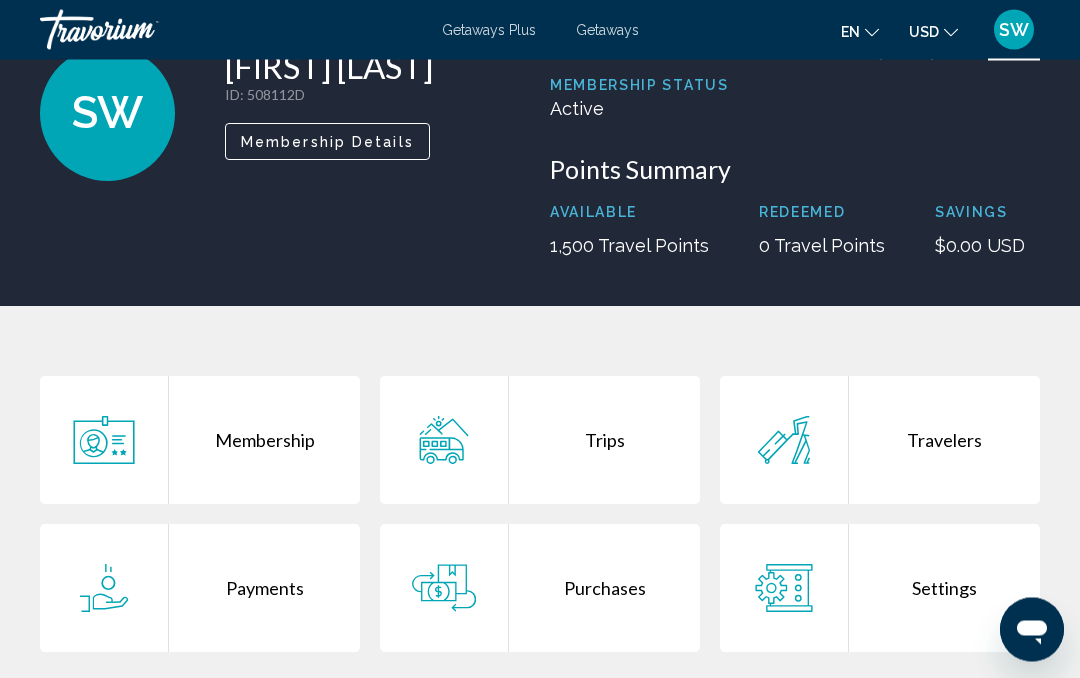 scroll, scrollTop: 140, scrollLeft: 0, axis: vertical 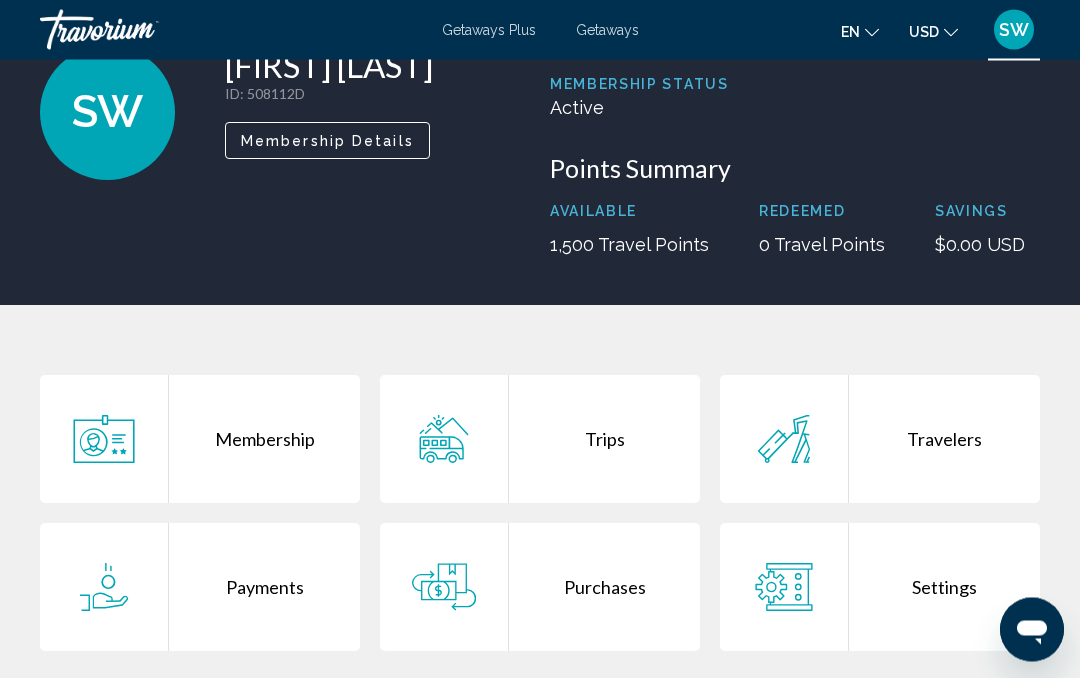 click on "Trips" at bounding box center [604, 440] 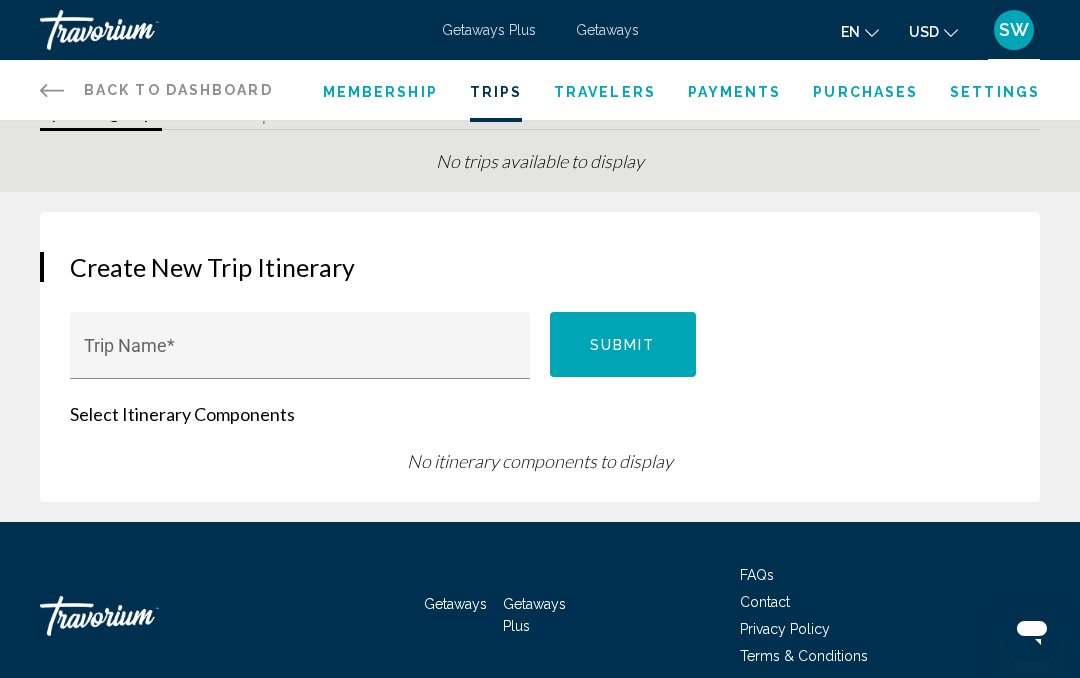 scroll, scrollTop: 78, scrollLeft: 0, axis: vertical 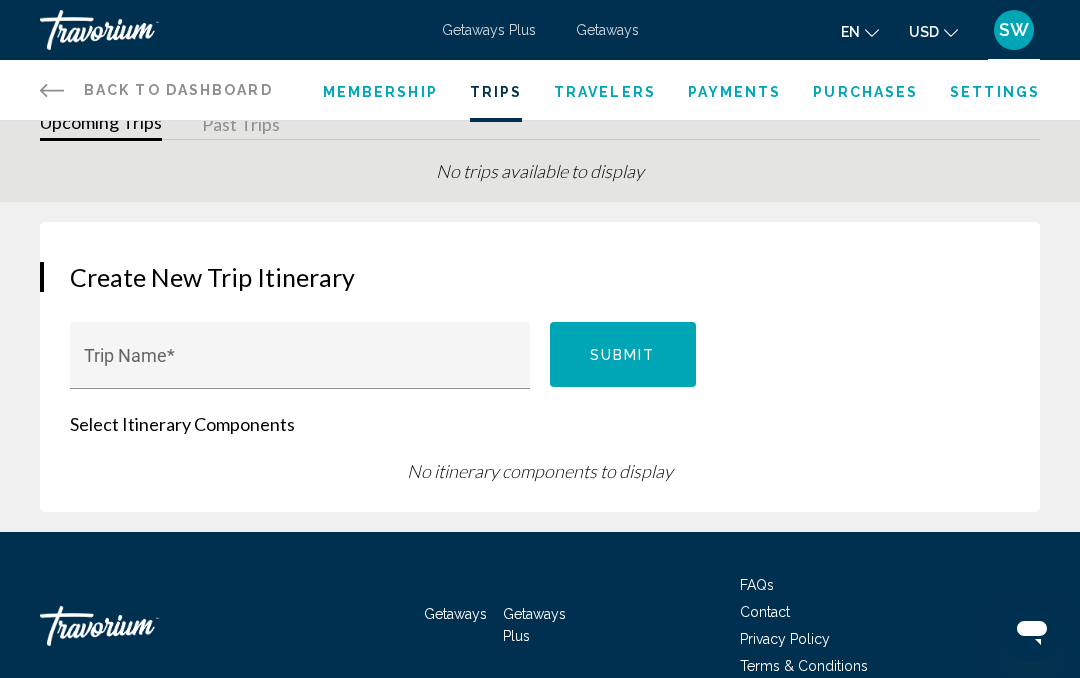 click on "Trip Name  *" at bounding box center [300, 355] 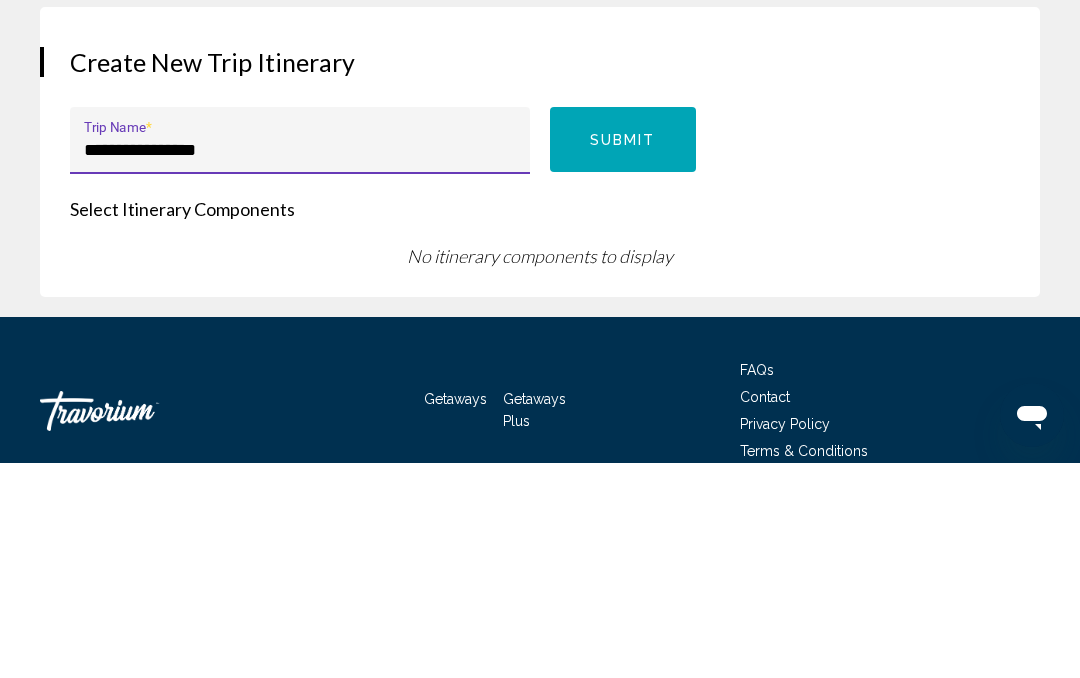 type on "**********" 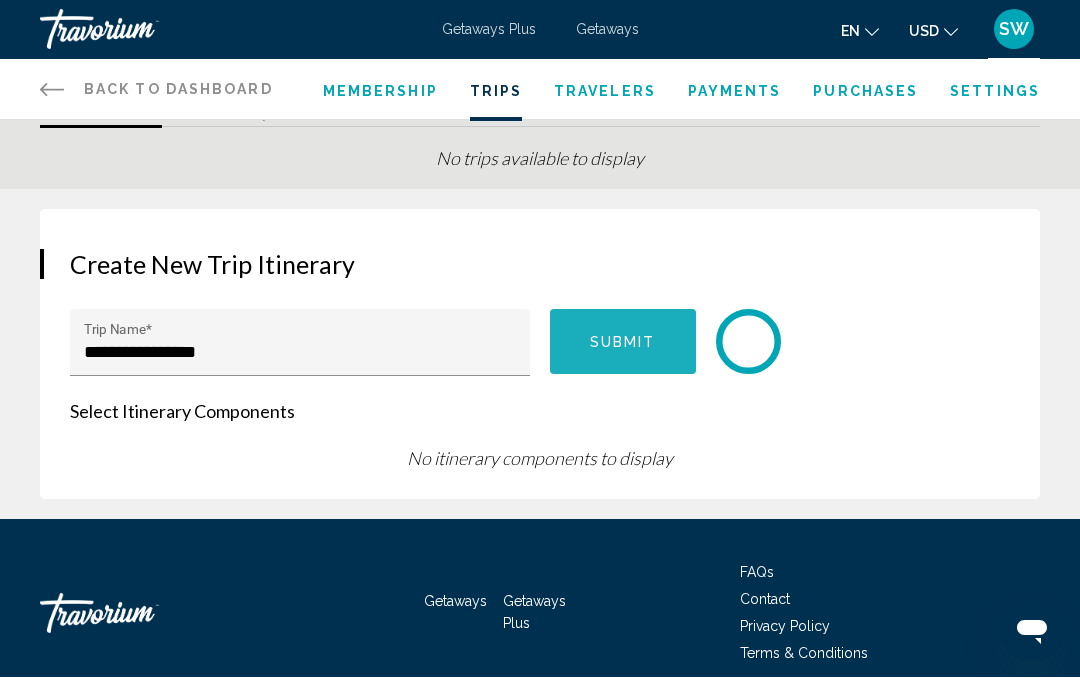 type 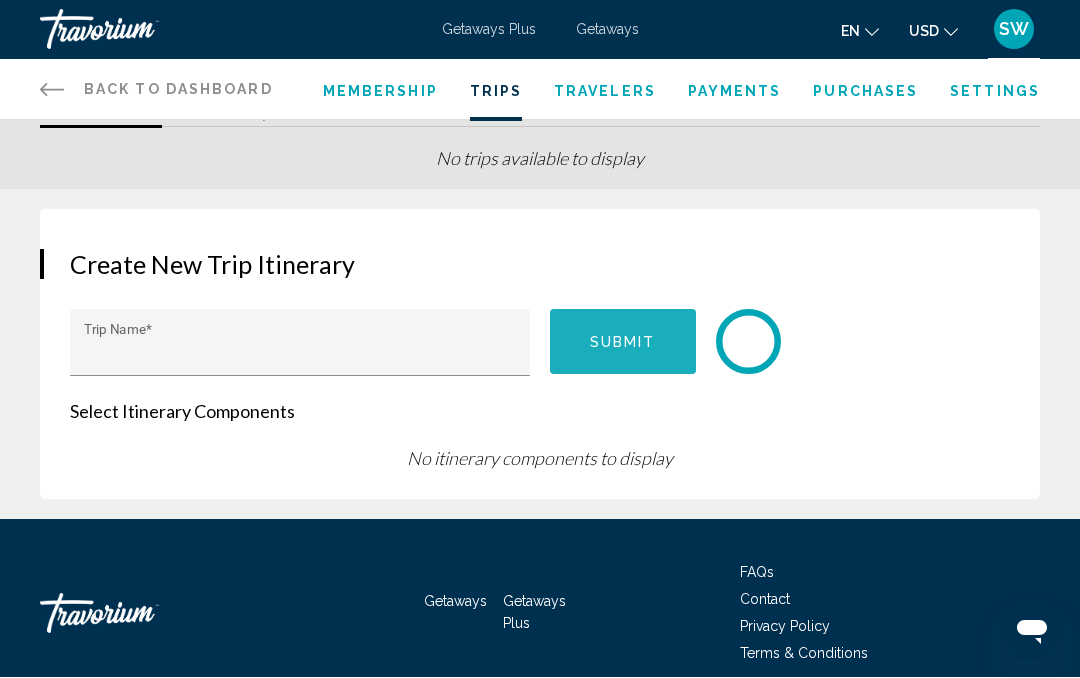 scroll, scrollTop: 91, scrollLeft: 0, axis: vertical 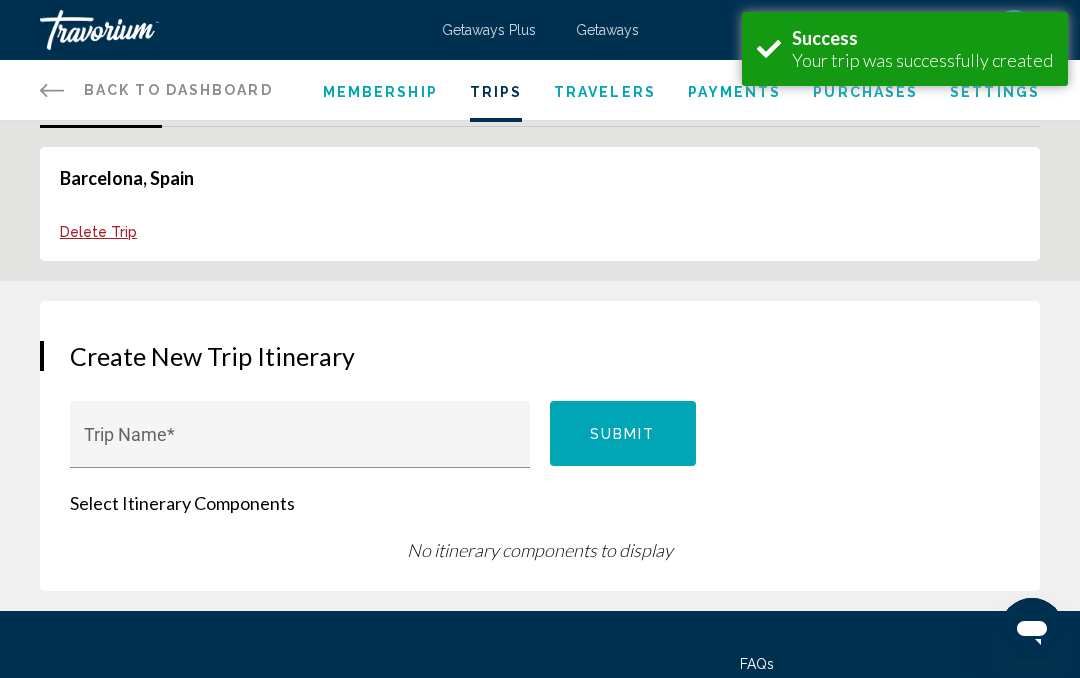 click on "Barcelona, Spain" at bounding box center [127, 178] 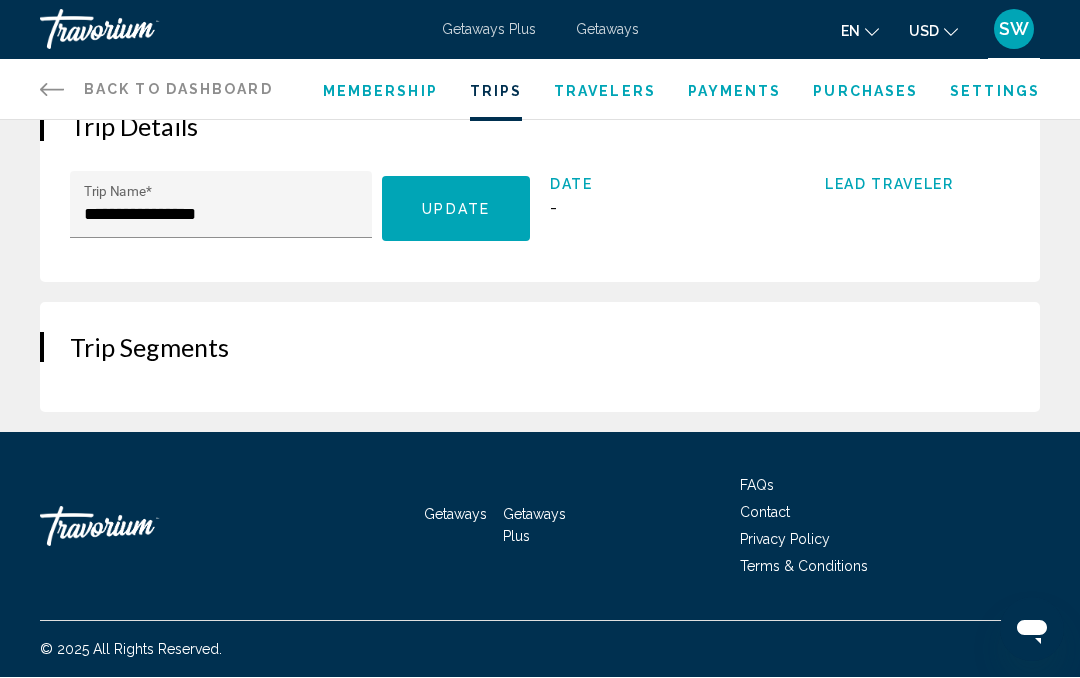 click on "-" at bounding box center [642, 208] 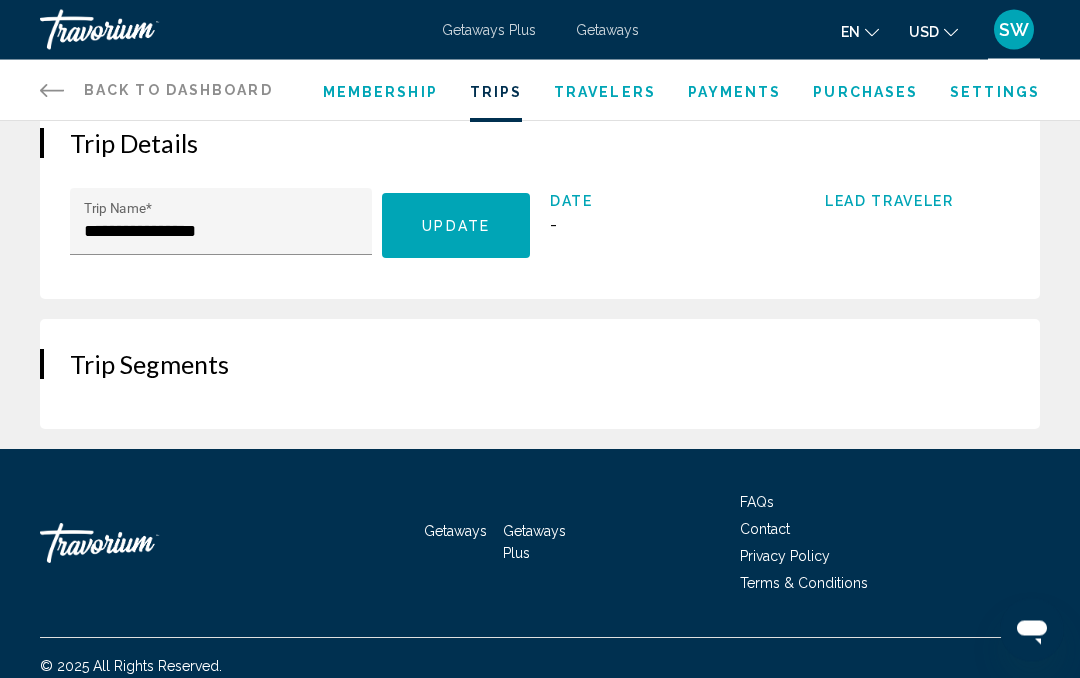 scroll, scrollTop: 0, scrollLeft: 0, axis: both 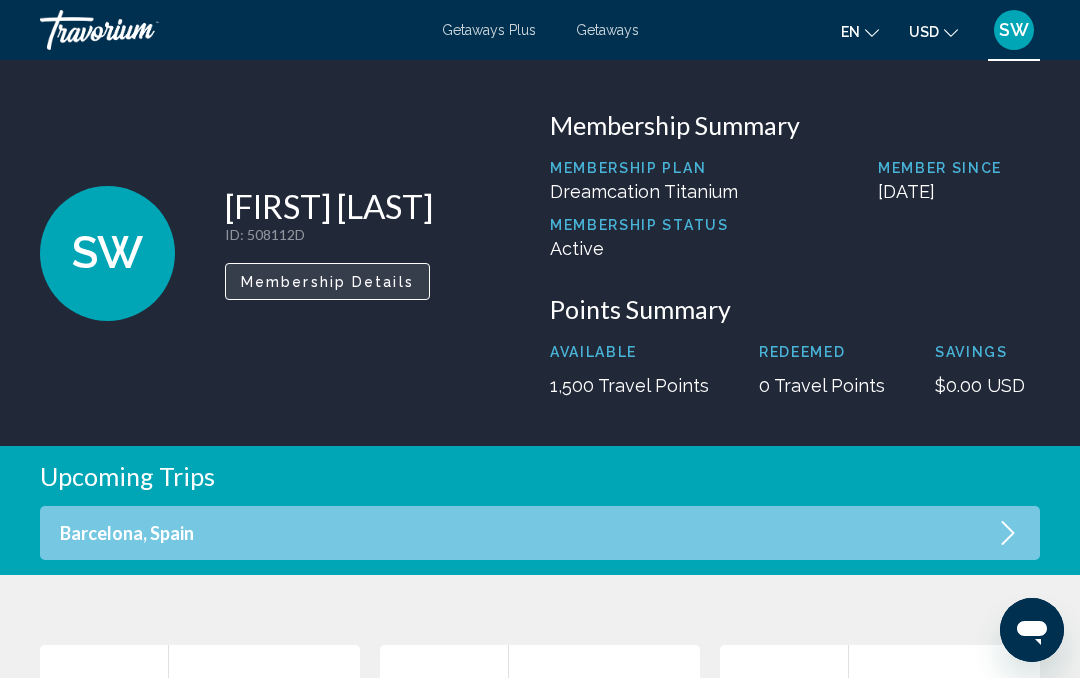 click on "Membership Details" at bounding box center (327, 282) 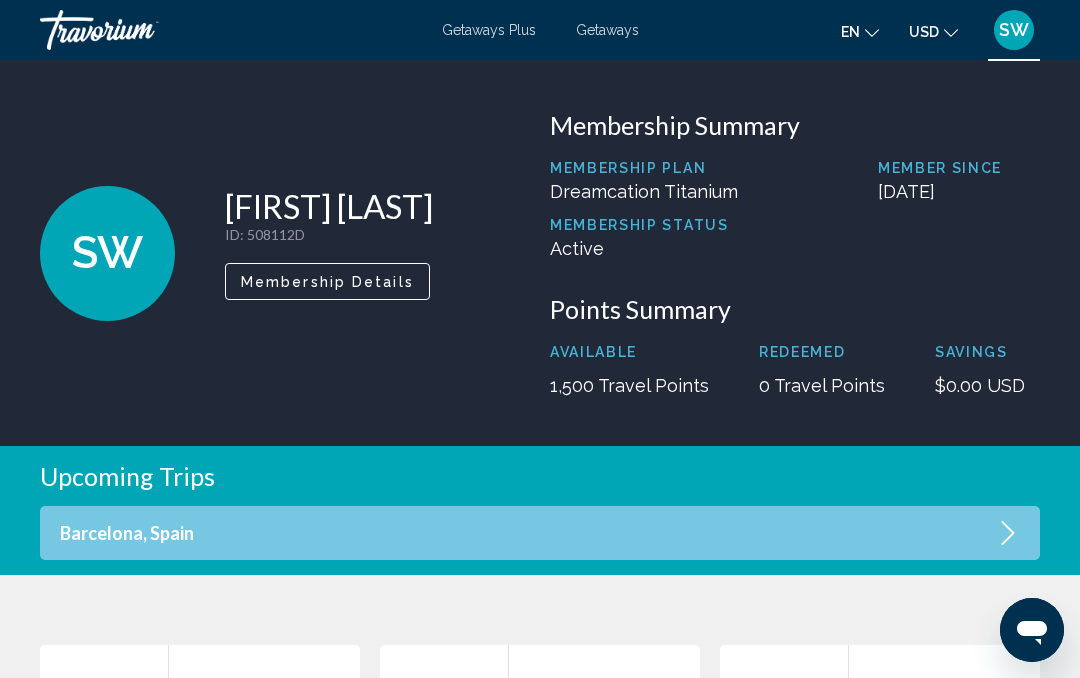 click 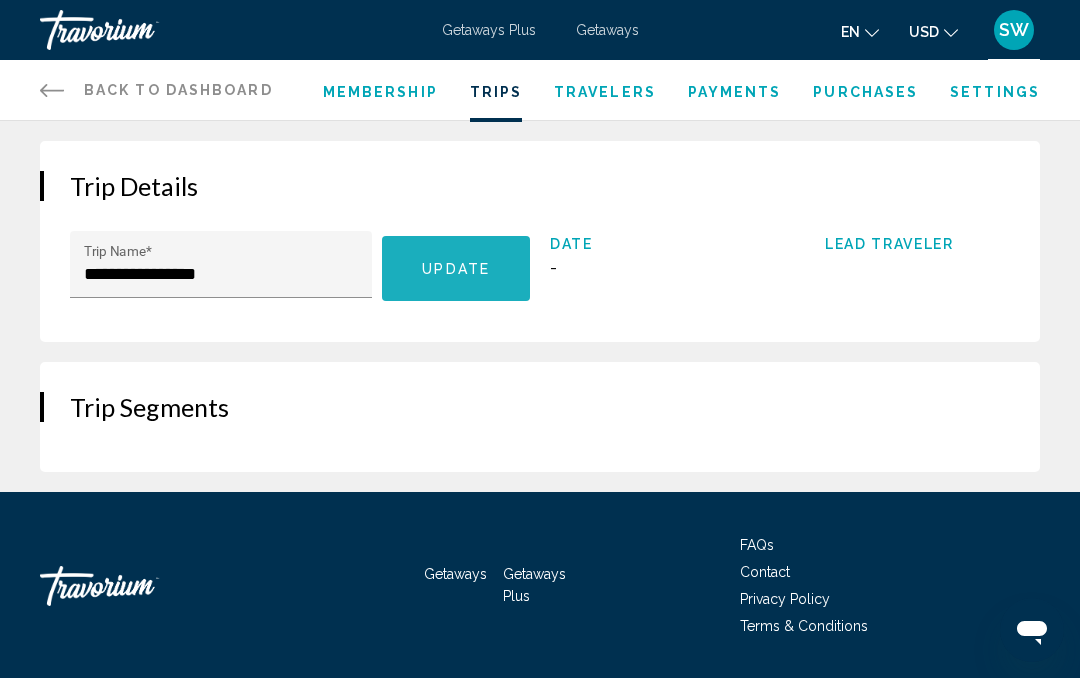 click on "Update" at bounding box center [456, 269] 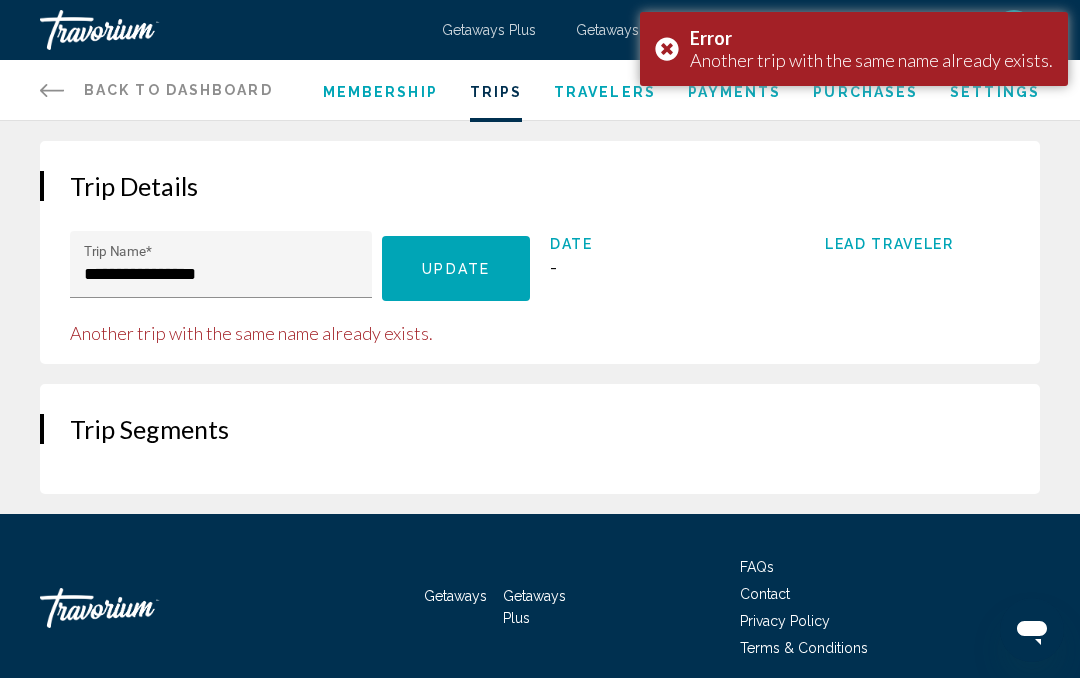 click on "Error   Another trip with the same name already exists." at bounding box center (854, 49) 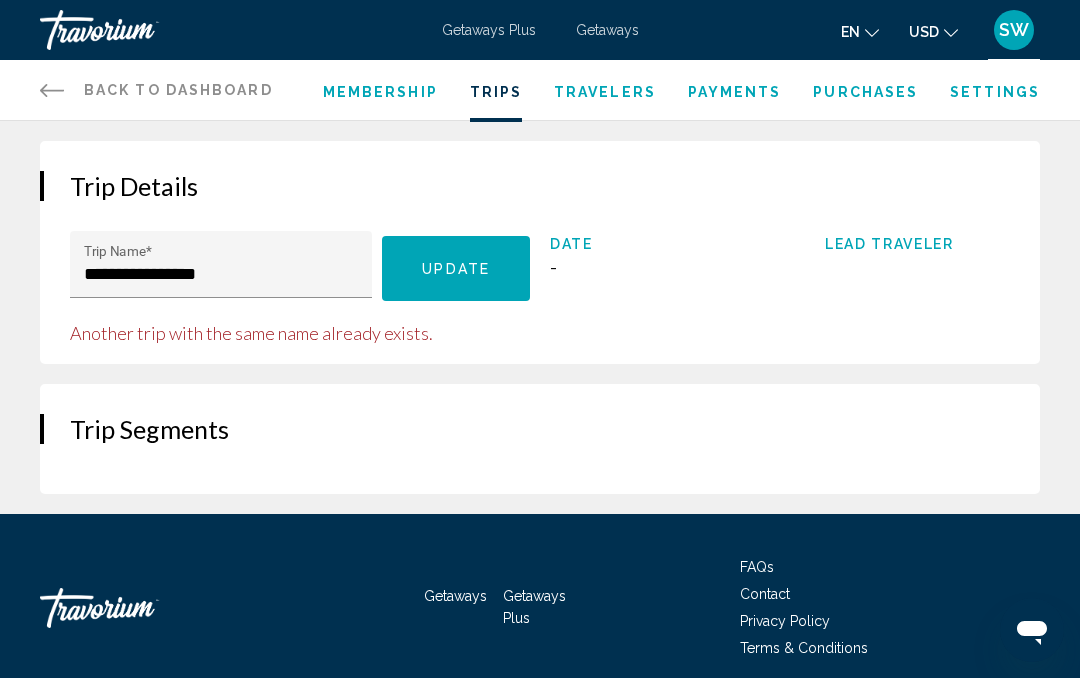click on "Purchases" at bounding box center [865, 92] 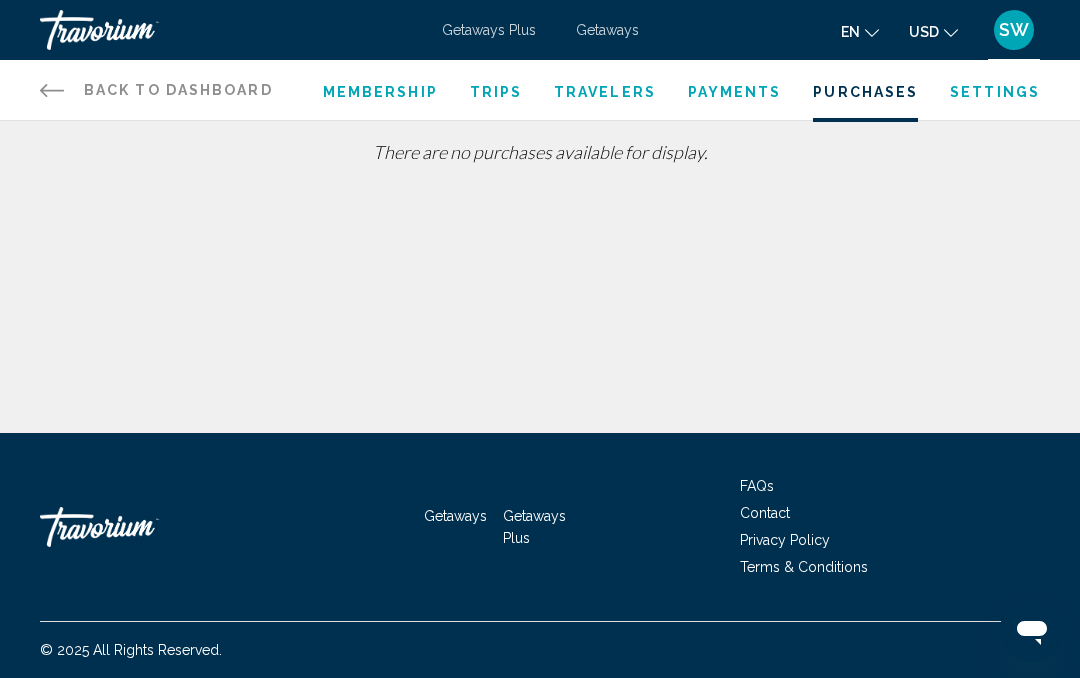 click on "Settings" at bounding box center [995, 92] 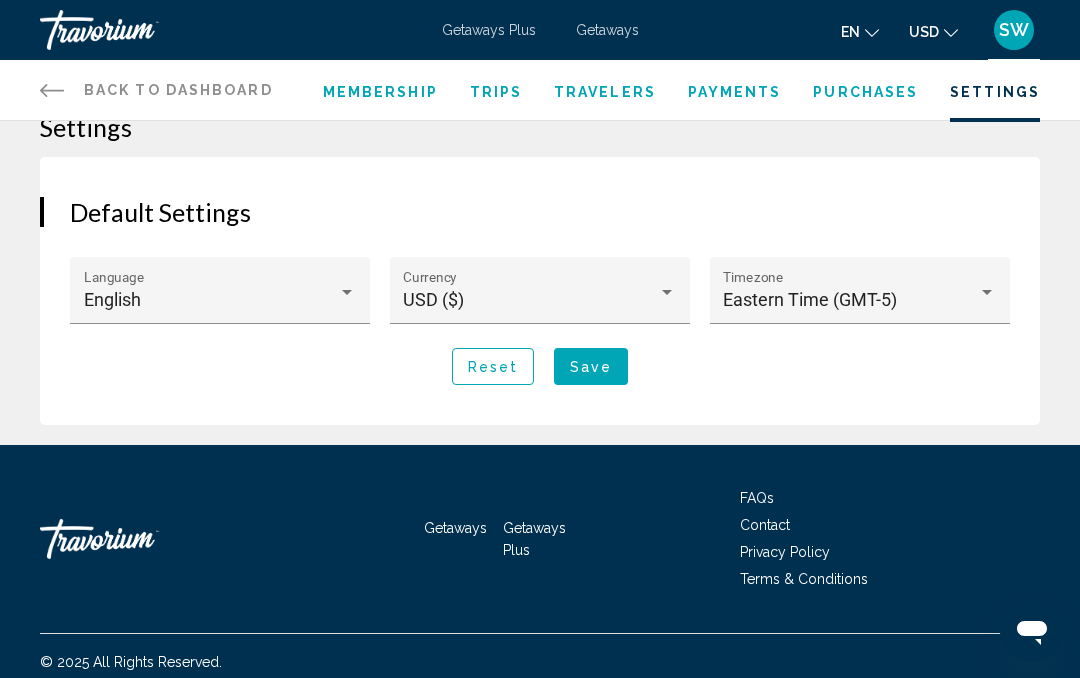 scroll, scrollTop: 0, scrollLeft: 0, axis: both 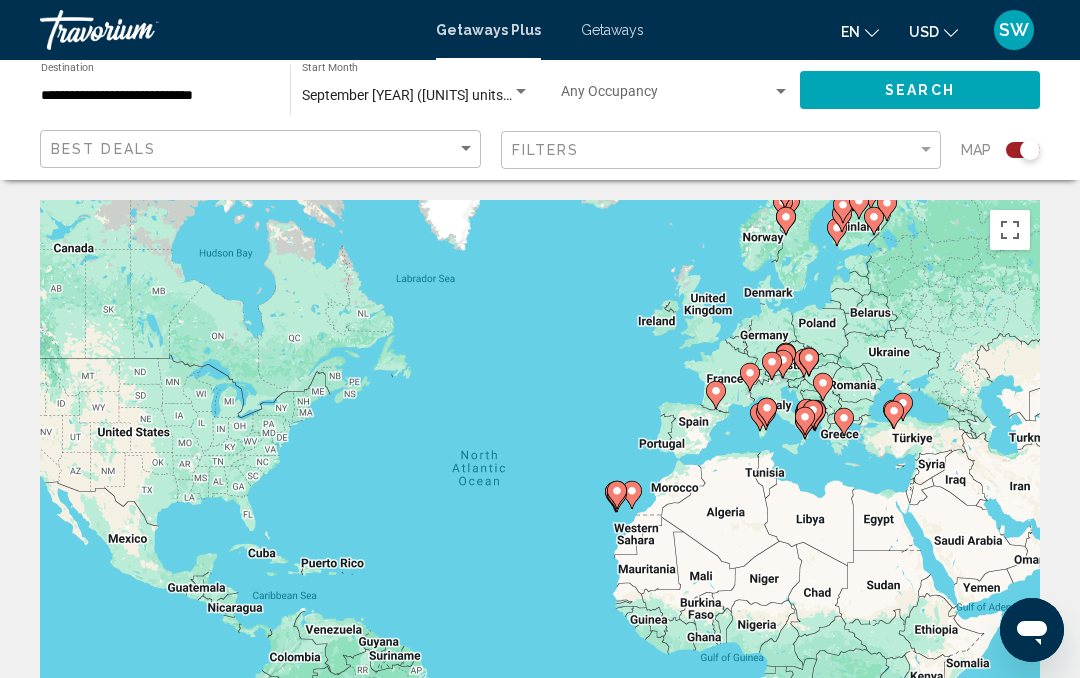 click 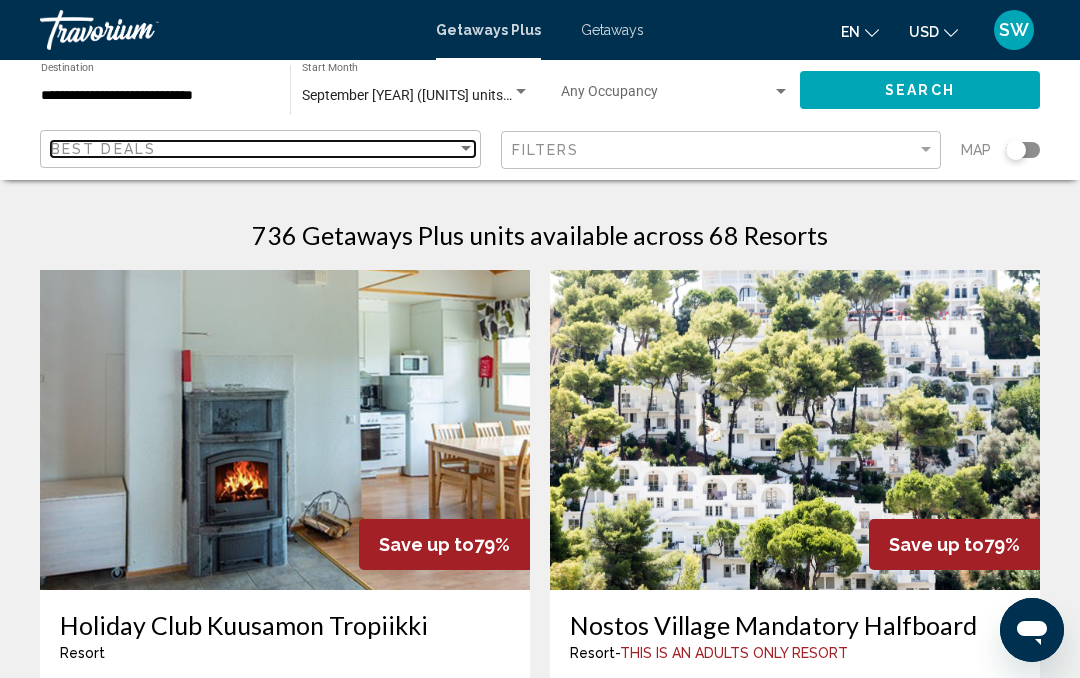 click at bounding box center [466, 149] 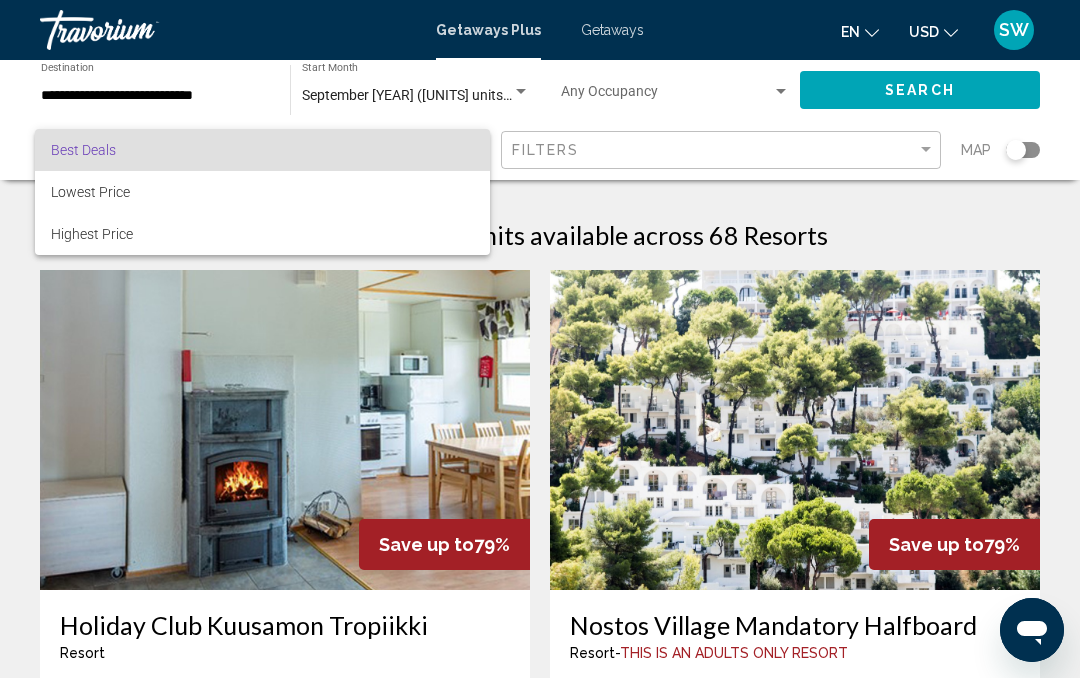 click at bounding box center [540, 339] 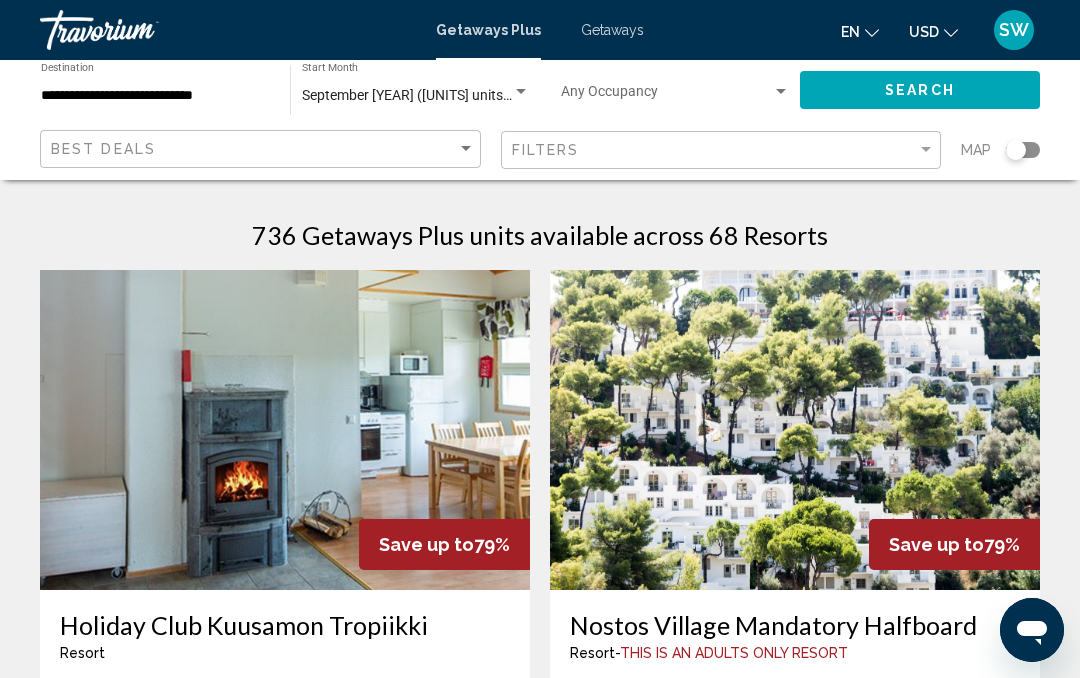 click on "Getaways" at bounding box center [612, 30] 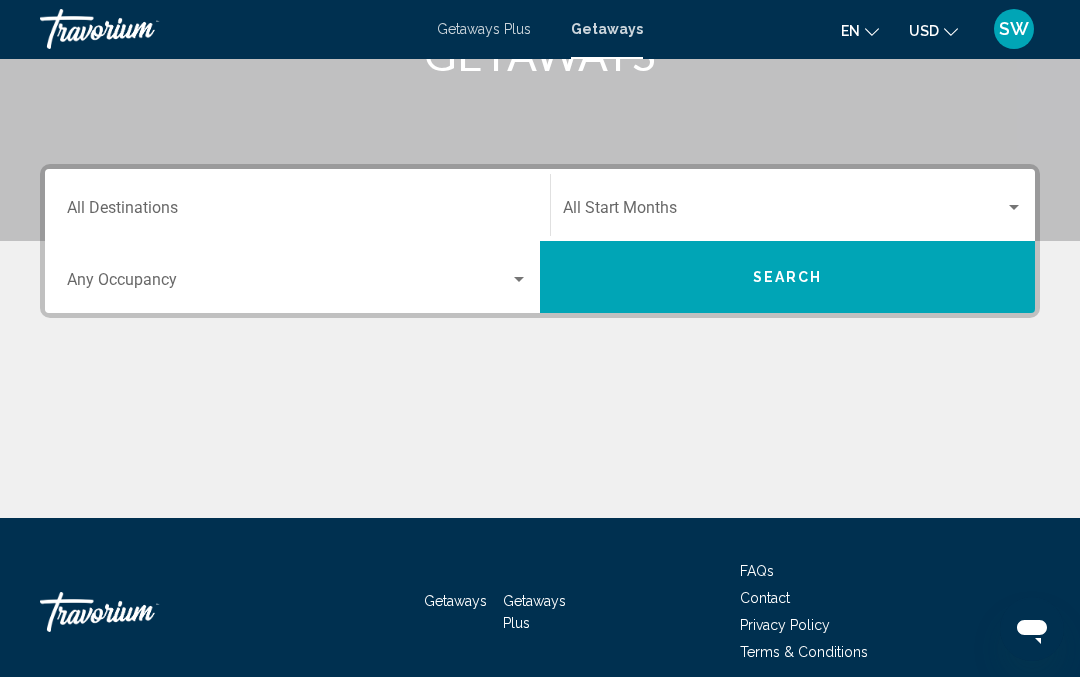 scroll, scrollTop: 357, scrollLeft: 0, axis: vertical 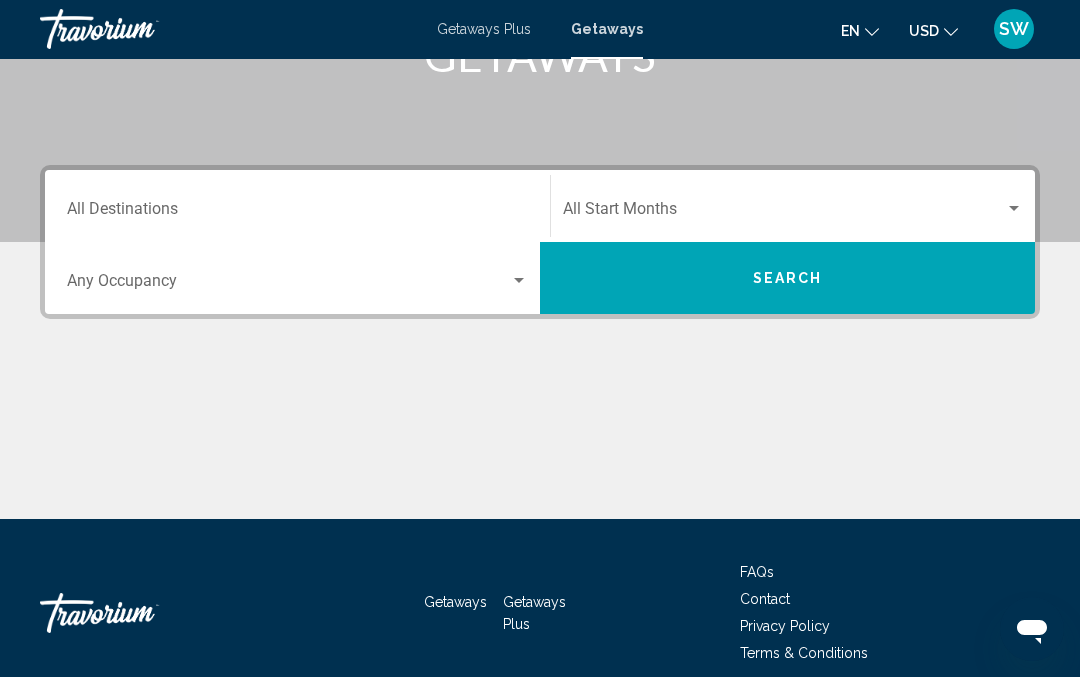 click on "Getaways" at bounding box center [455, 603] 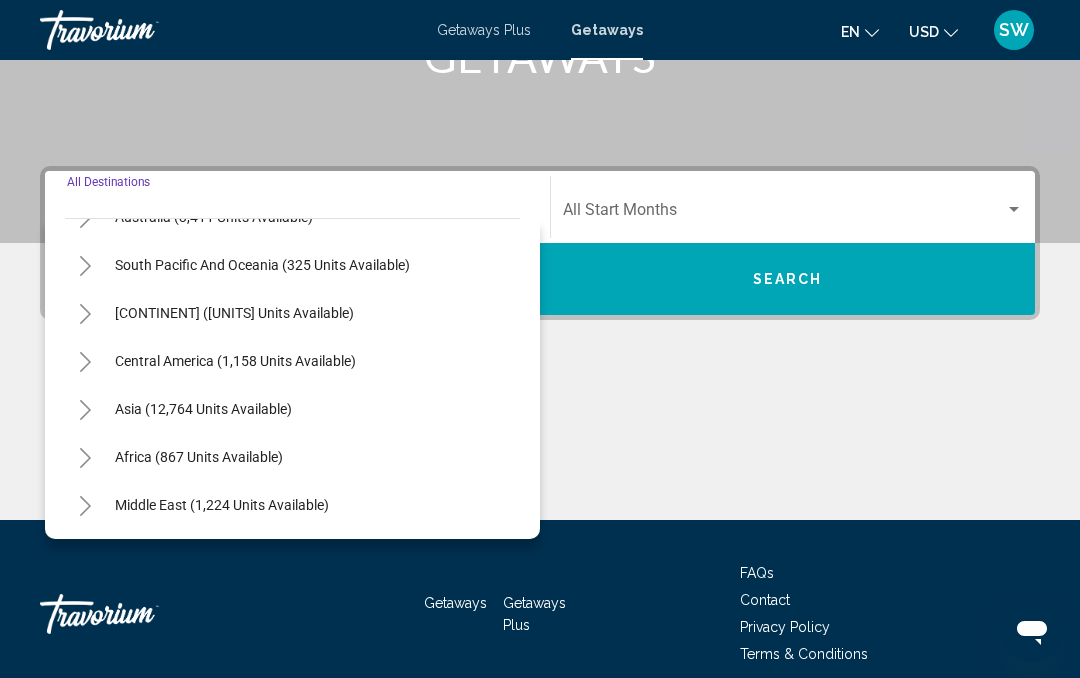 scroll, scrollTop: 324, scrollLeft: 0, axis: vertical 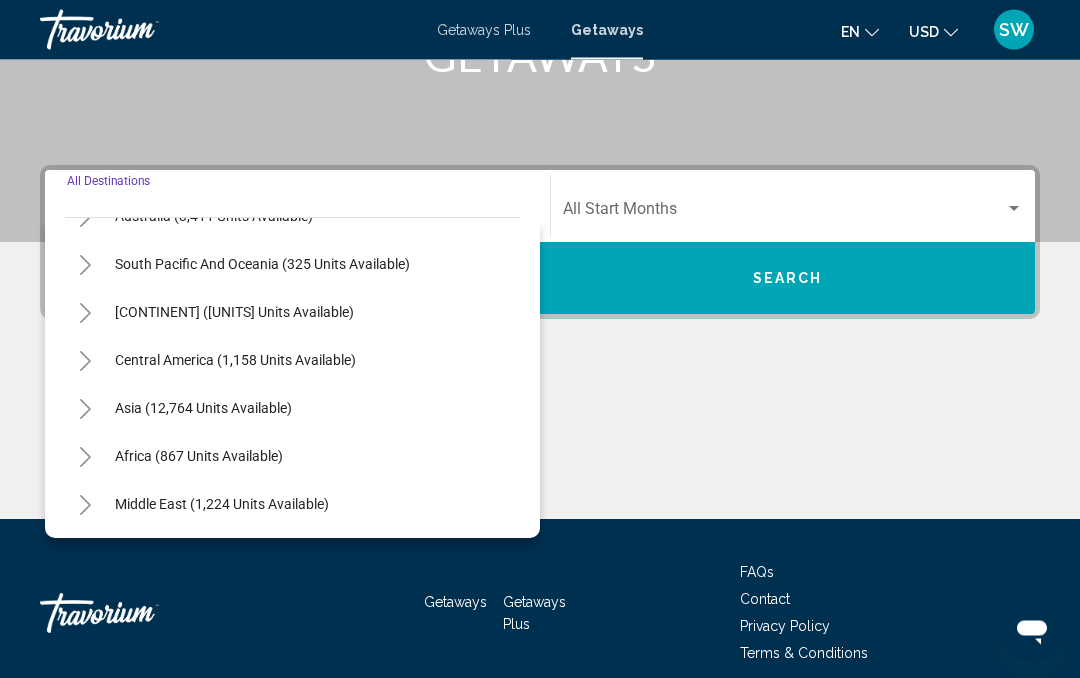 click at bounding box center [540, 445] 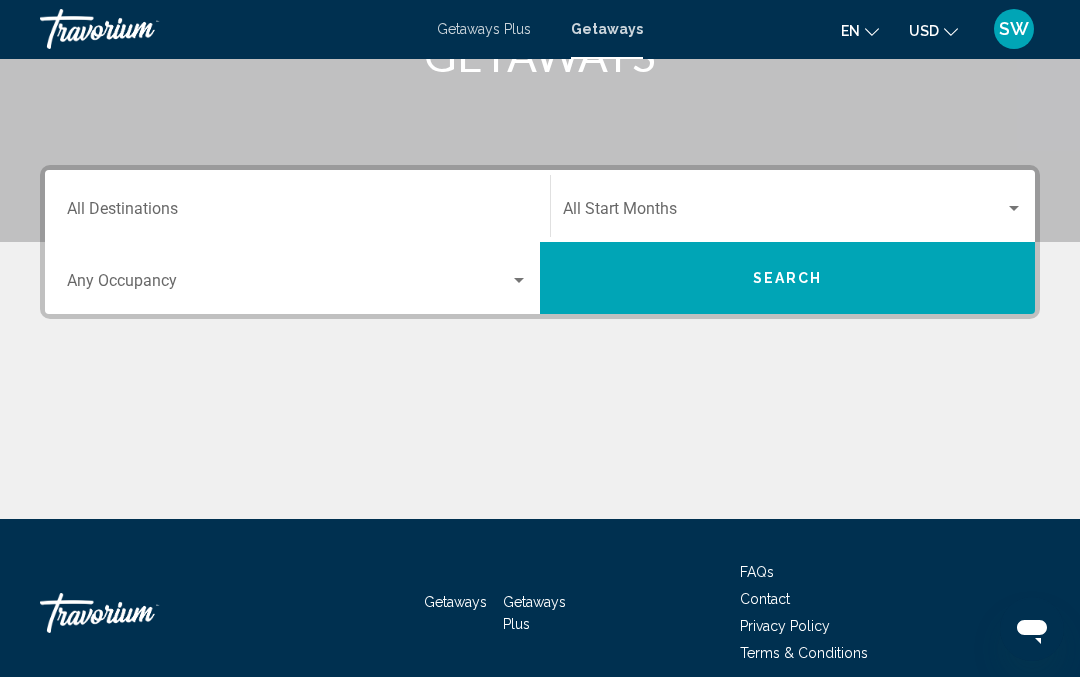 click at bounding box center [540, 445] 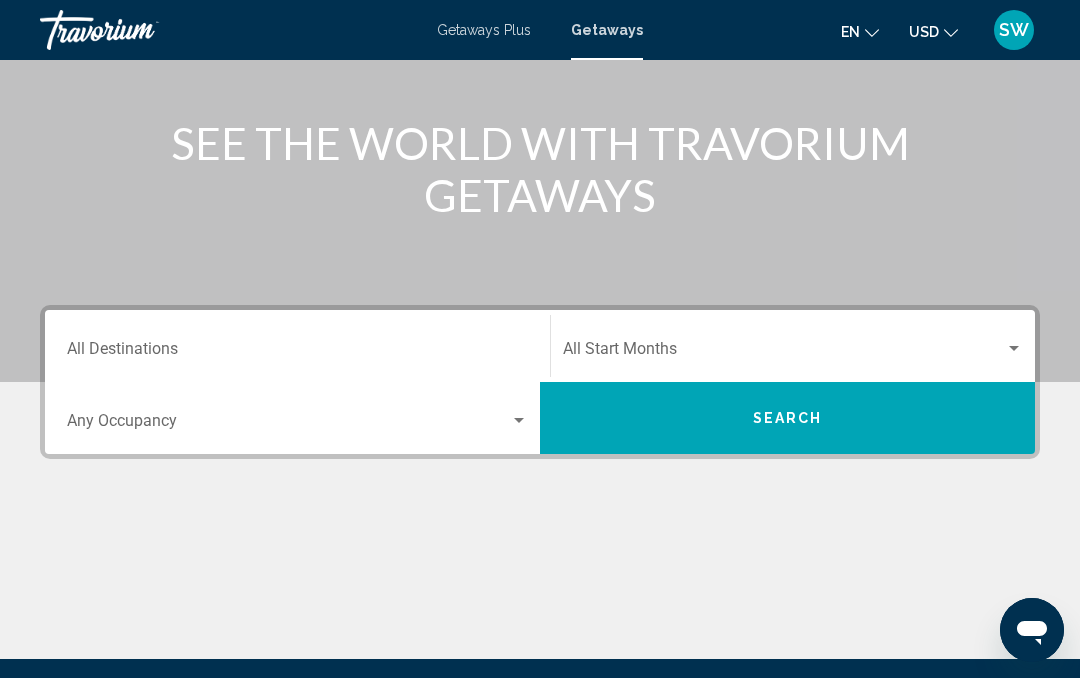 scroll, scrollTop: 0, scrollLeft: 0, axis: both 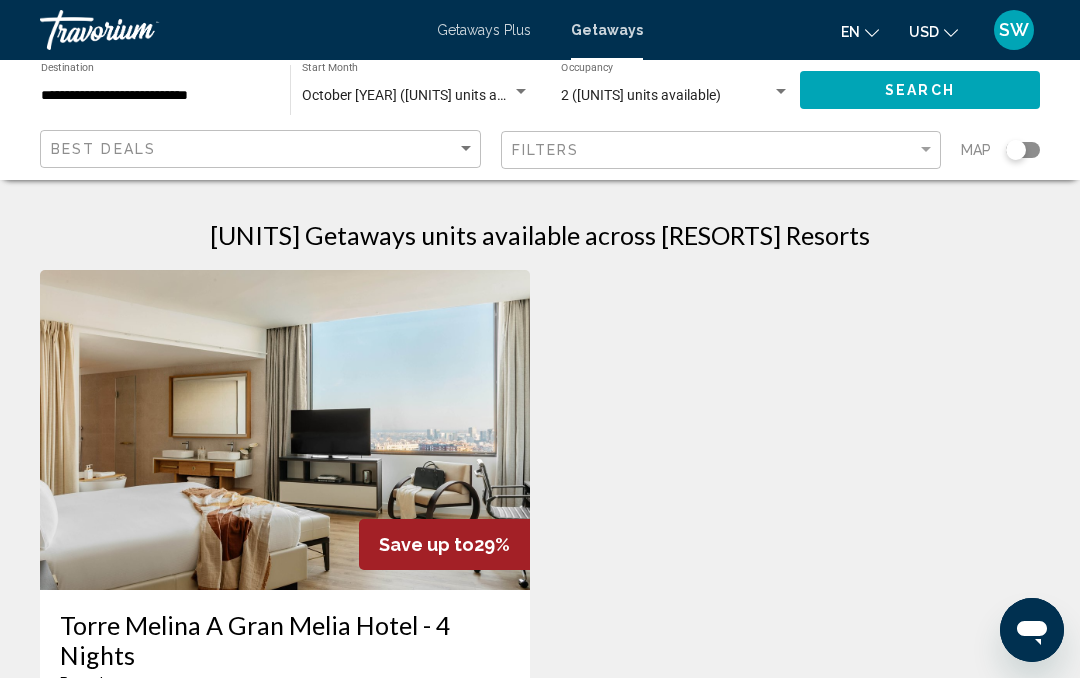 click at bounding box center (521, 91) 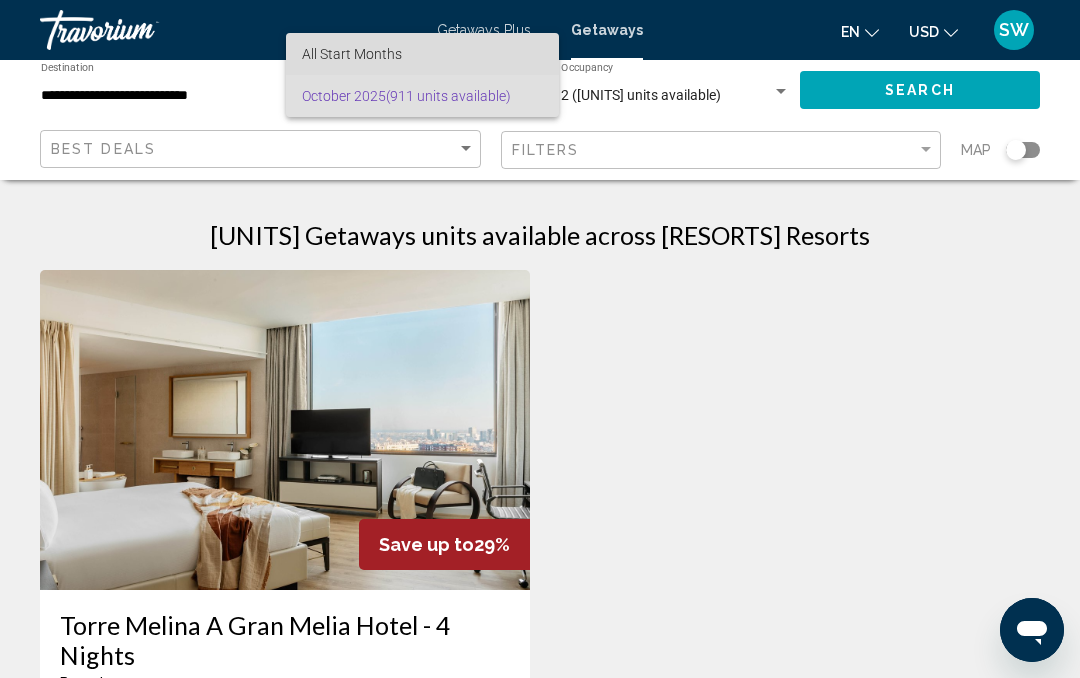 click on "All Start Months" at bounding box center [422, 54] 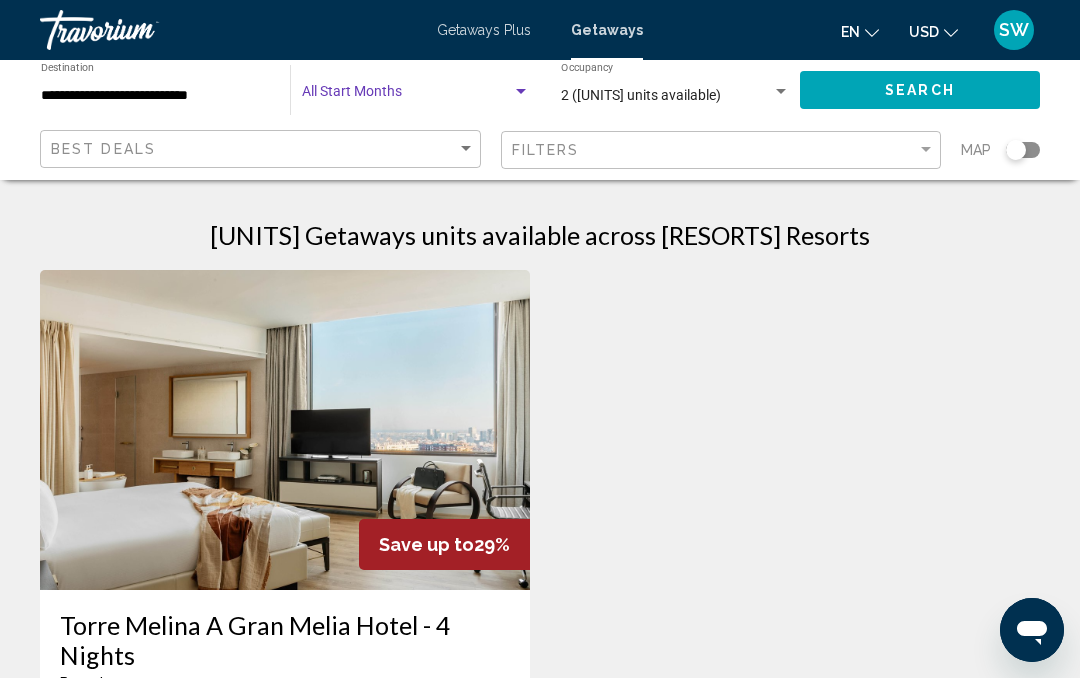 click on "Start Month All Start Months" 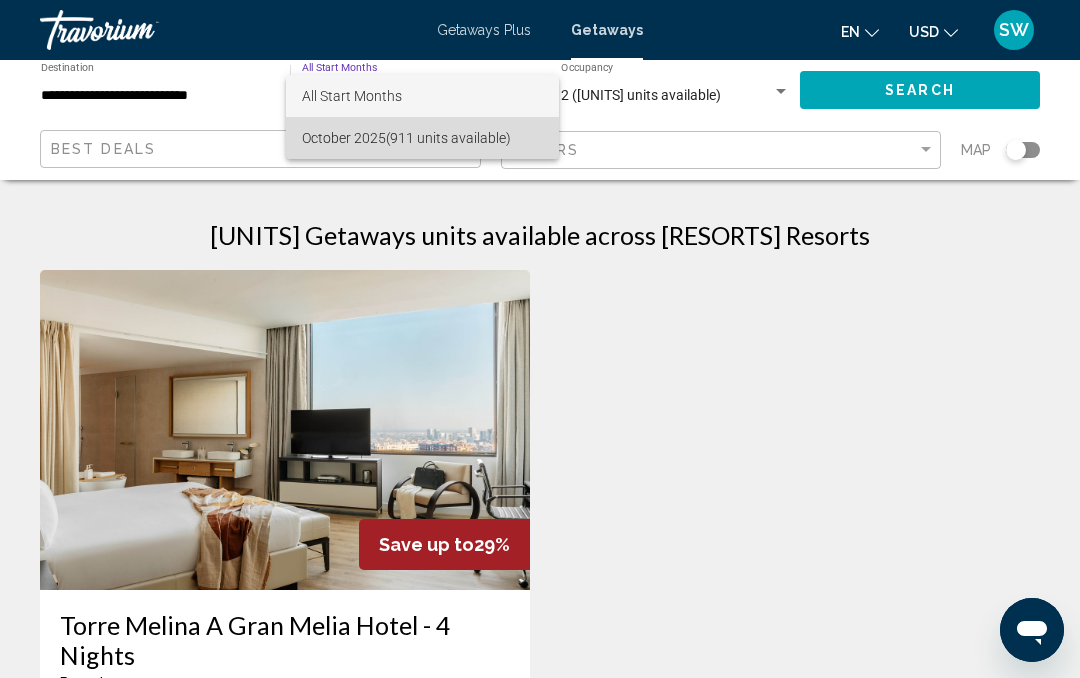 click on "October 2025  (911 units available)" at bounding box center [422, 138] 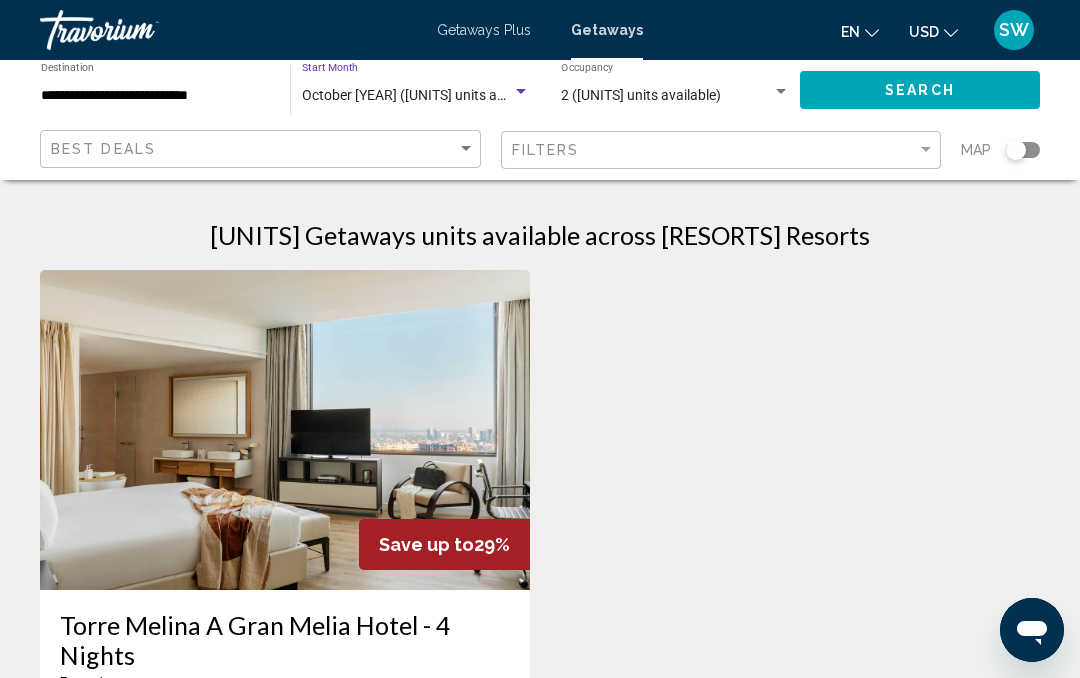 click on "October [YEAR] ([UNITS] units available)" at bounding box center [425, 95] 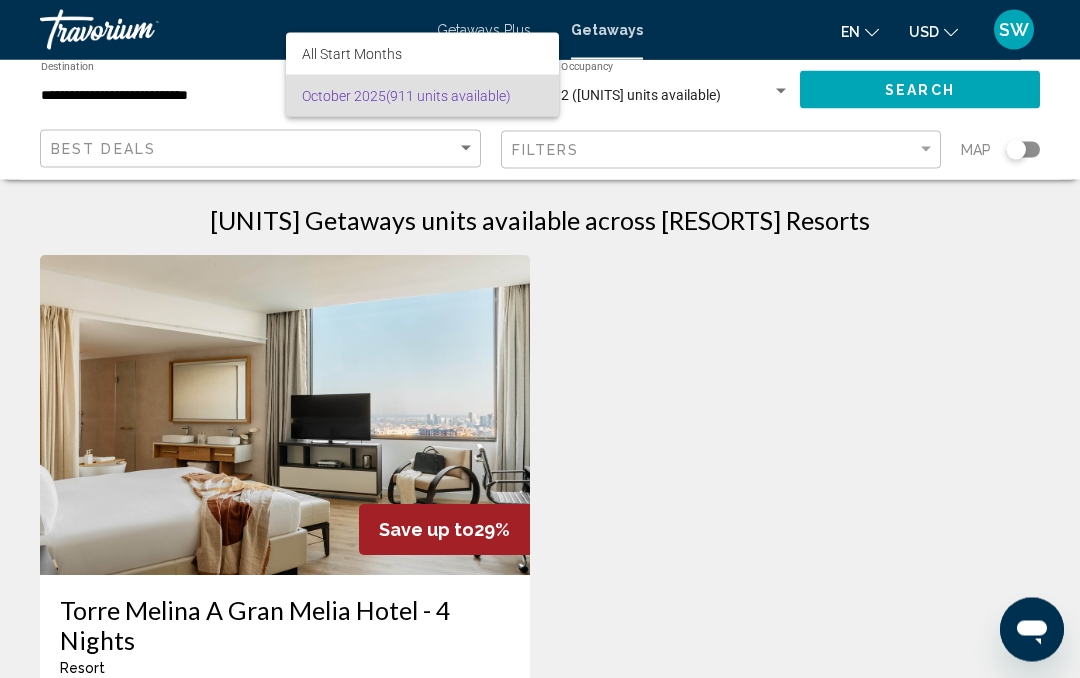 scroll, scrollTop: 0, scrollLeft: 0, axis: both 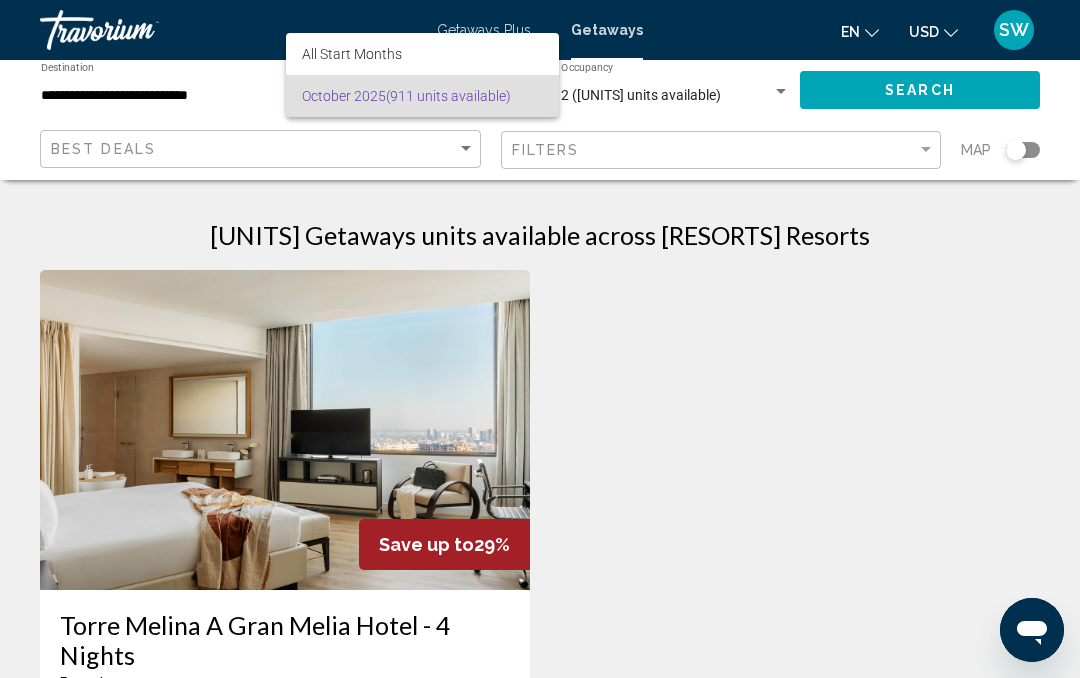 click at bounding box center [540, 339] 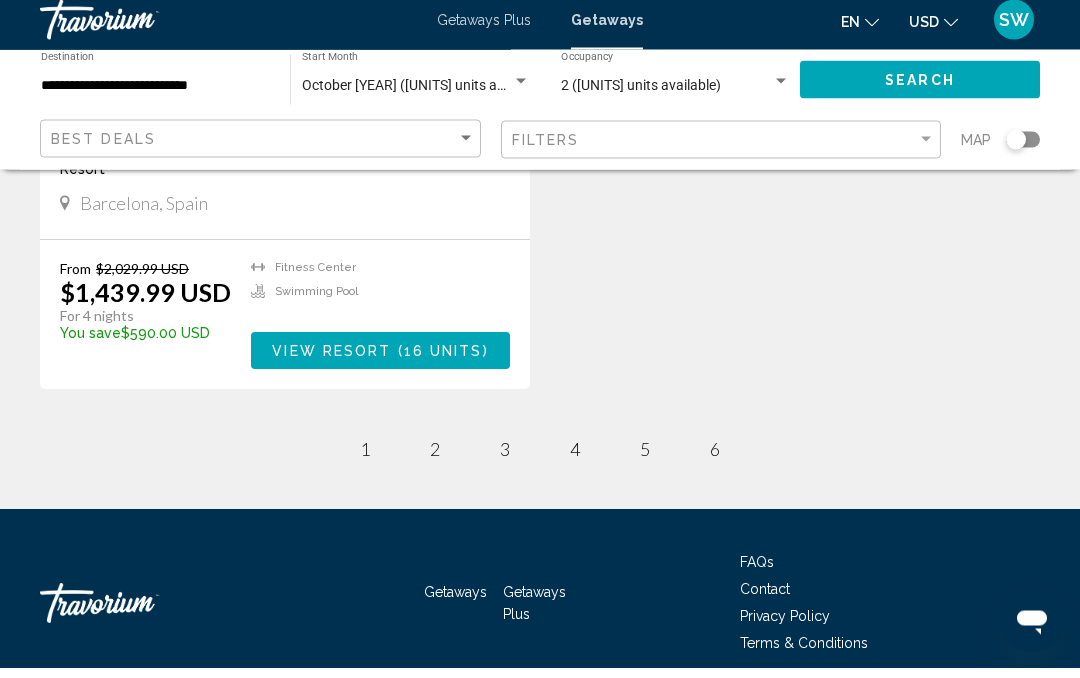 scroll, scrollTop: 590, scrollLeft: 0, axis: vertical 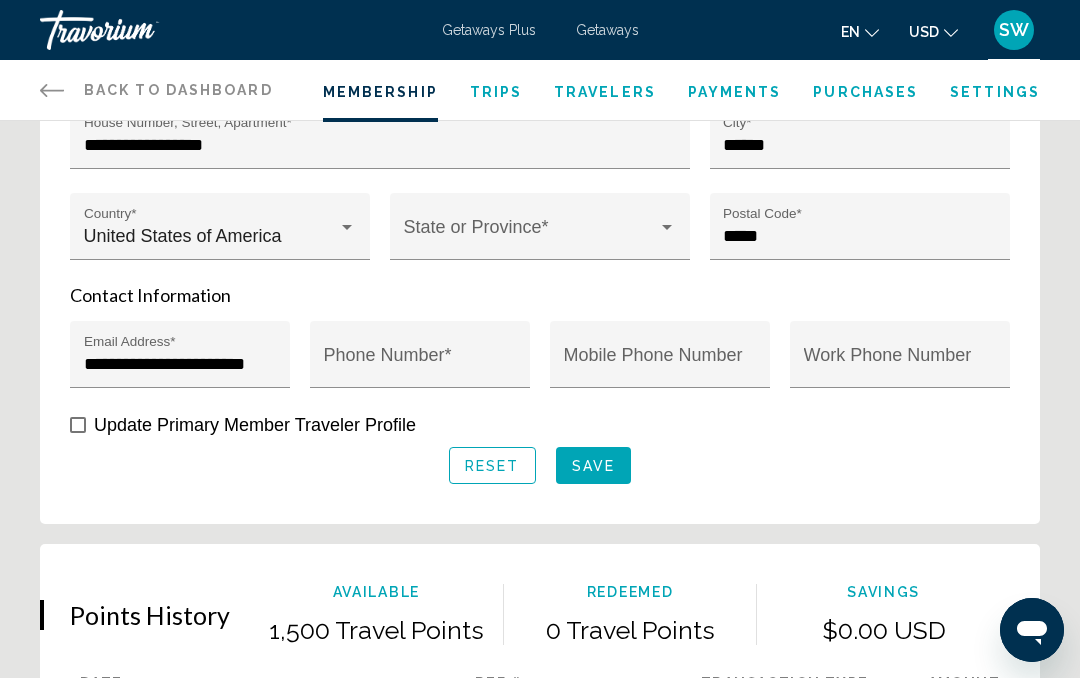 click on "Mobile Phone Number" at bounding box center [660, 364] 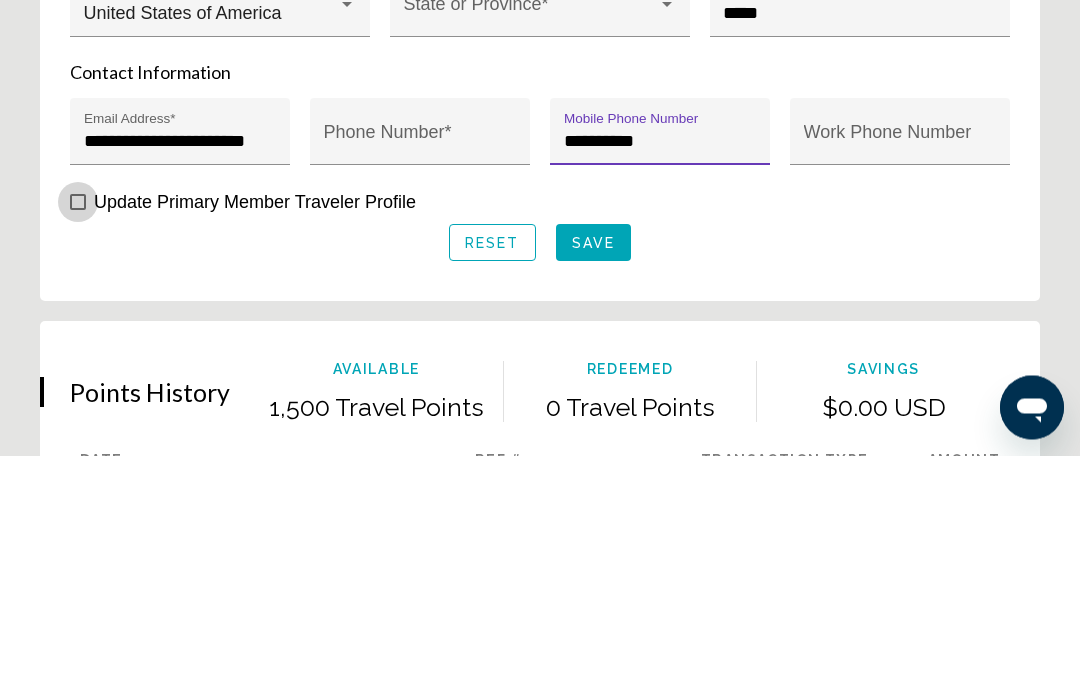 type on "**********" 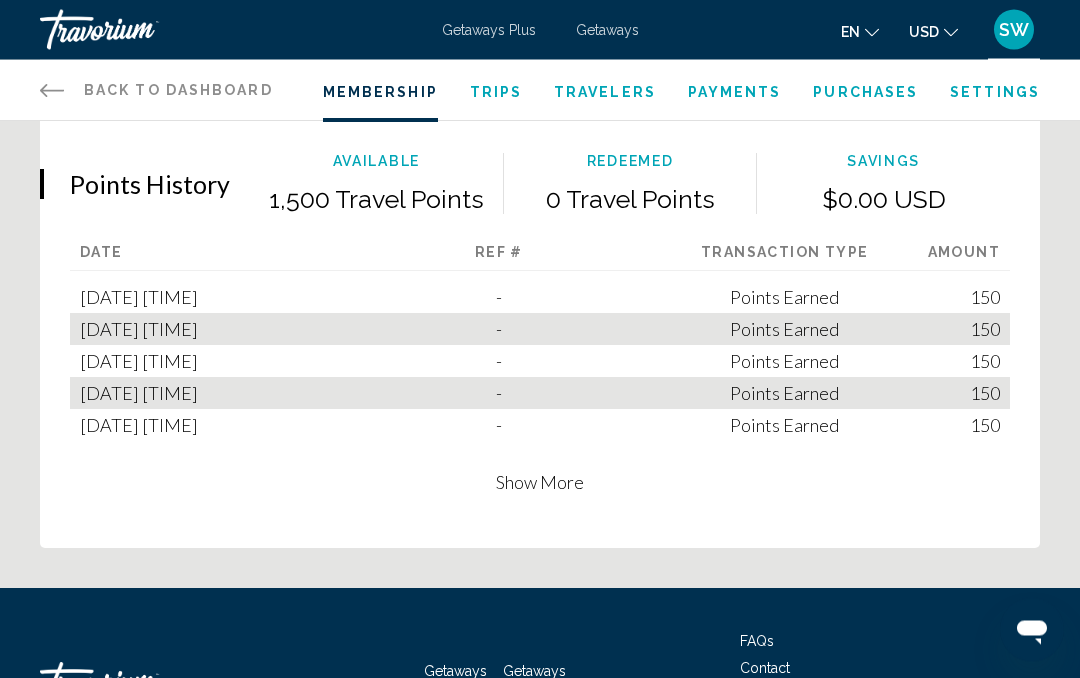 scroll, scrollTop: 1452, scrollLeft: 0, axis: vertical 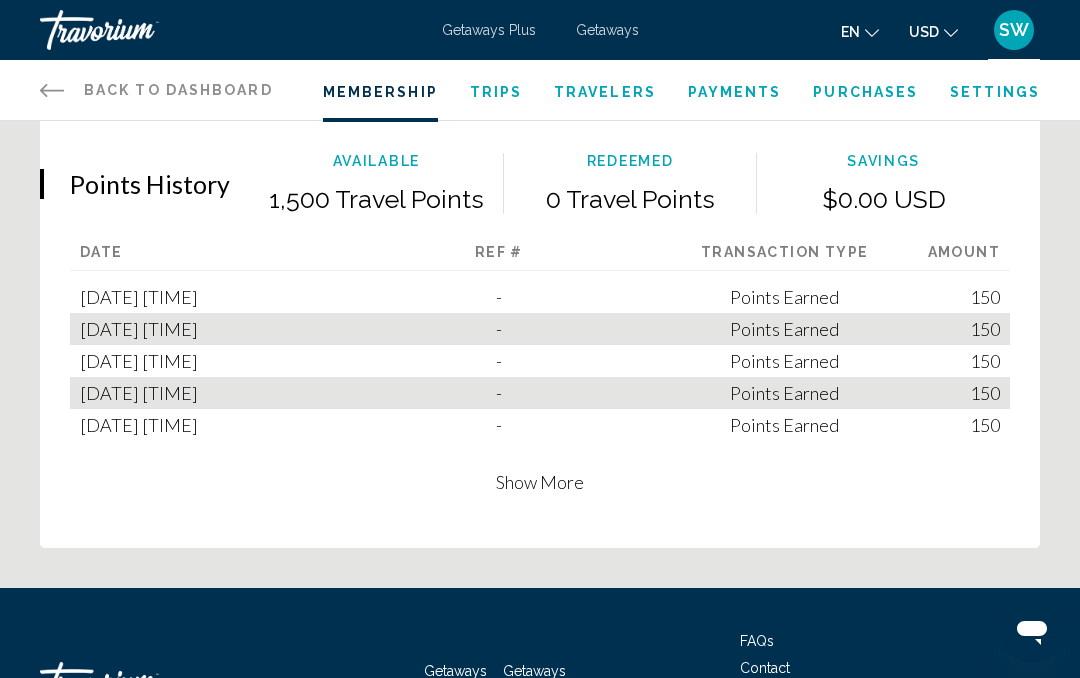 click on "Show More" at bounding box center [540, 482] 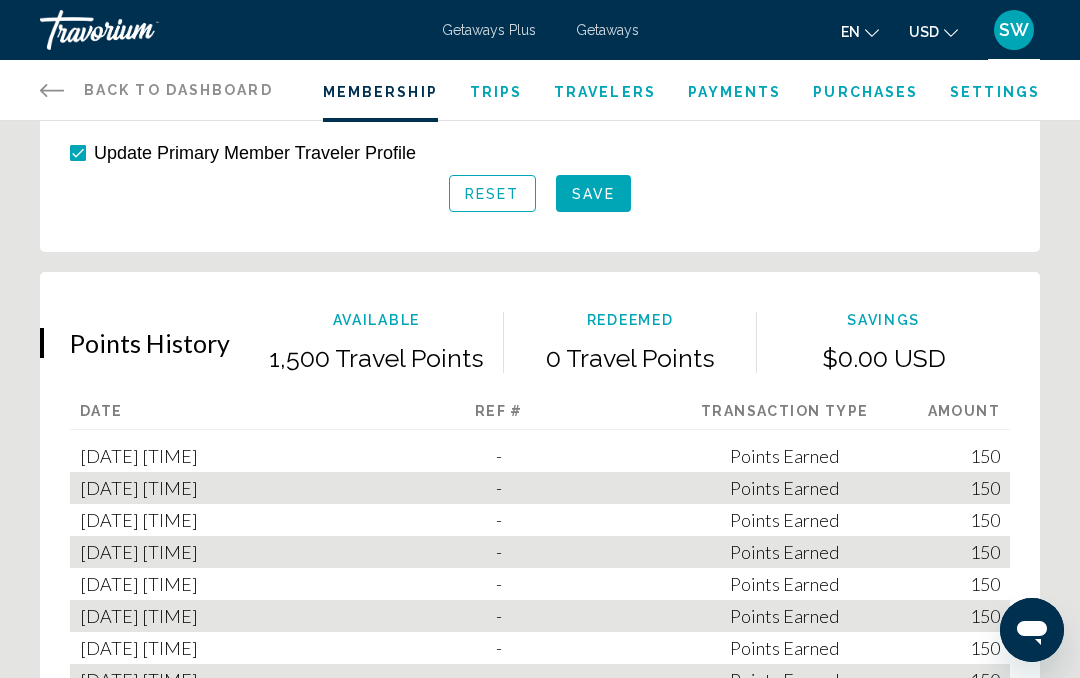 scroll, scrollTop: 1291, scrollLeft: 0, axis: vertical 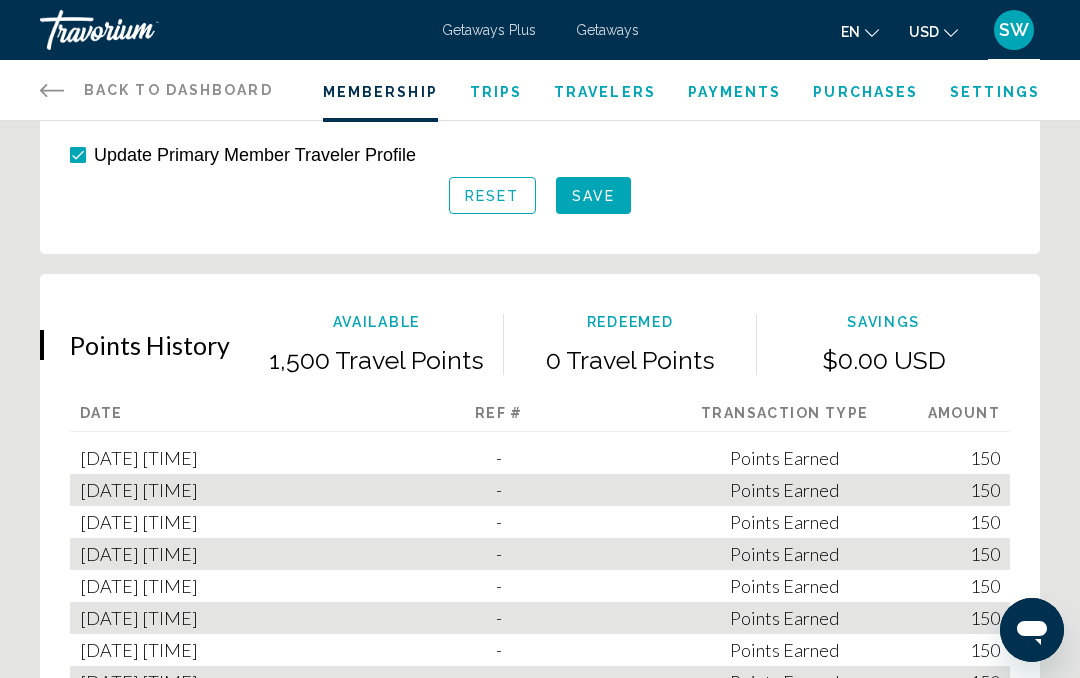 click on "Save" at bounding box center (593, 196) 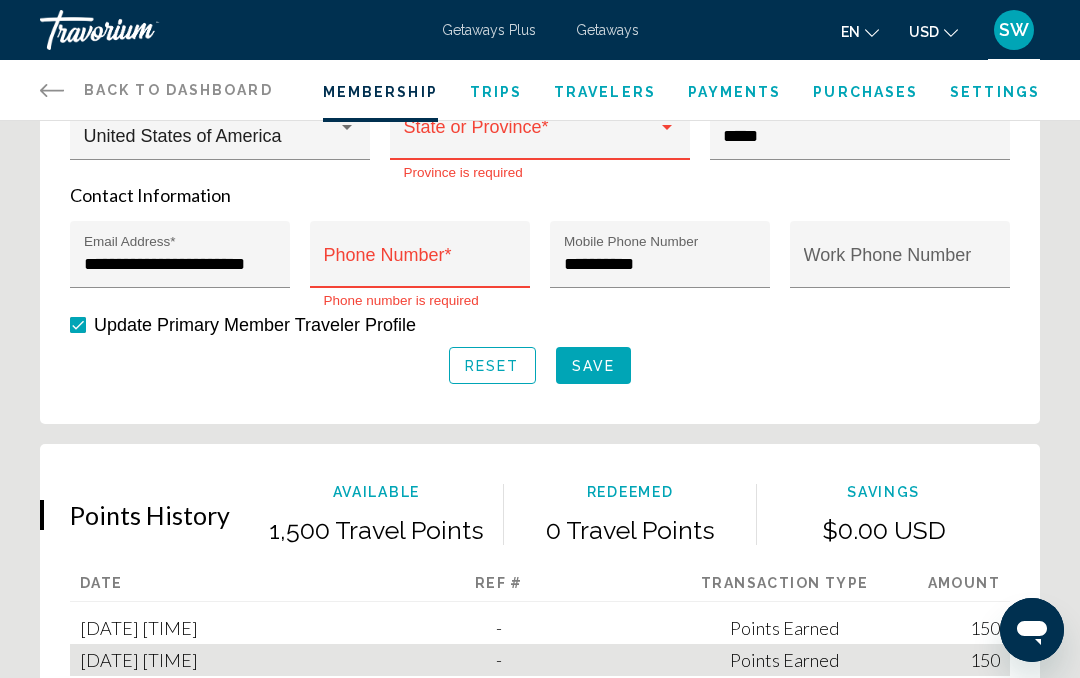 scroll, scrollTop: 1107, scrollLeft: 0, axis: vertical 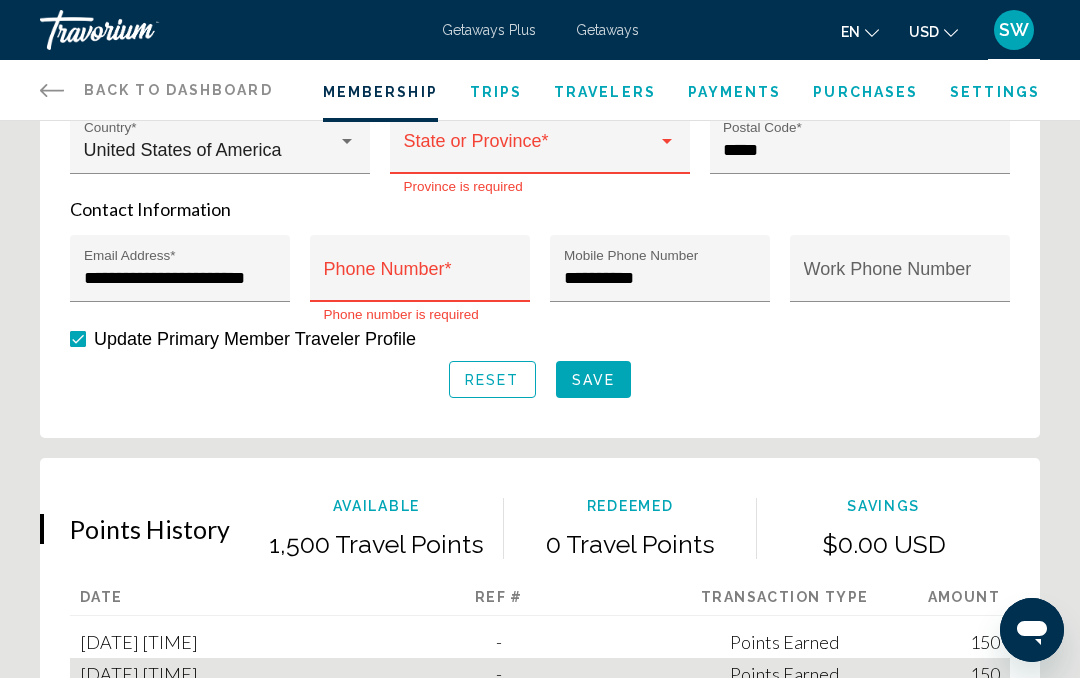 click on "Phone Number  *" at bounding box center [420, 268] 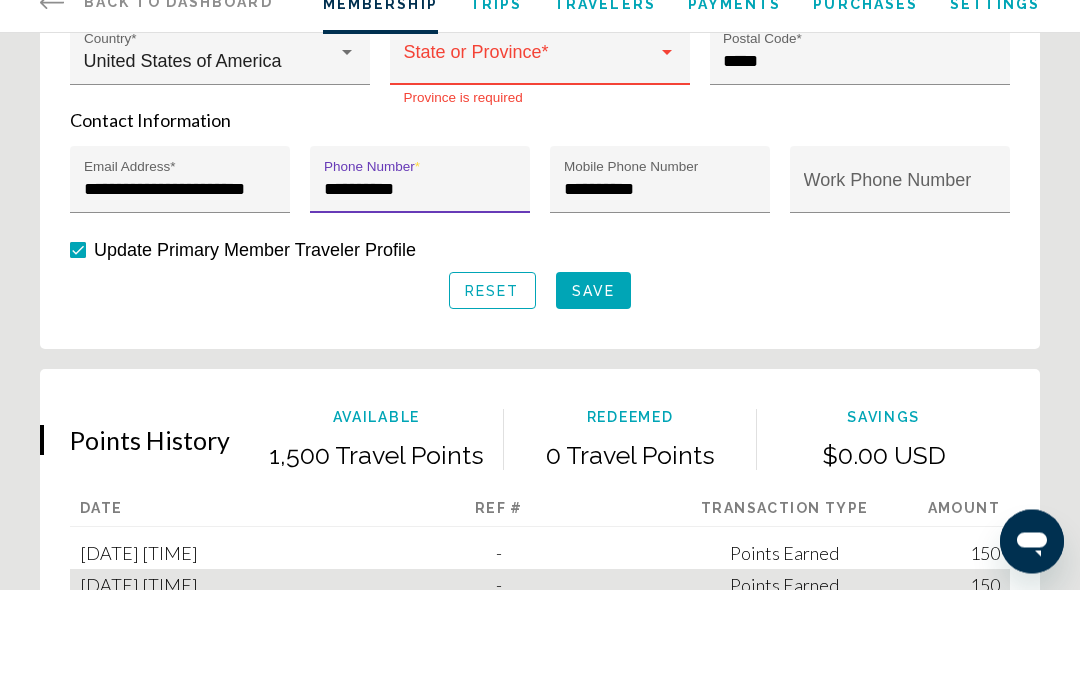 type on "**********" 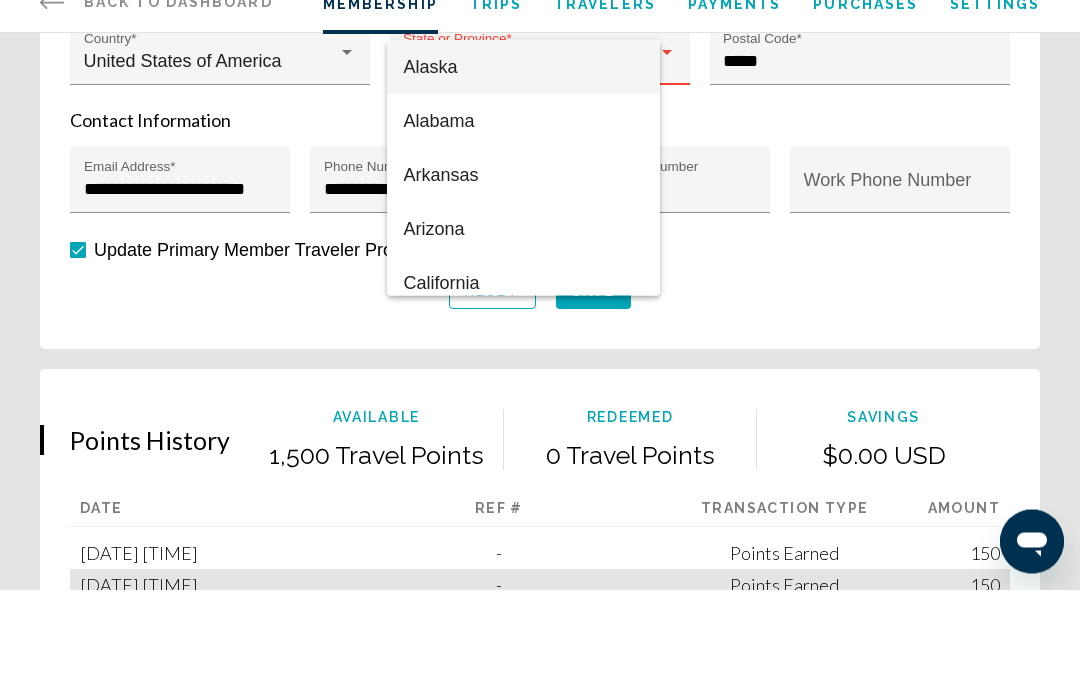 scroll, scrollTop: 1196, scrollLeft: 0, axis: vertical 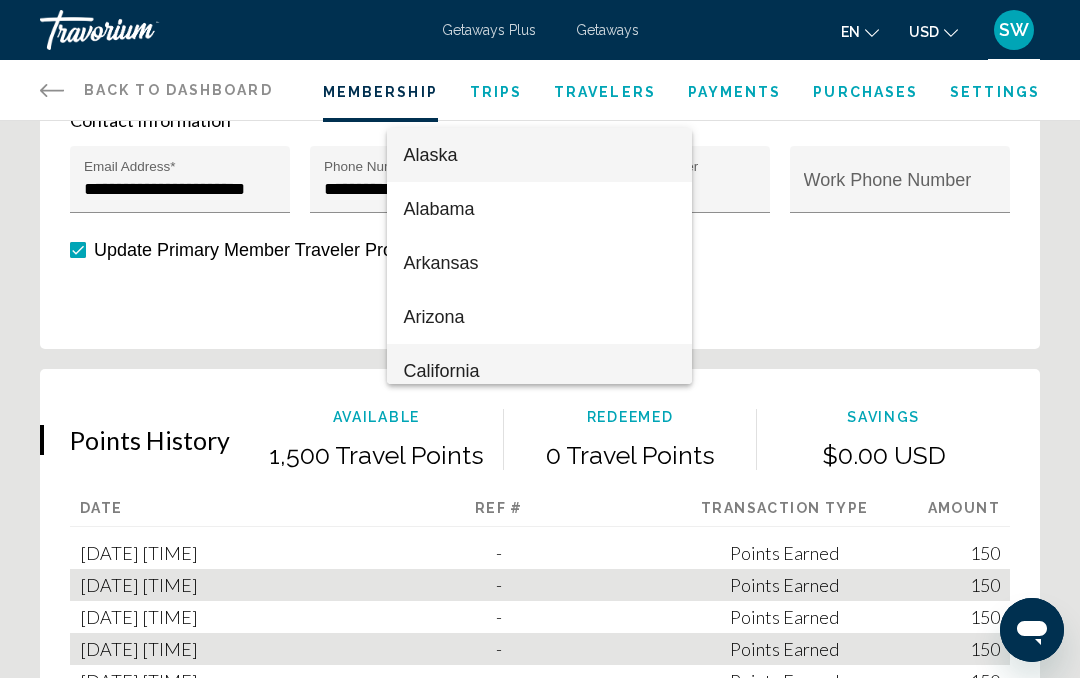 click on "California" at bounding box center [539, 371] 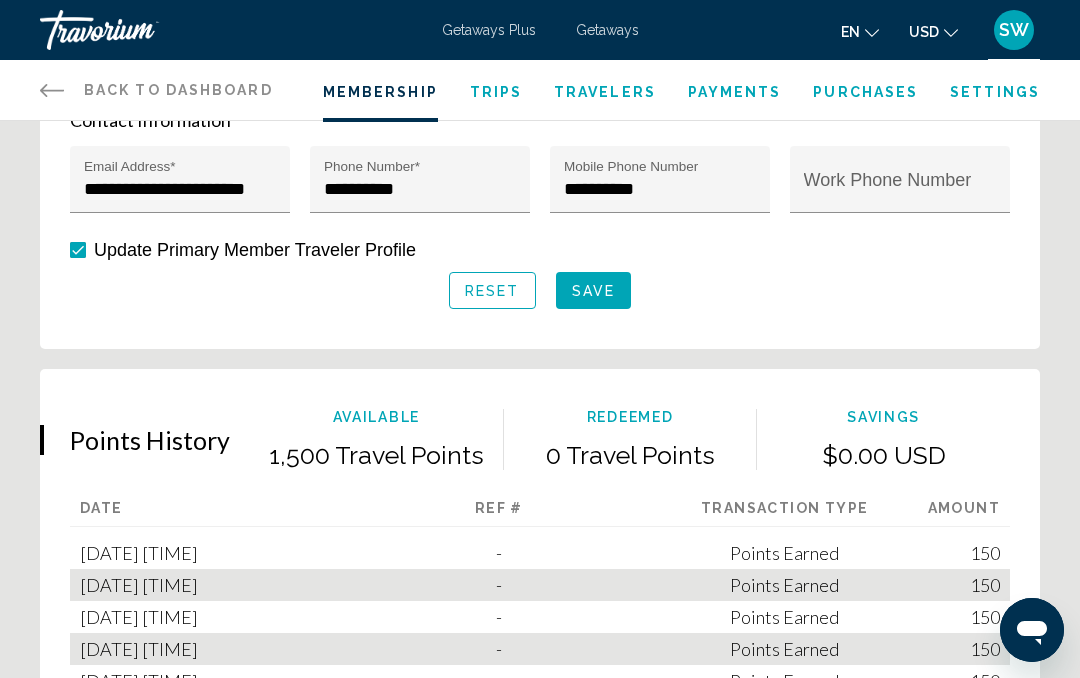 scroll, scrollTop: 14, scrollLeft: 0, axis: vertical 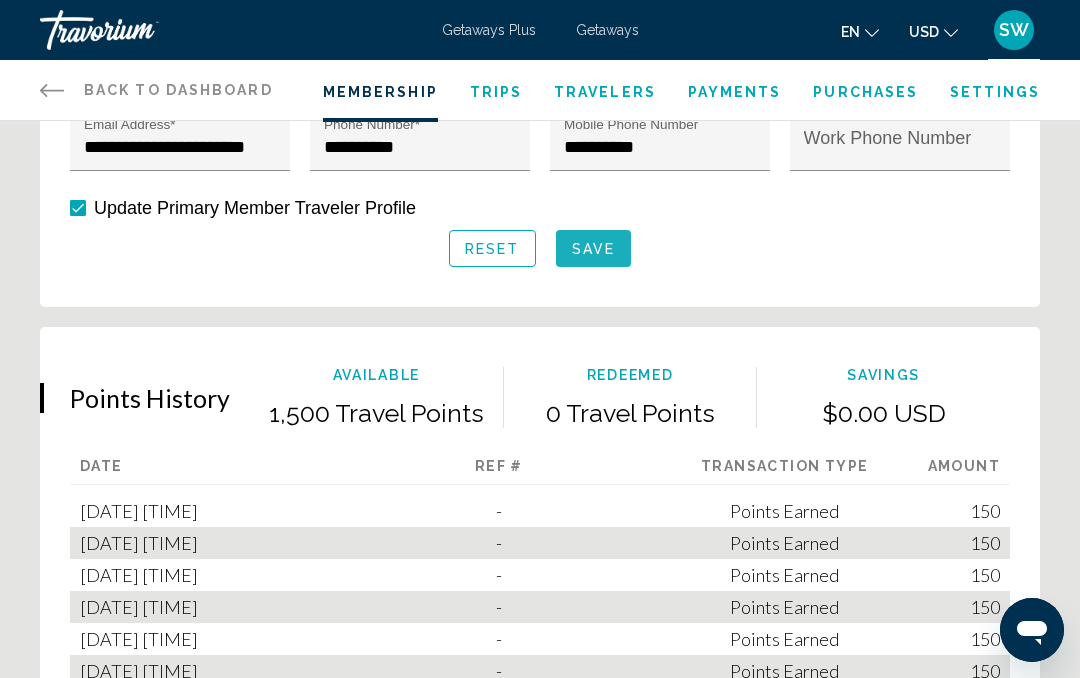 click on "Save" at bounding box center (593, 249) 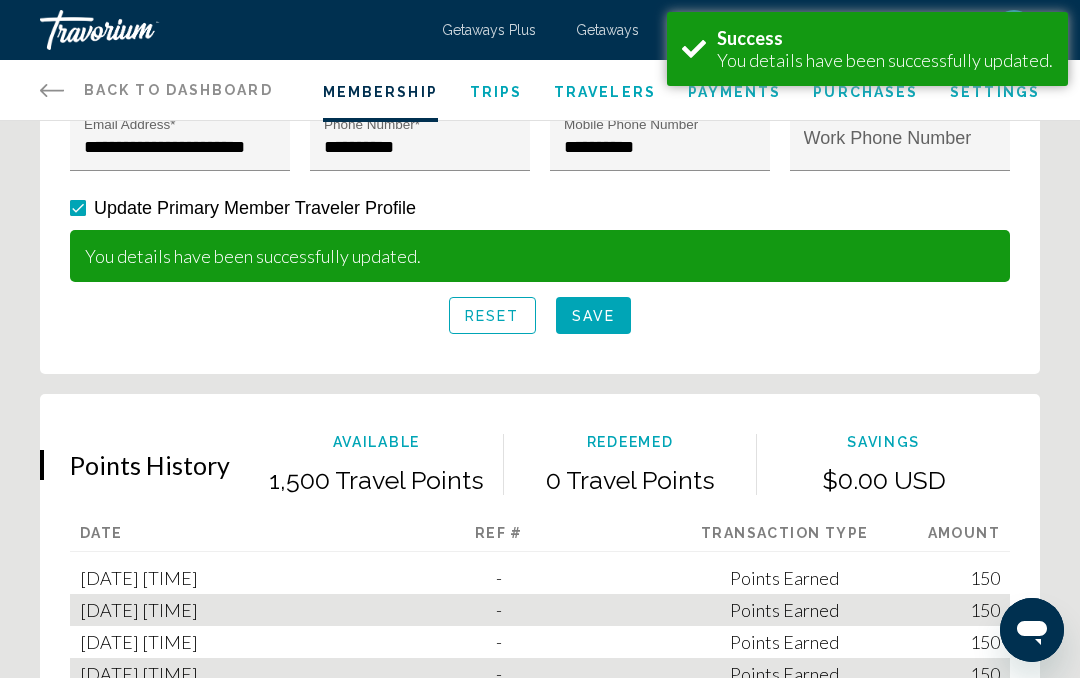 click on "**********" at bounding box center [540, -67] 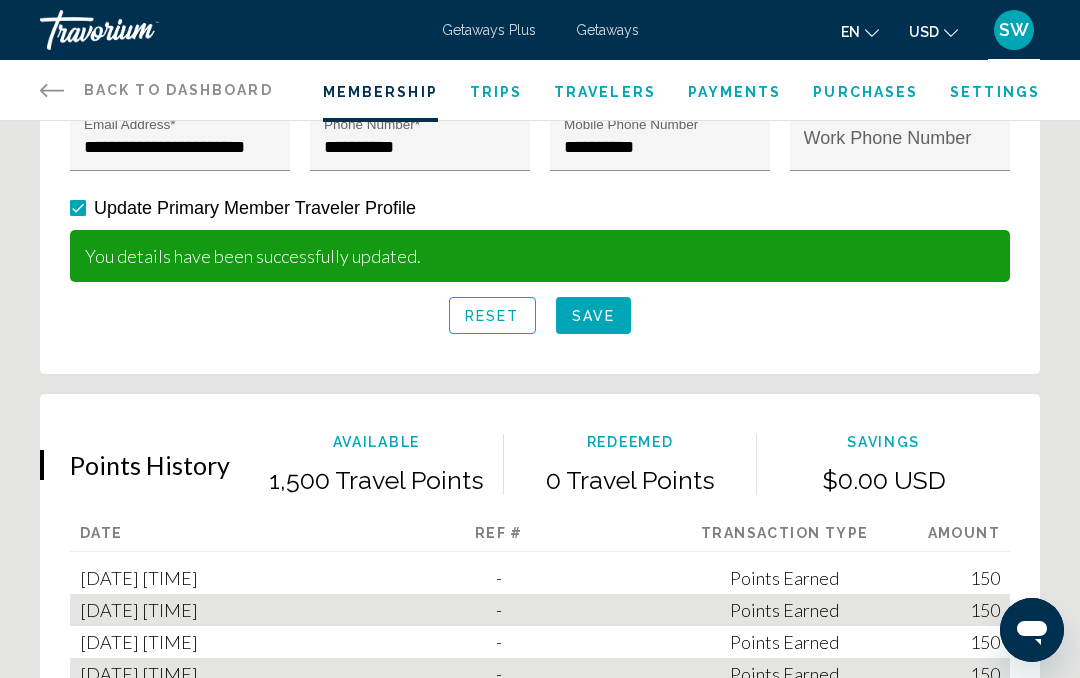 click on "**********" at bounding box center (540, -67) 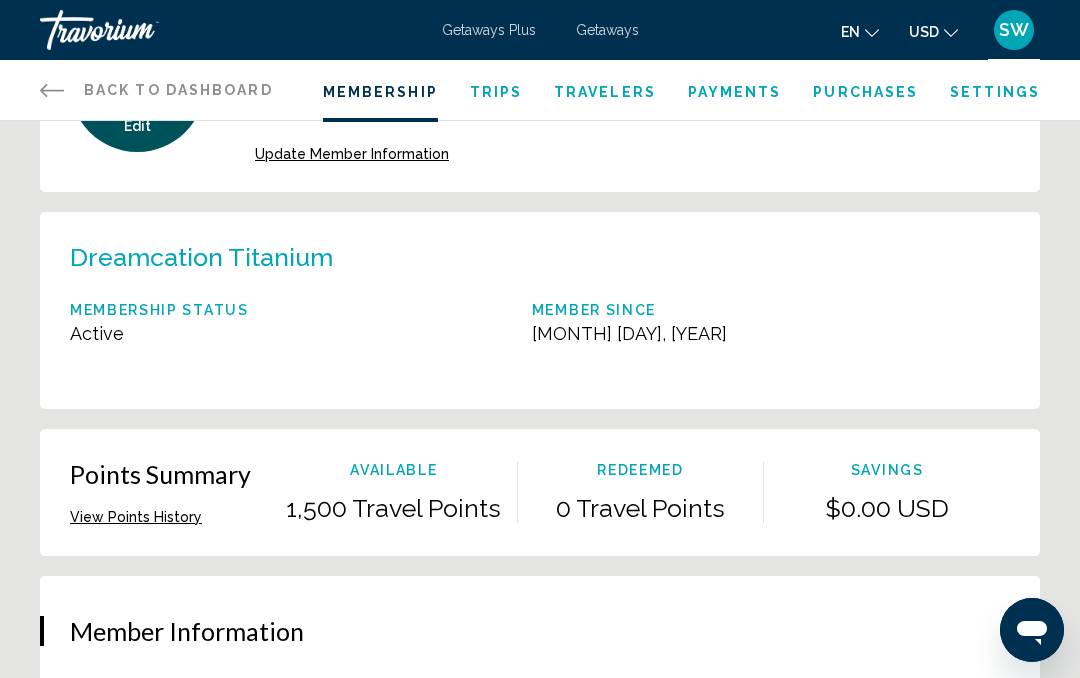 scroll, scrollTop: 0, scrollLeft: 0, axis: both 